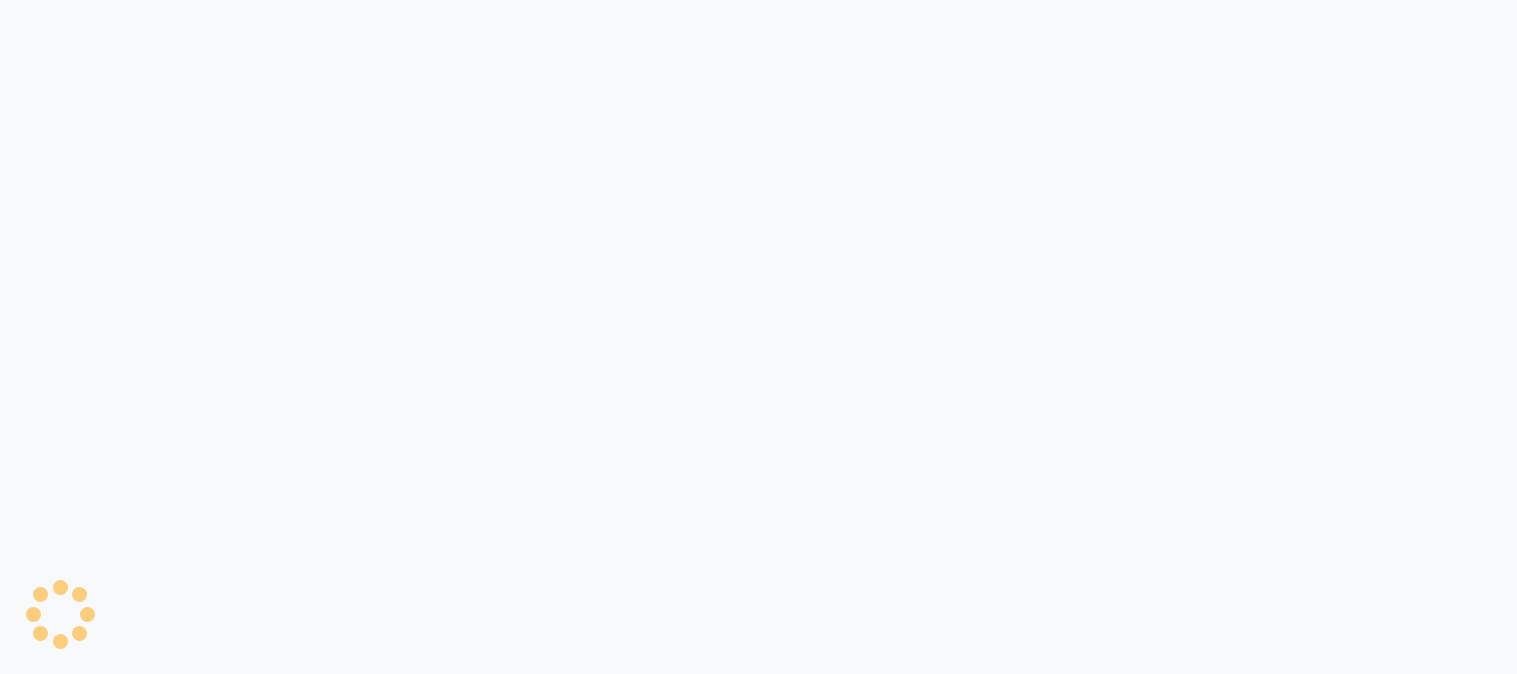 scroll, scrollTop: 0, scrollLeft: 0, axis: both 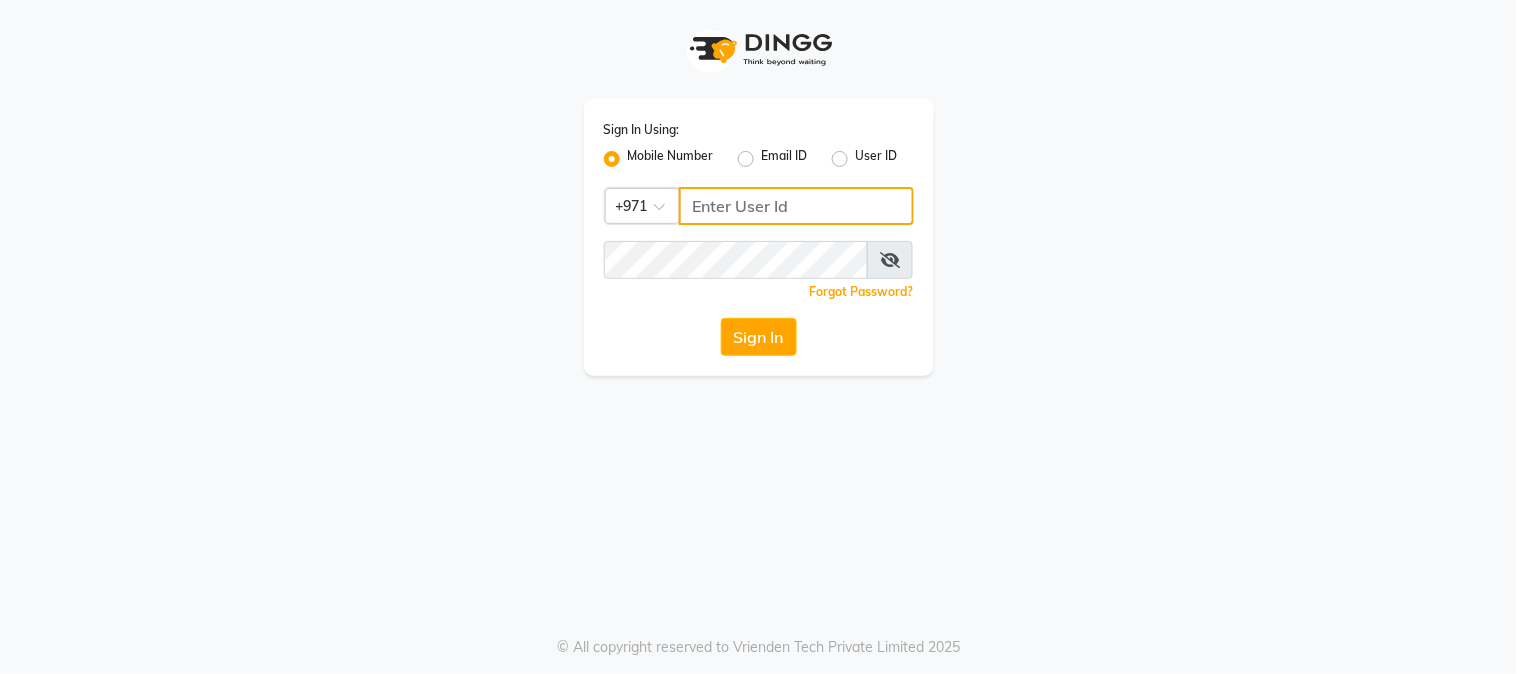 type on "528803869" 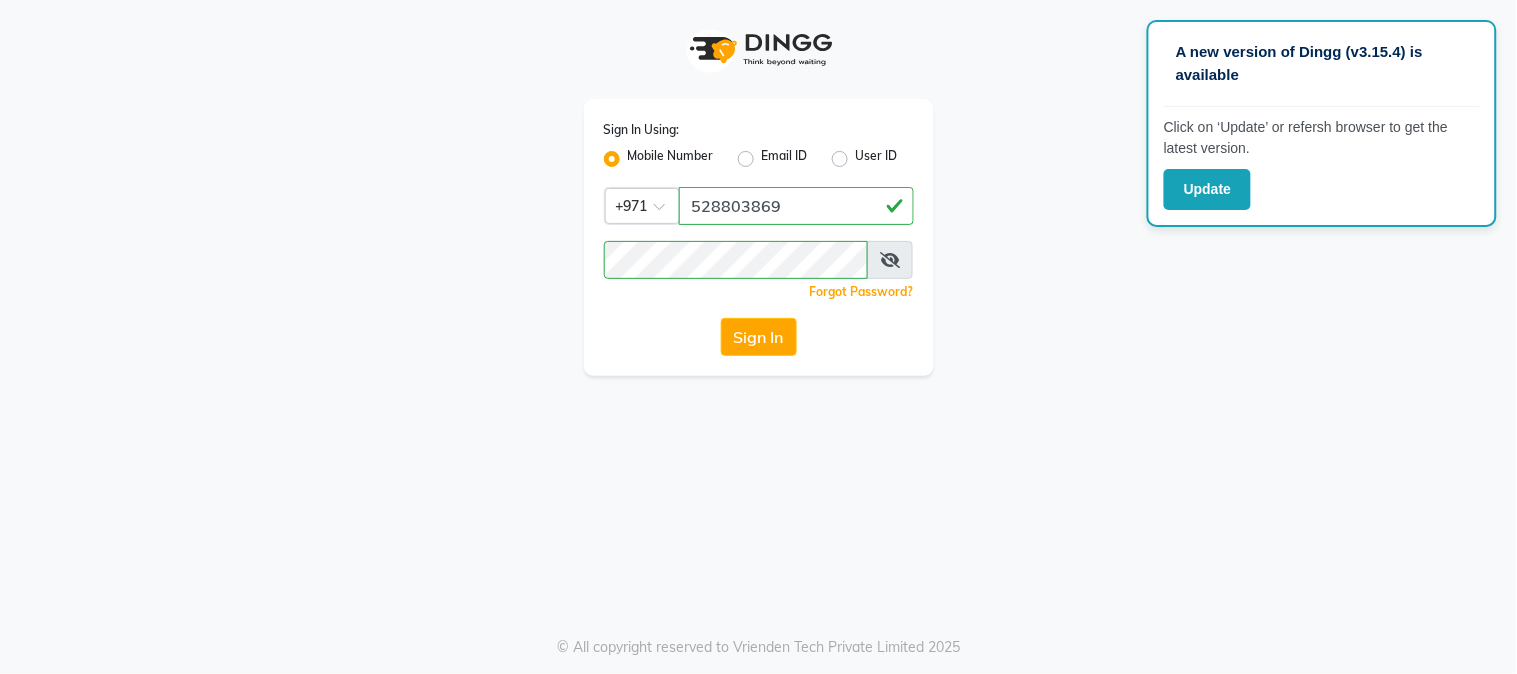 click at bounding box center (890, 260) 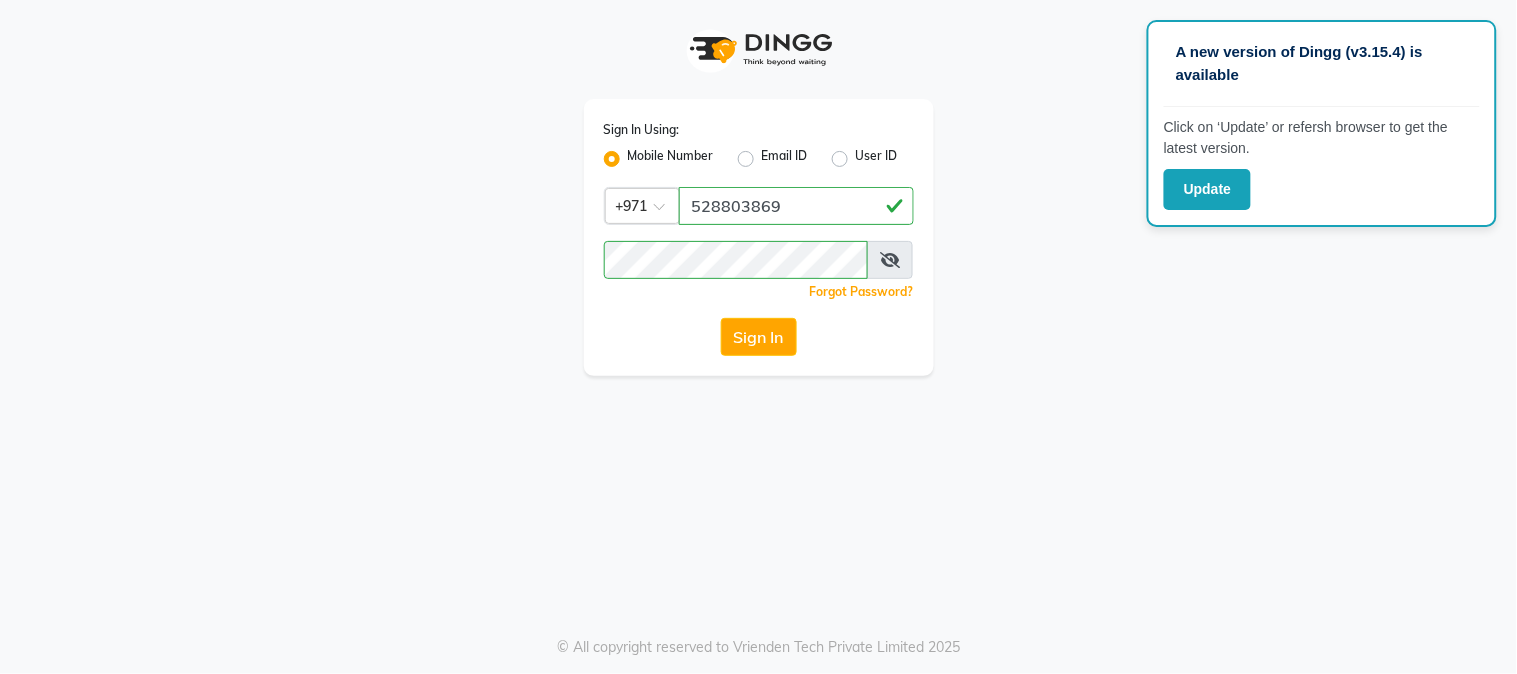 click at bounding box center (890, 260) 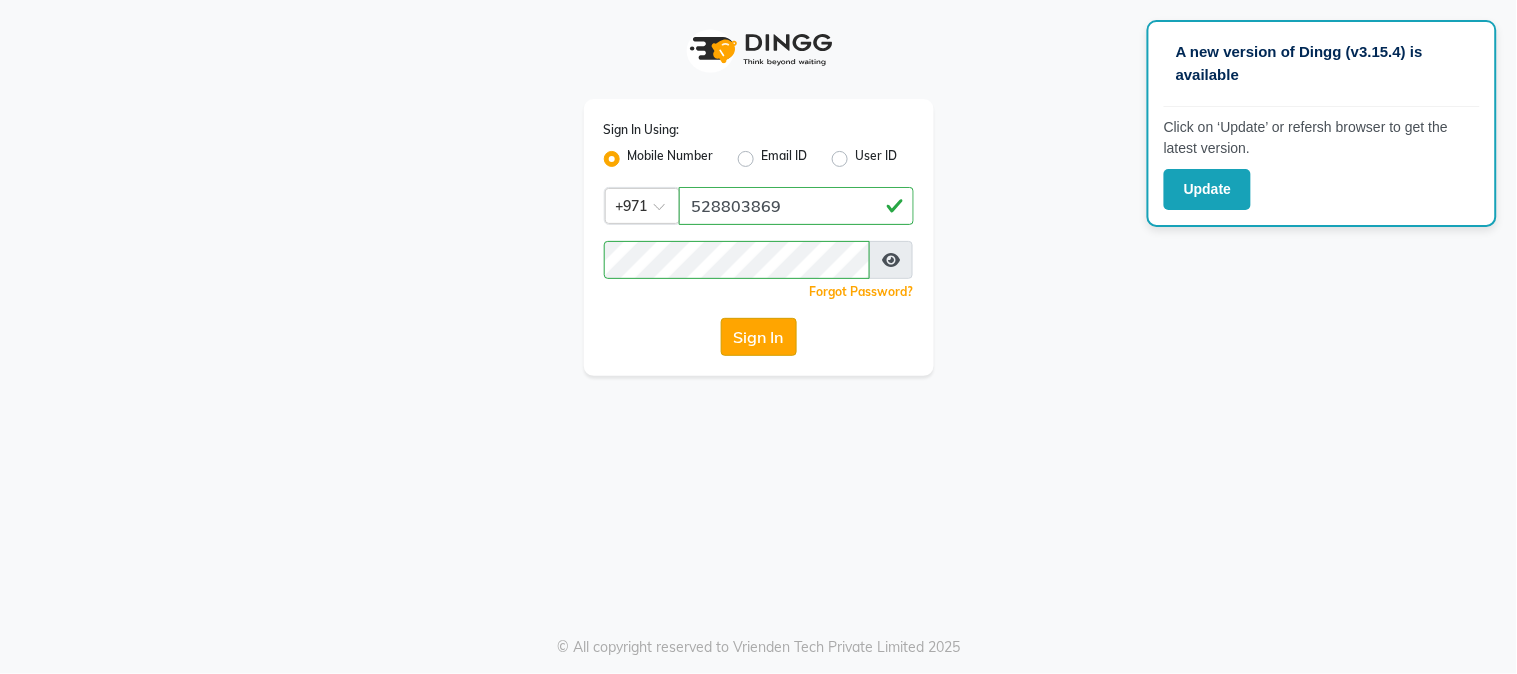 click on "Sign In" 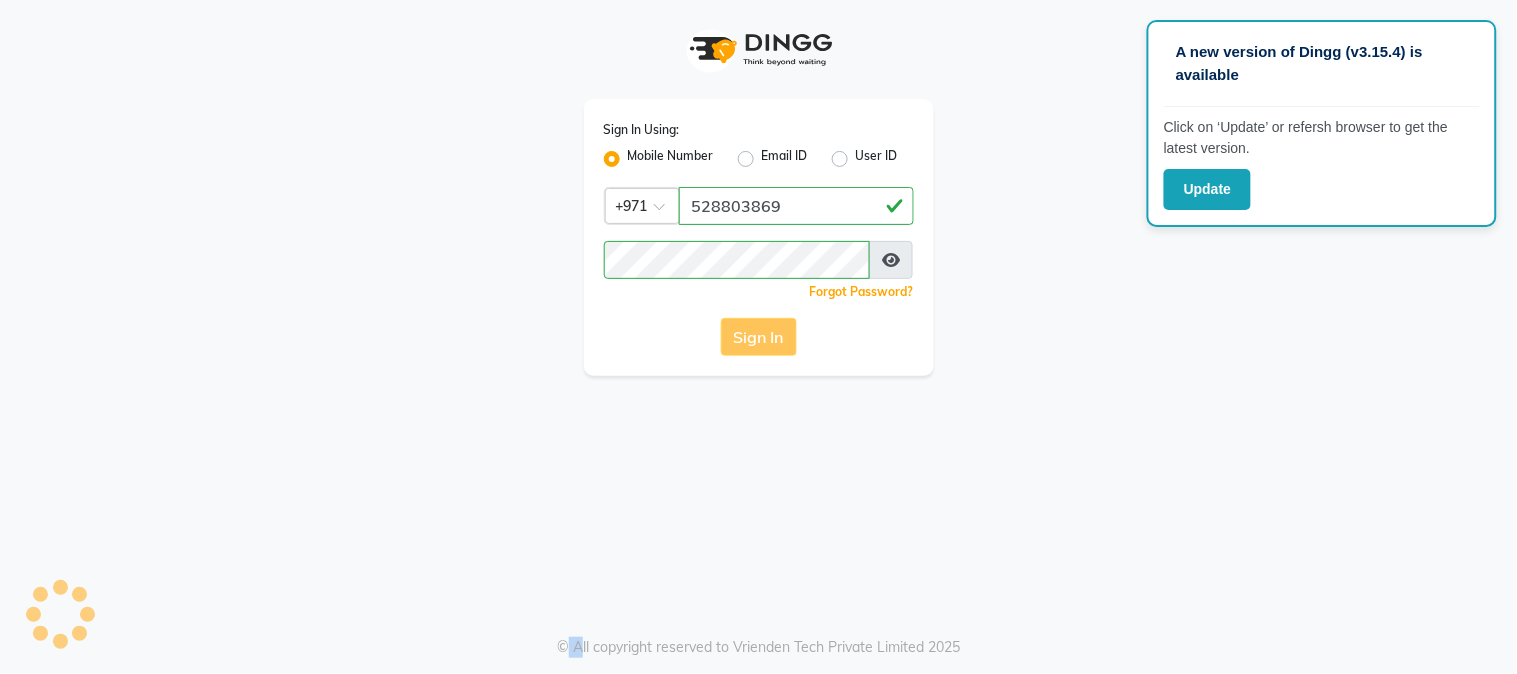 click on "Sign In" 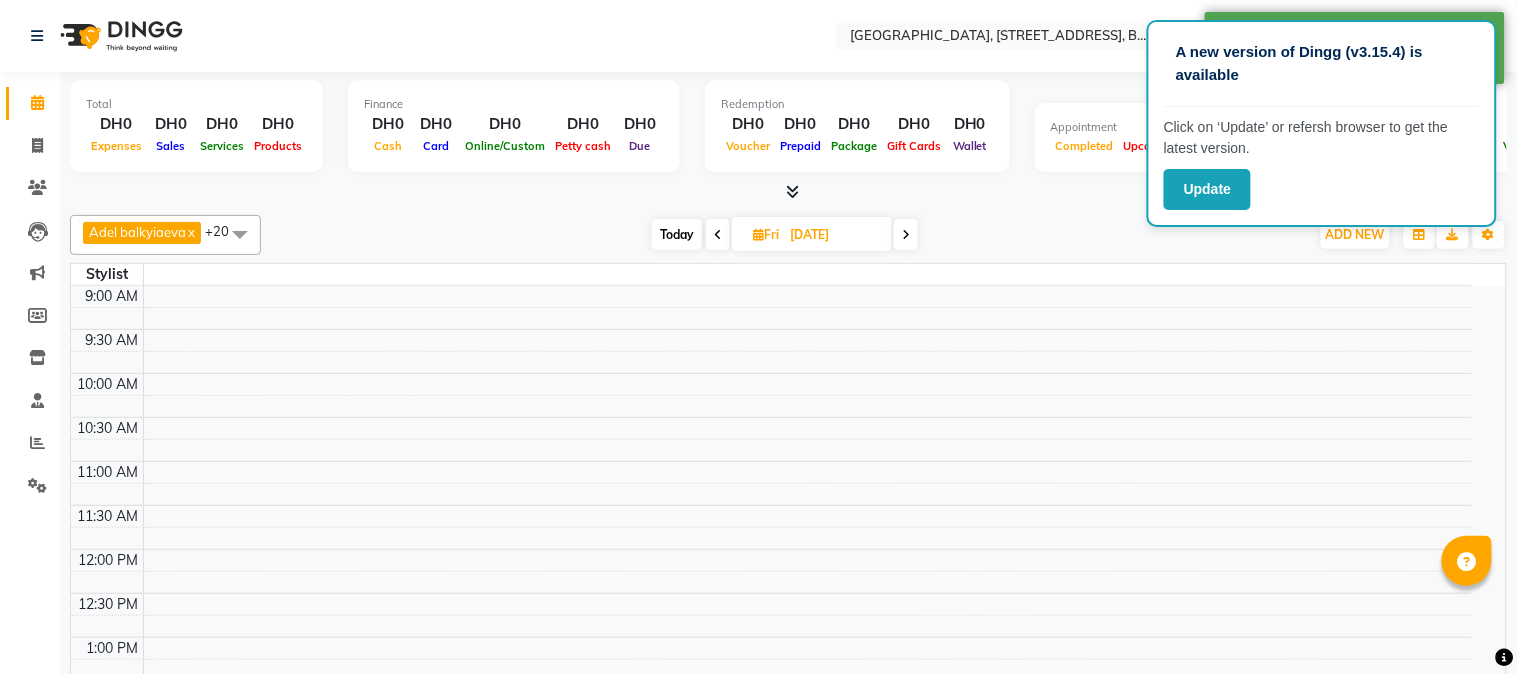 select on "en" 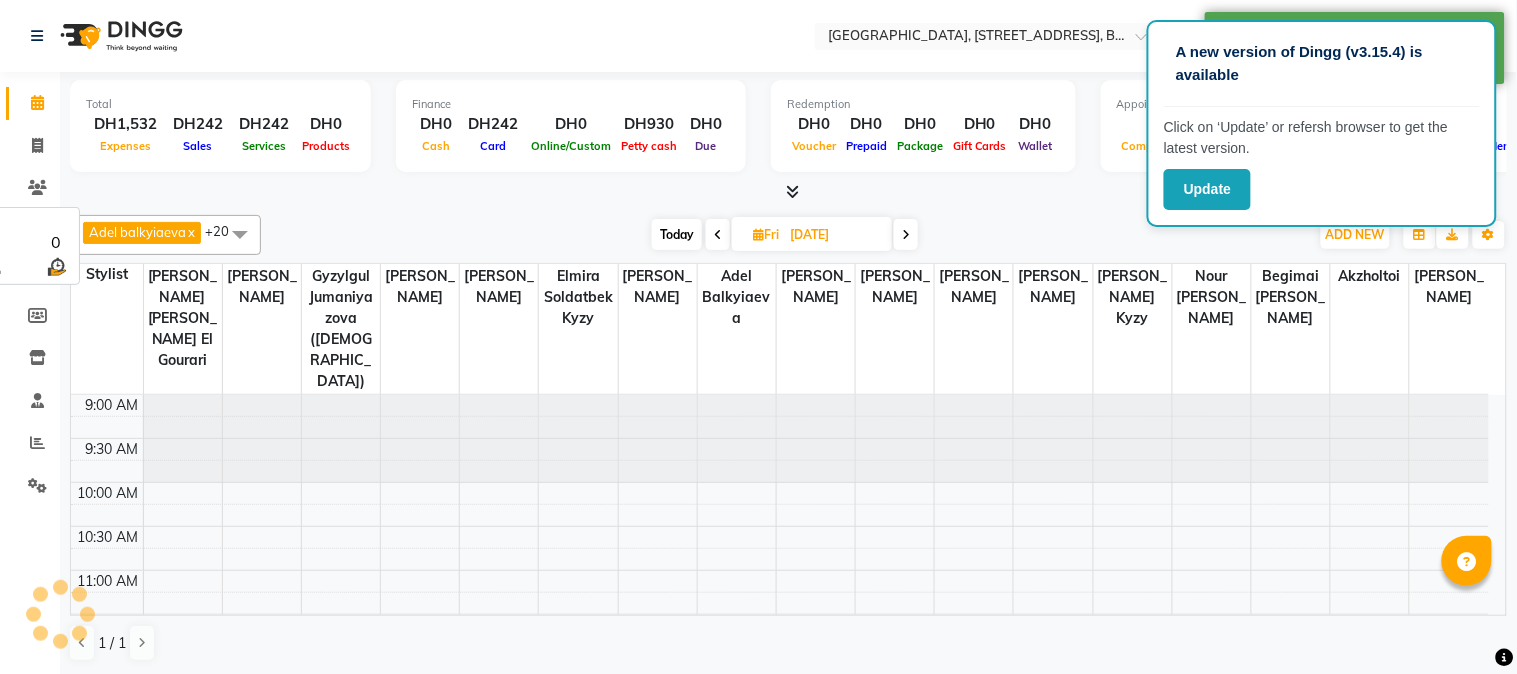 scroll, scrollTop: 0, scrollLeft: 0, axis: both 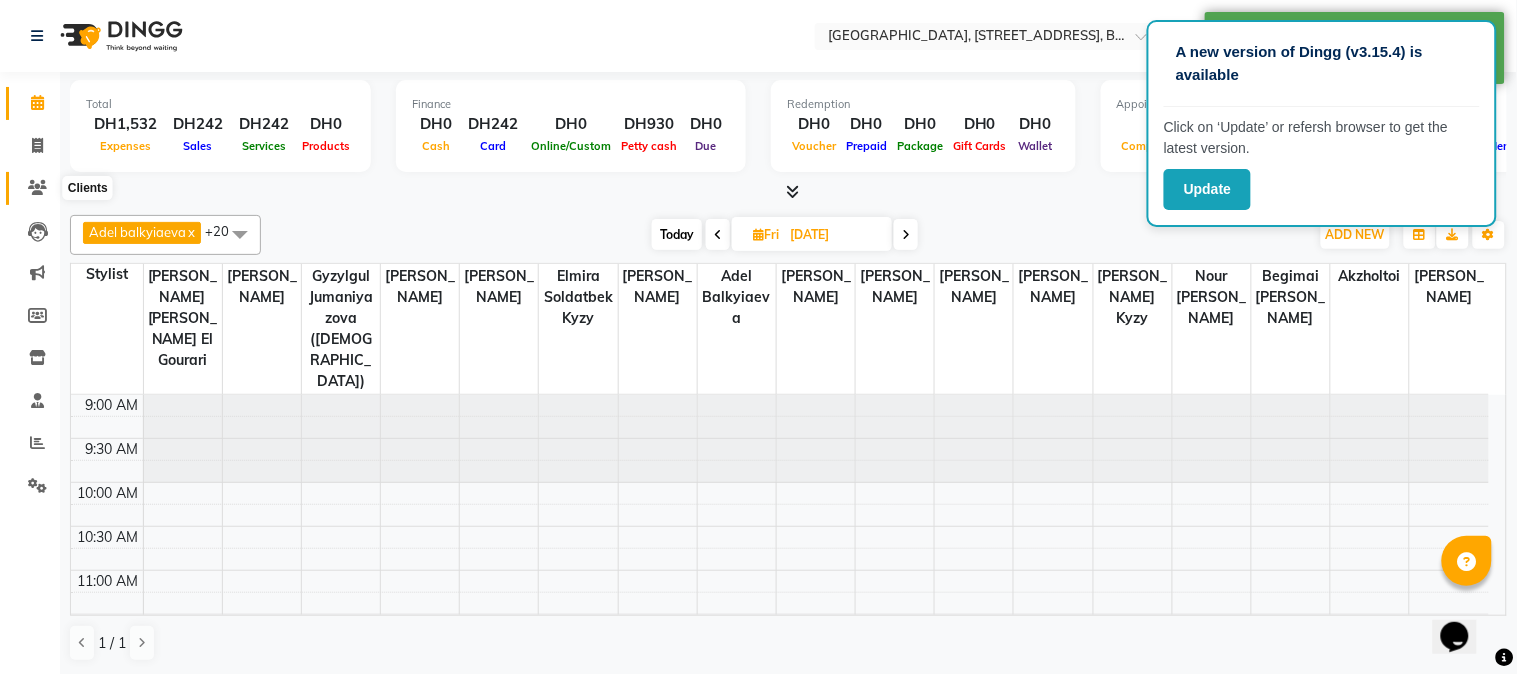 click 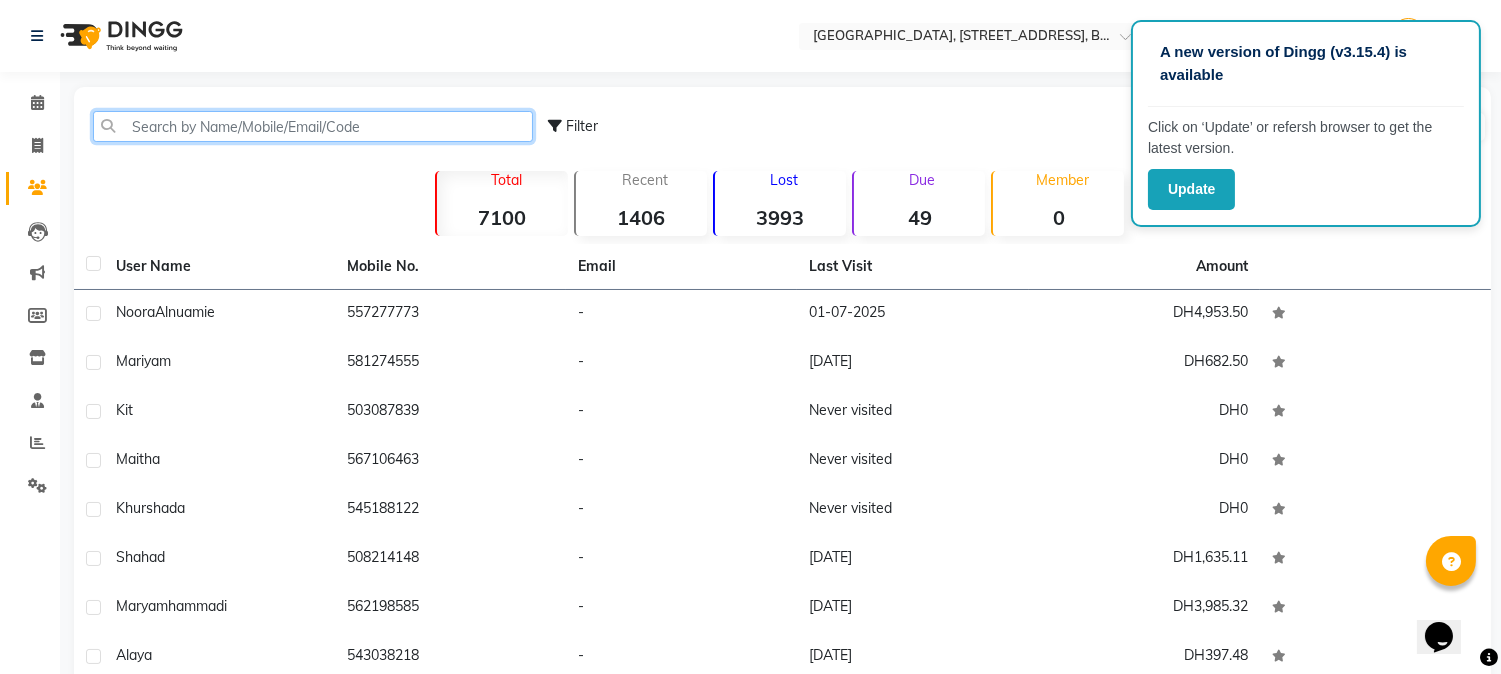click 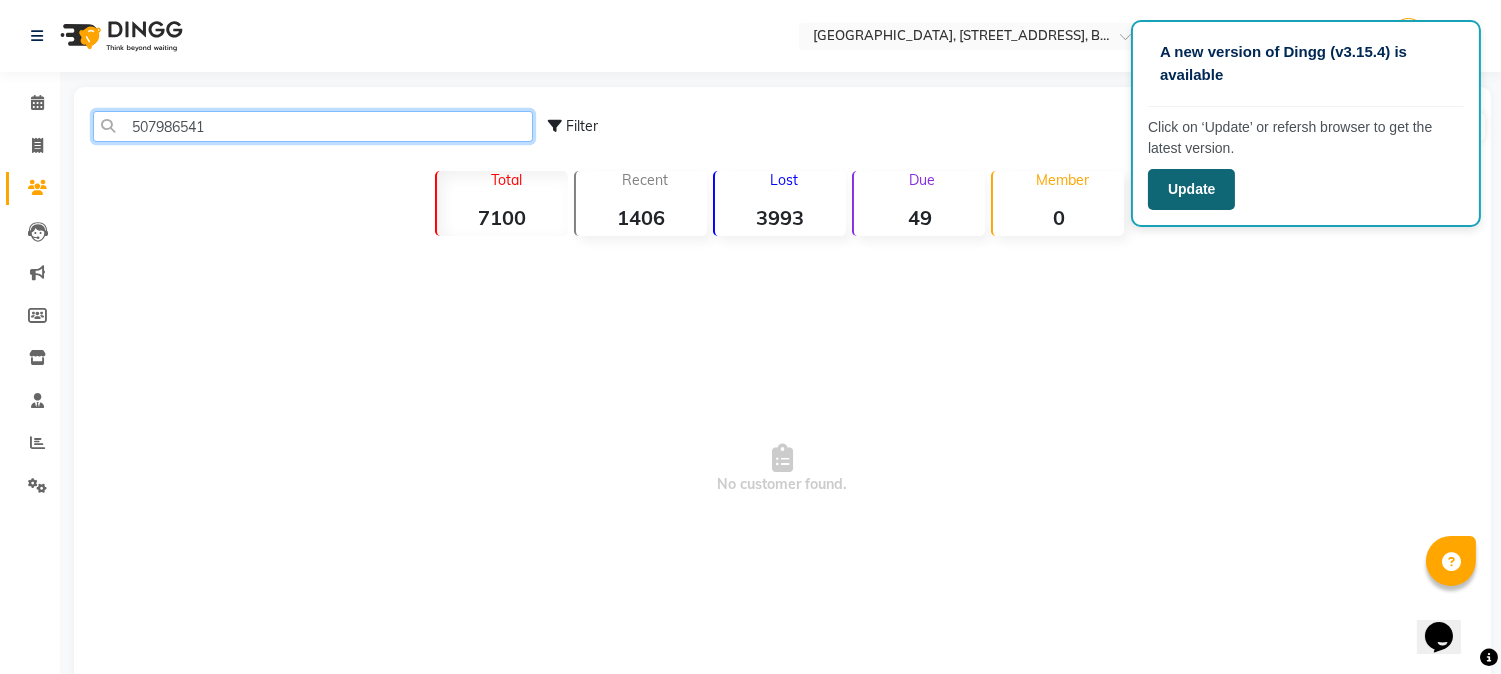 type on "507986541" 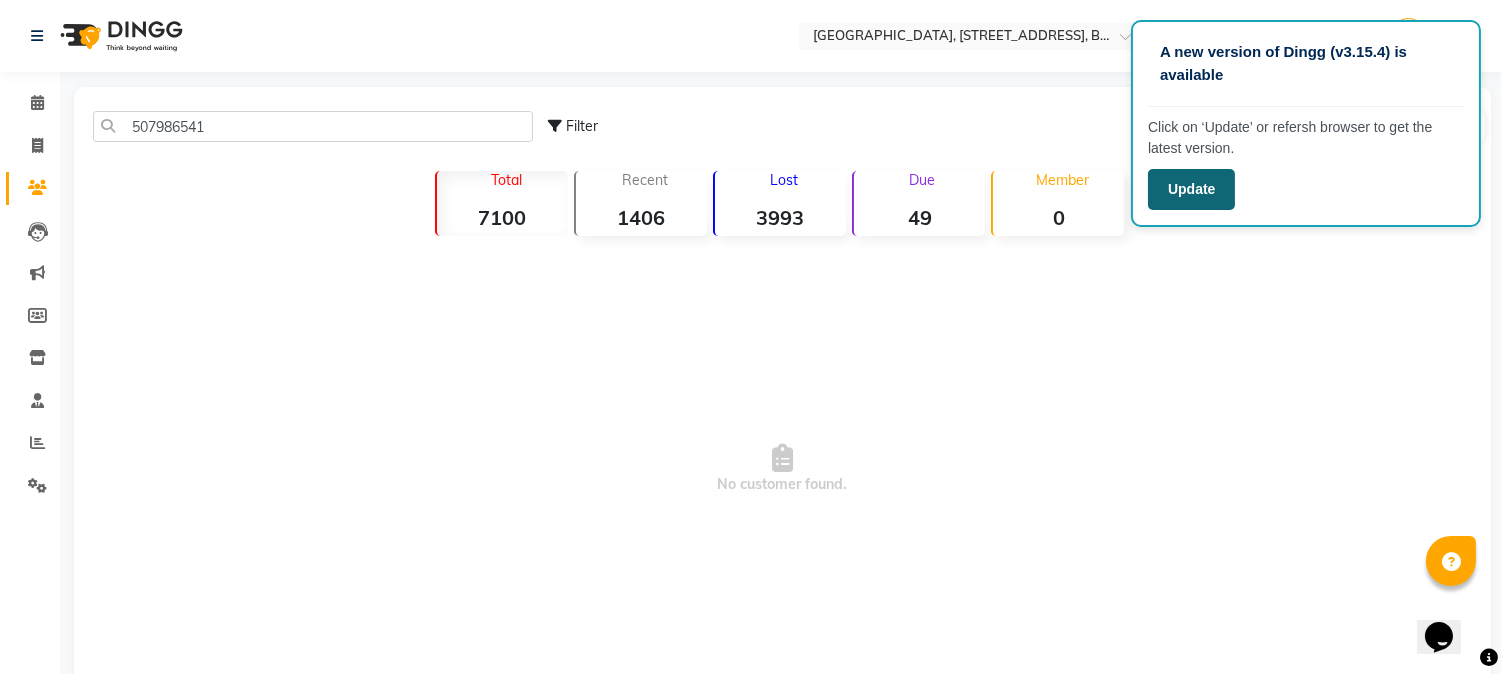 click on "Update" 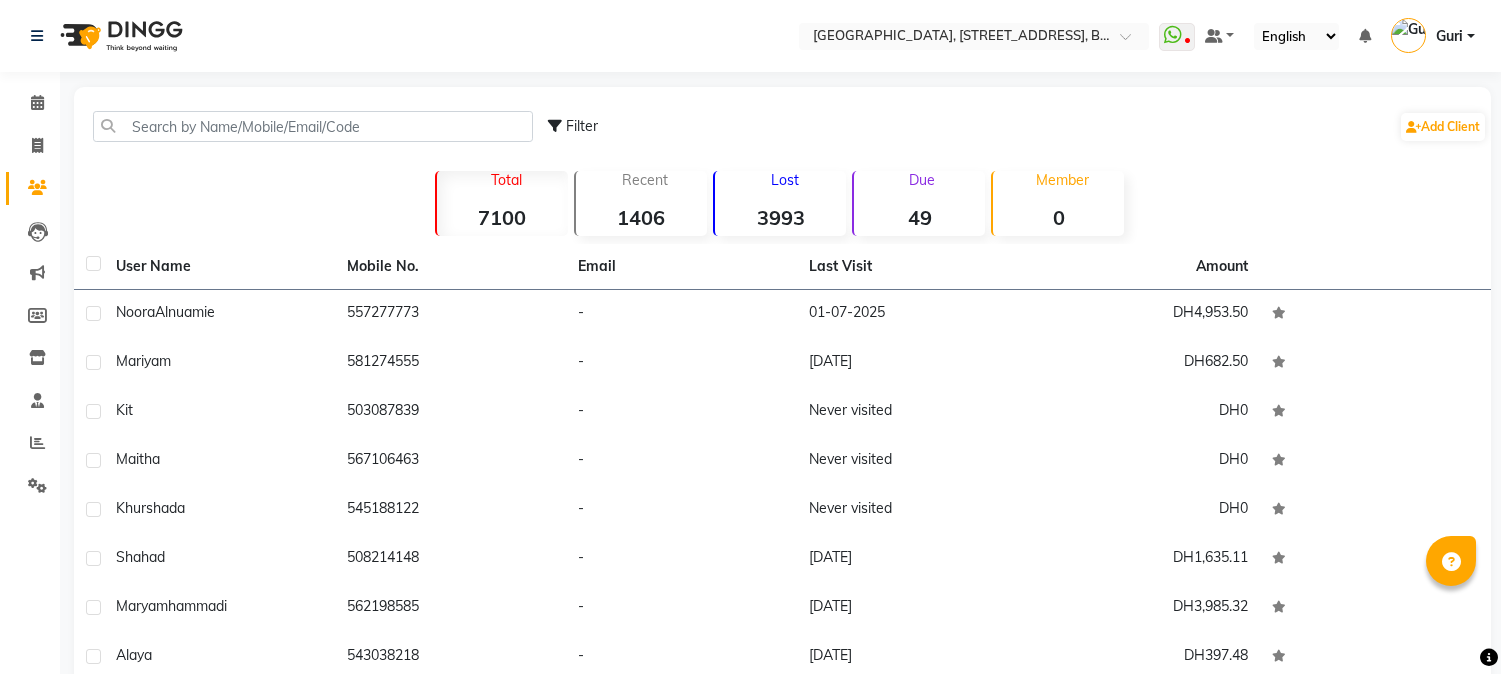 scroll, scrollTop: 0, scrollLeft: 0, axis: both 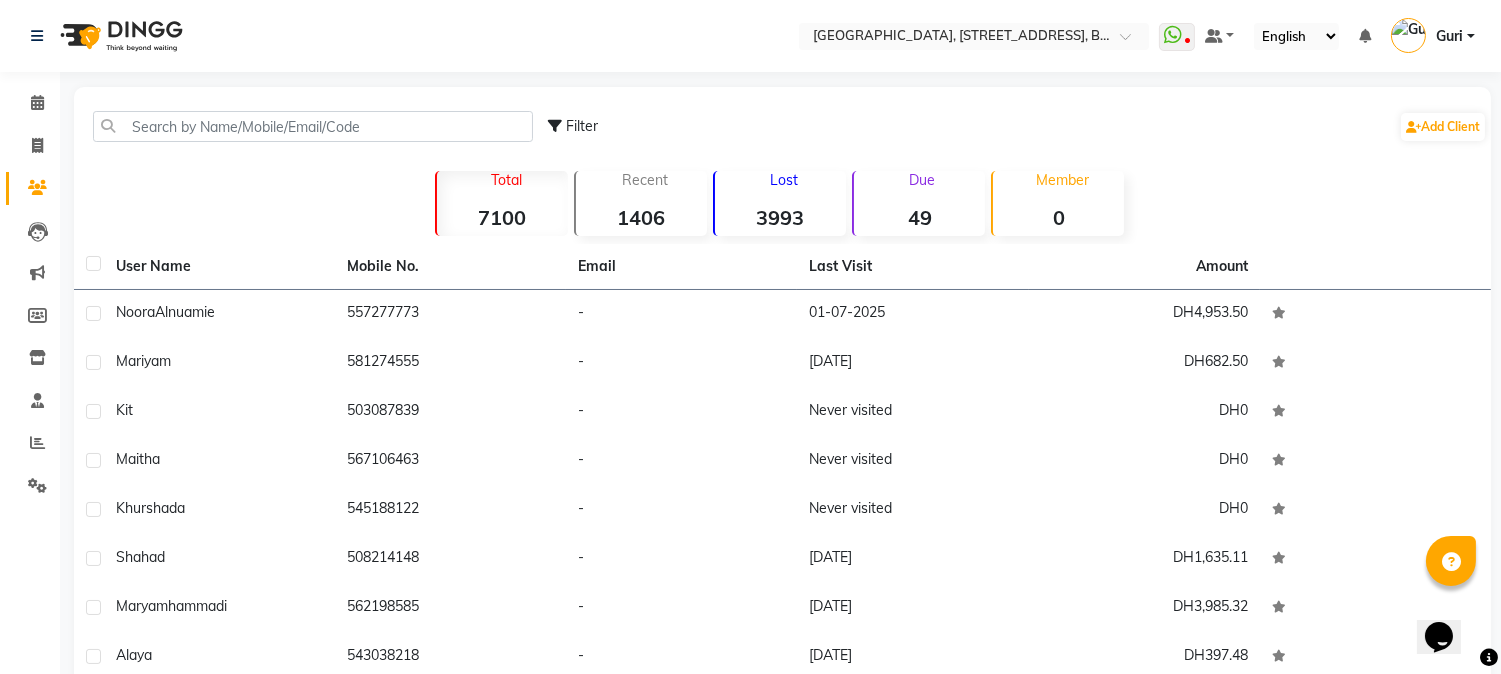 click on "Filter  Add Client" 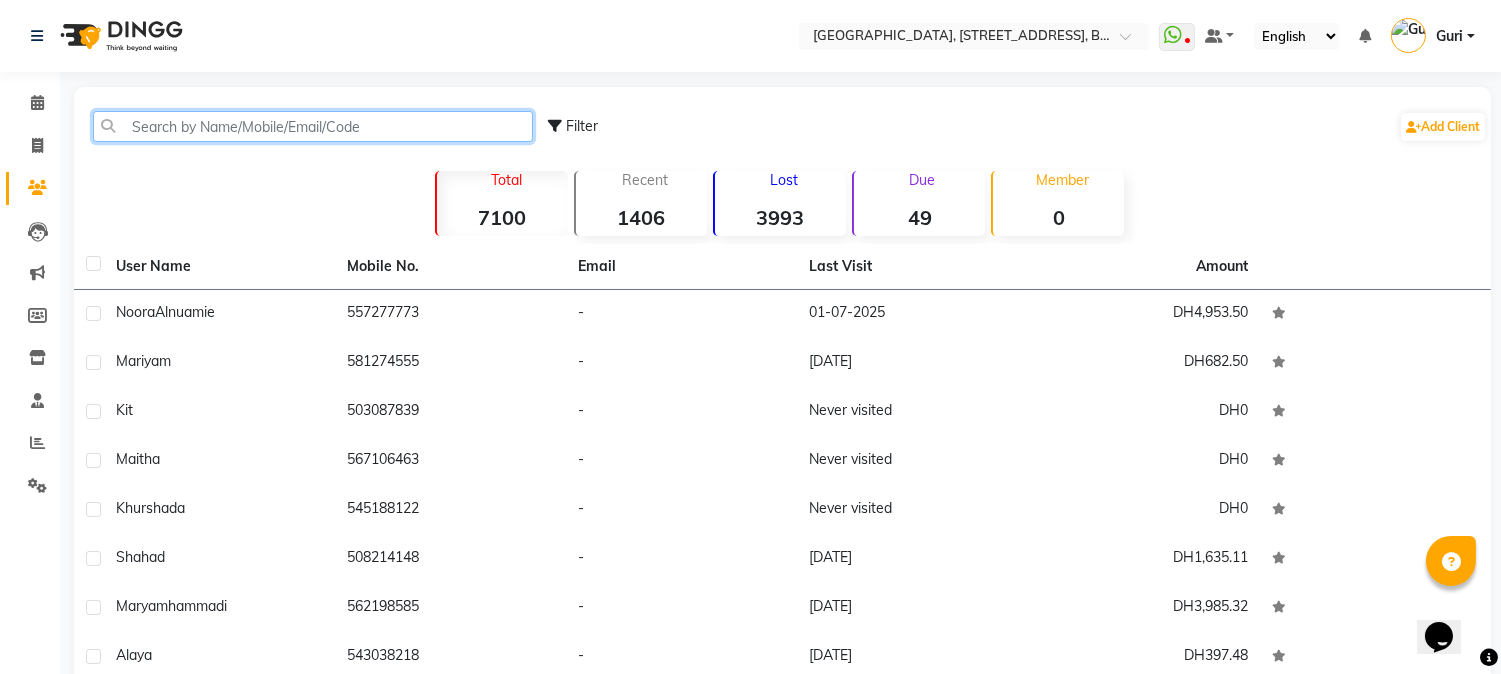 click 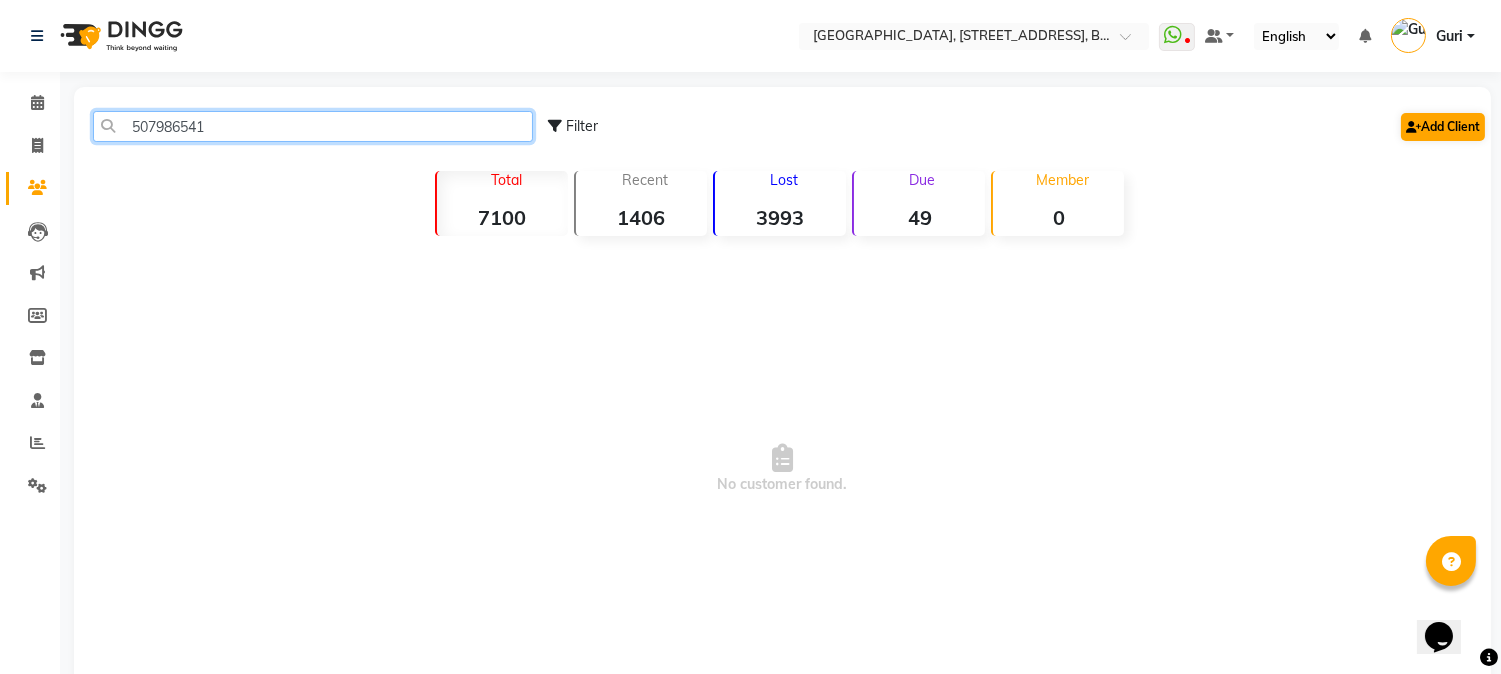 type on "507986541" 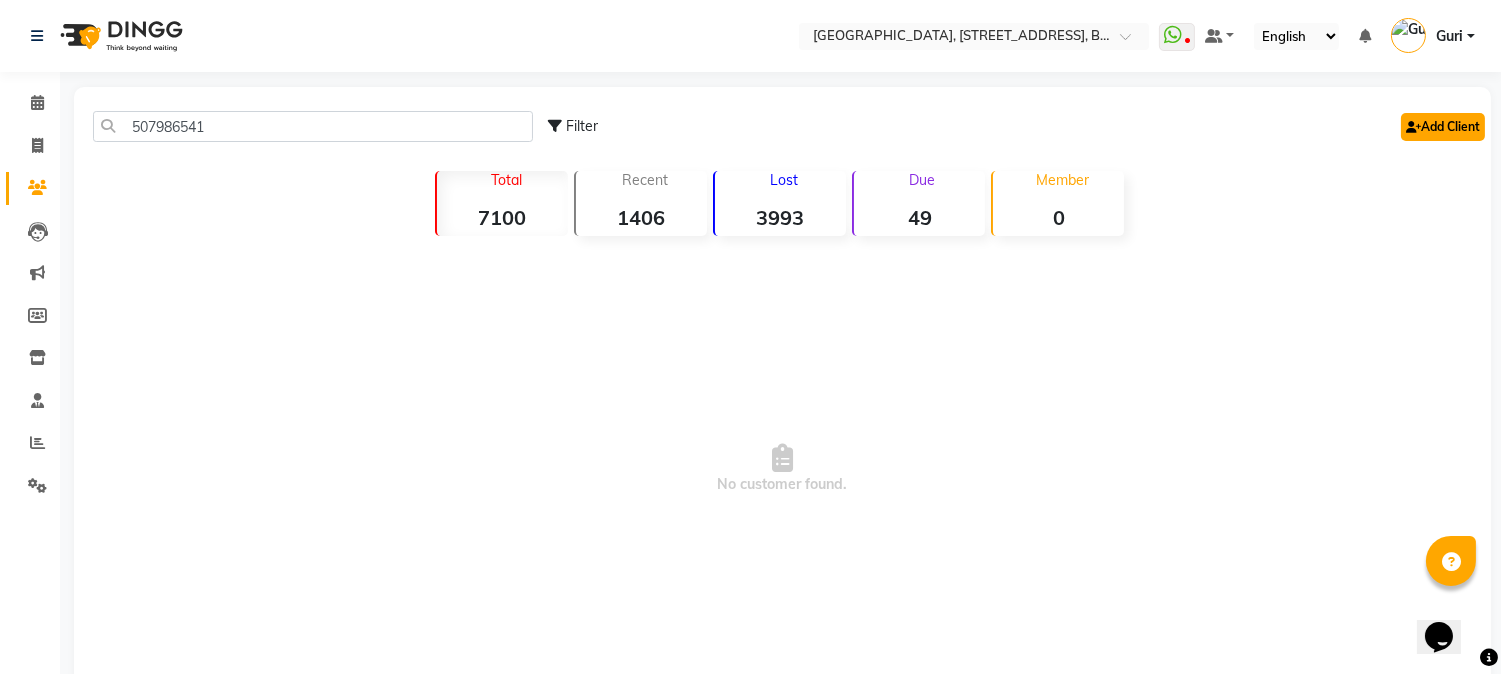 click on "Add Client" 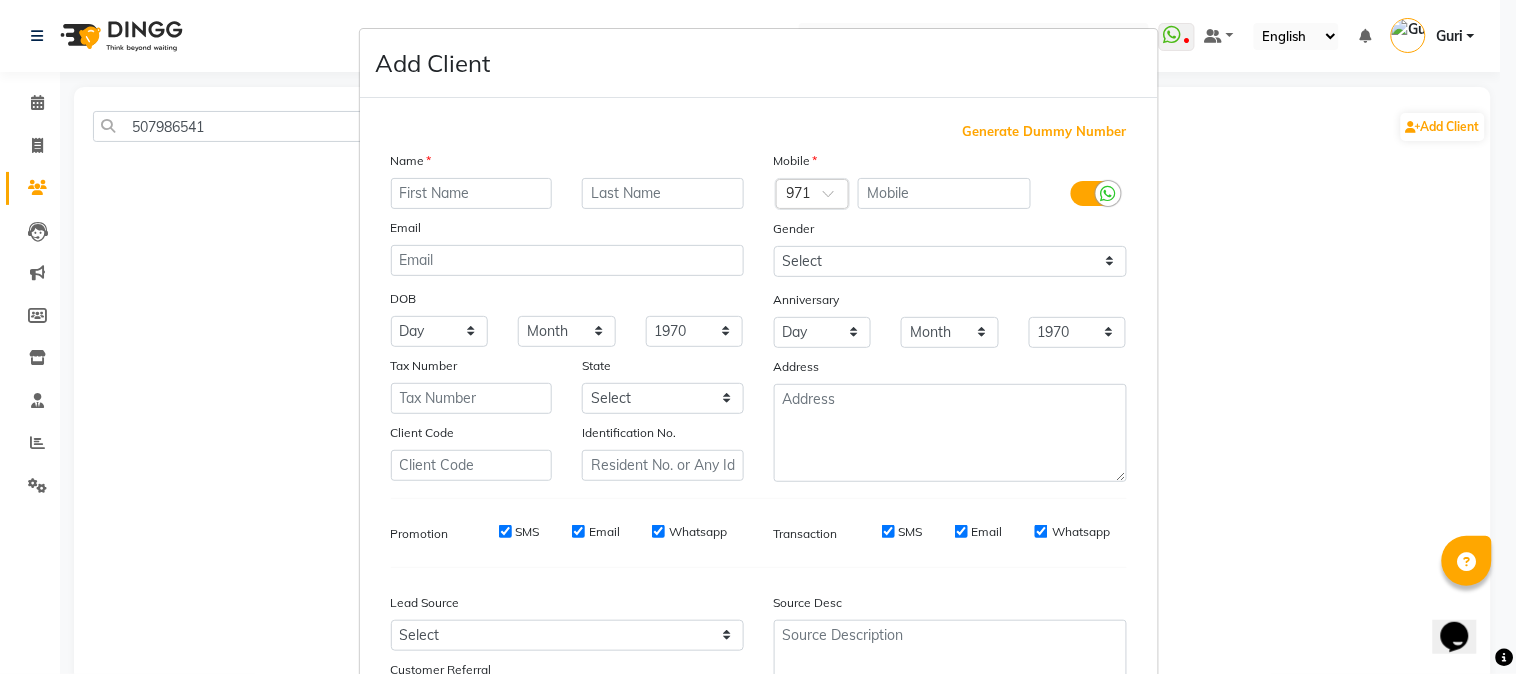 click at bounding box center (472, 193) 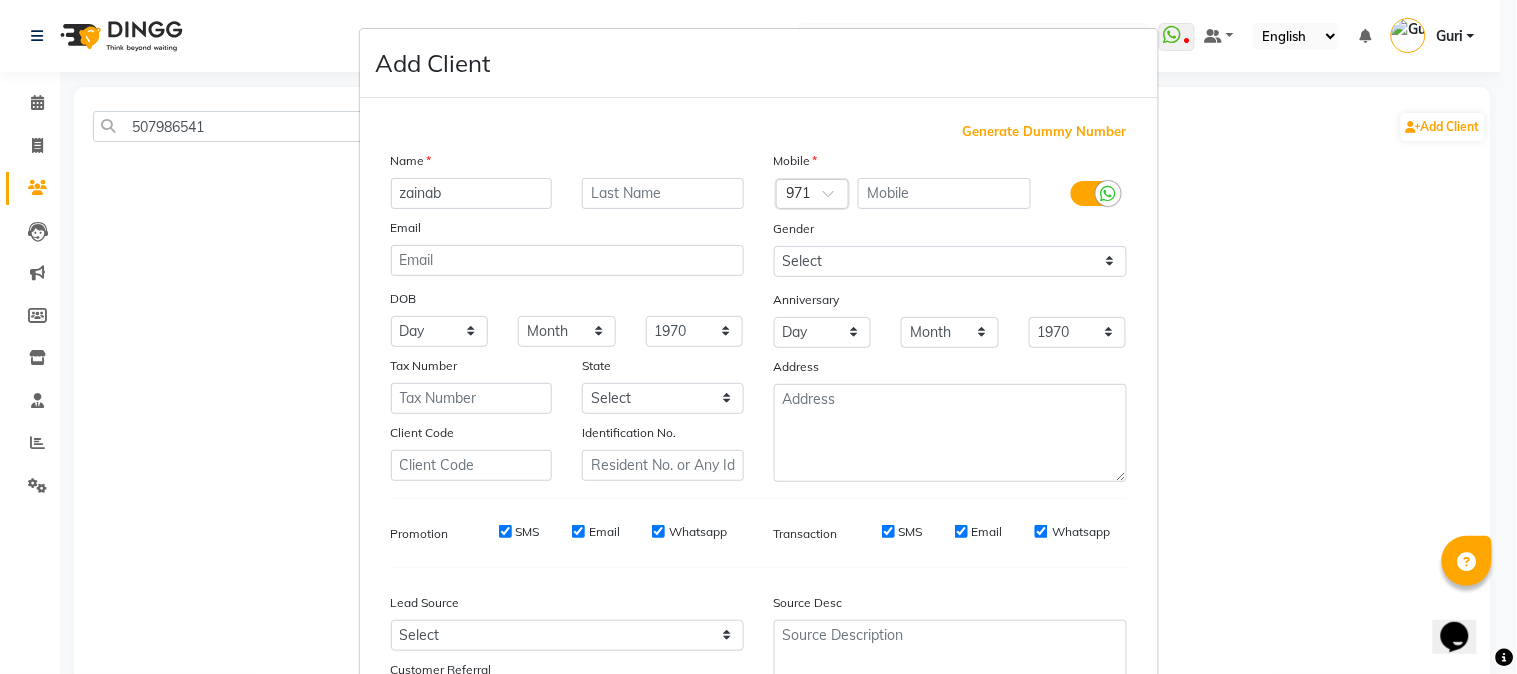 type on "zainab" 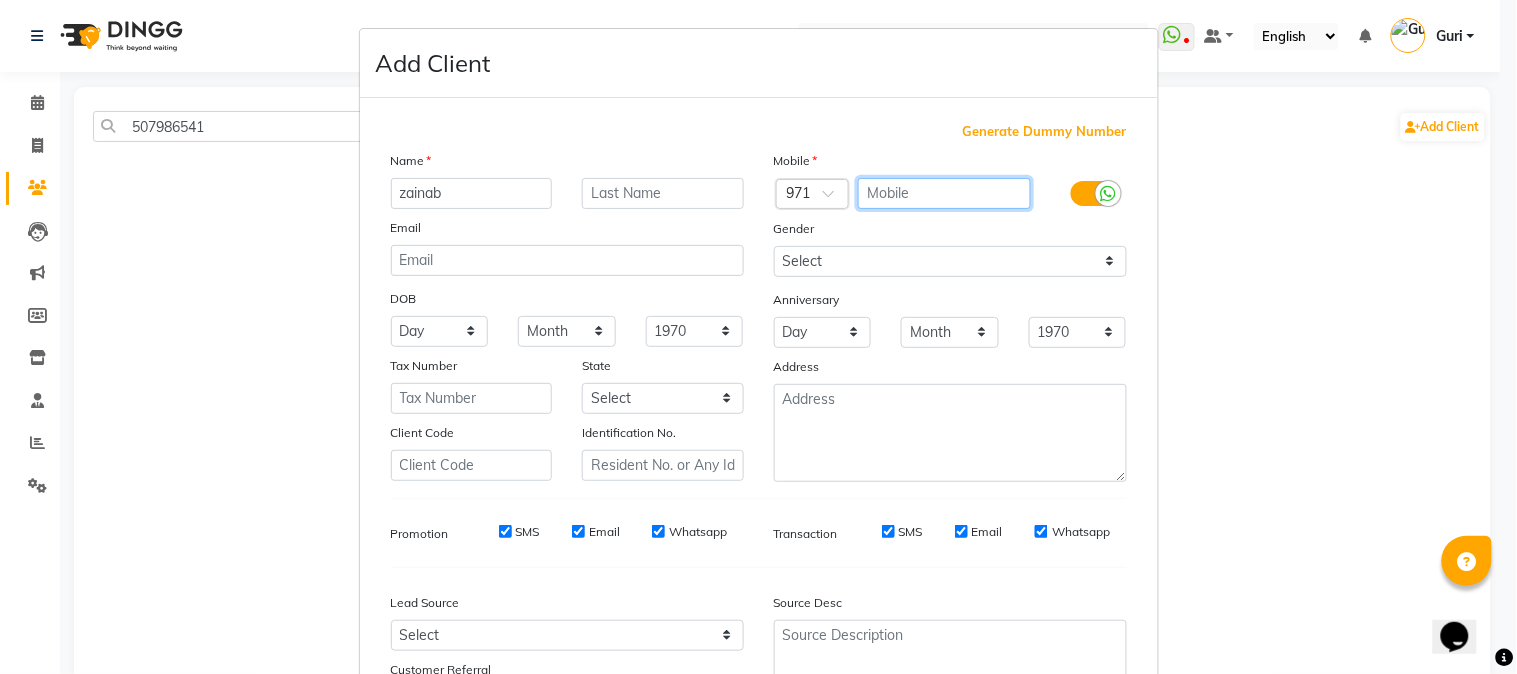 click at bounding box center [944, 193] 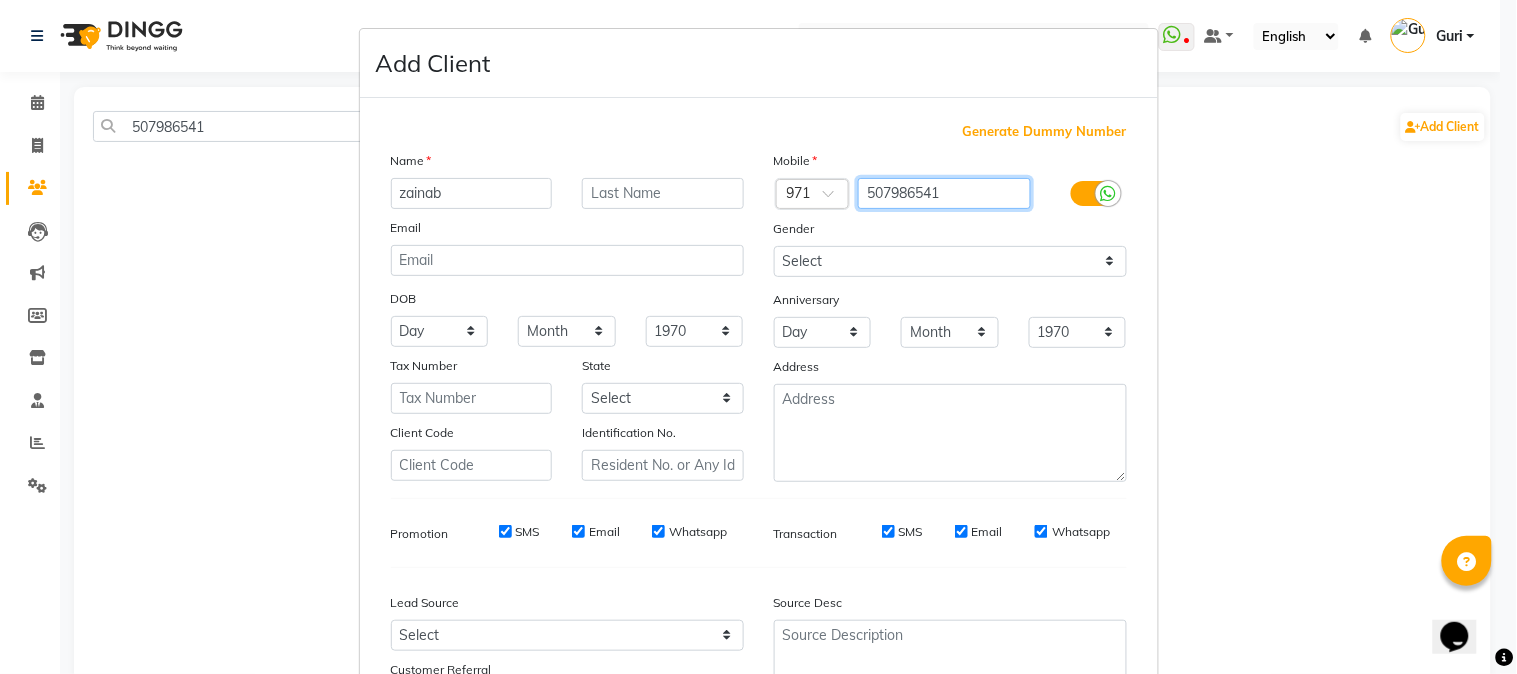 type on "507986541" 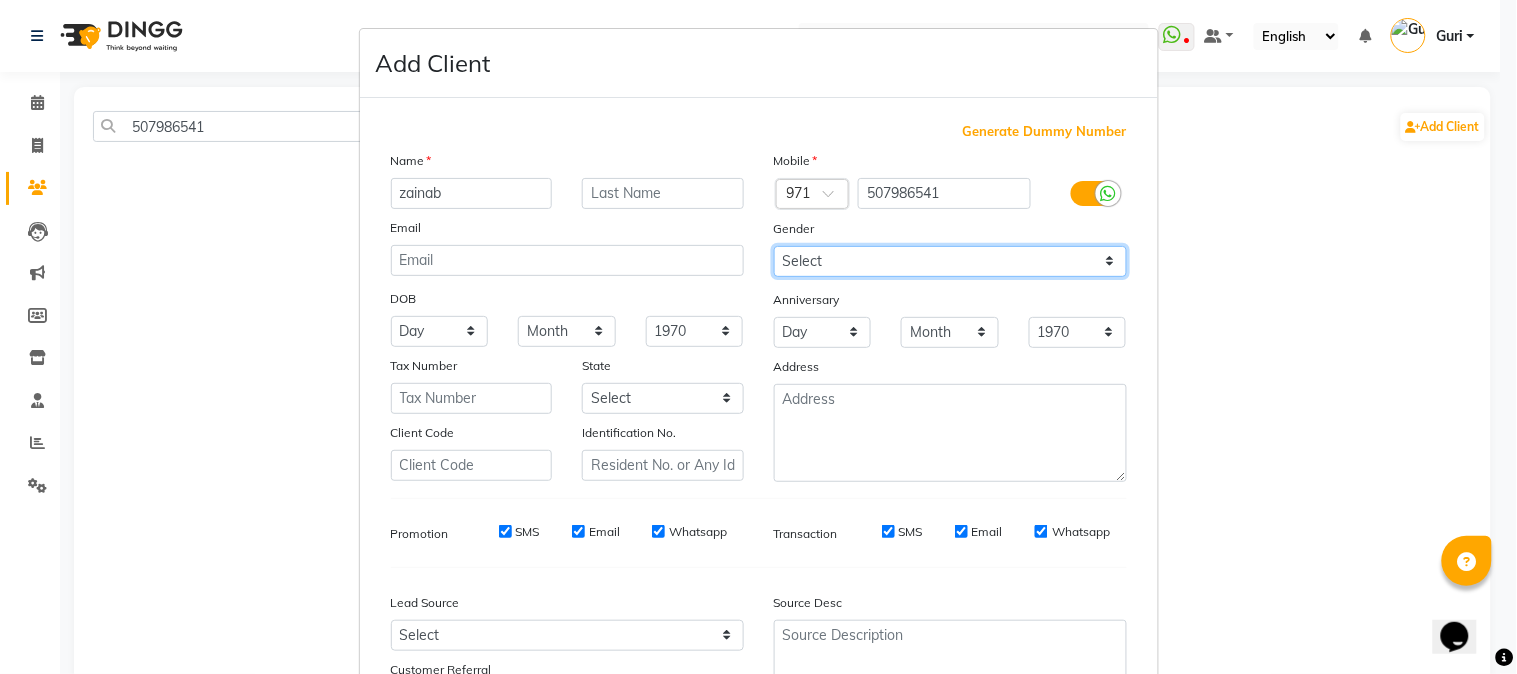 click on "Select [DEMOGRAPHIC_DATA] [DEMOGRAPHIC_DATA] Other Prefer Not To Say" at bounding box center (950, 261) 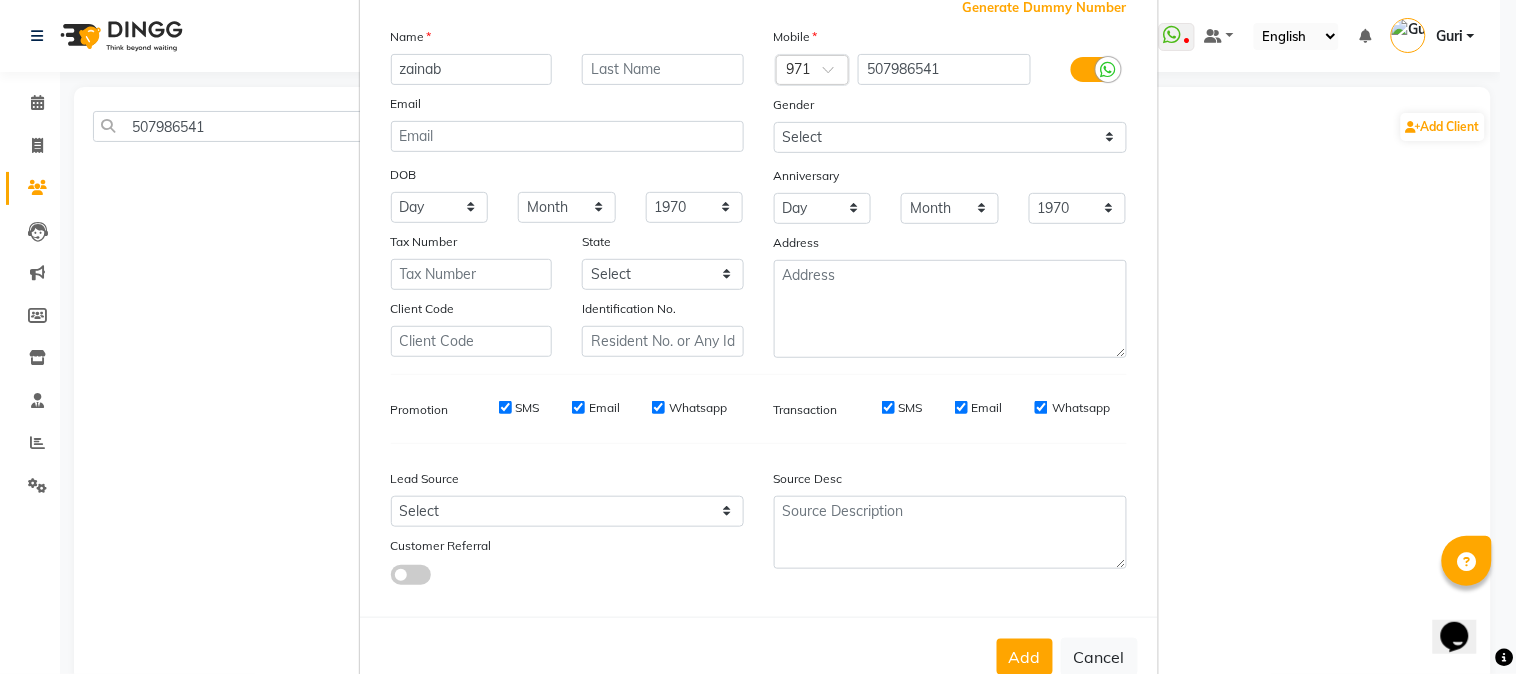 scroll, scrollTop: 176, scrollLeft: 0, axis: vertical 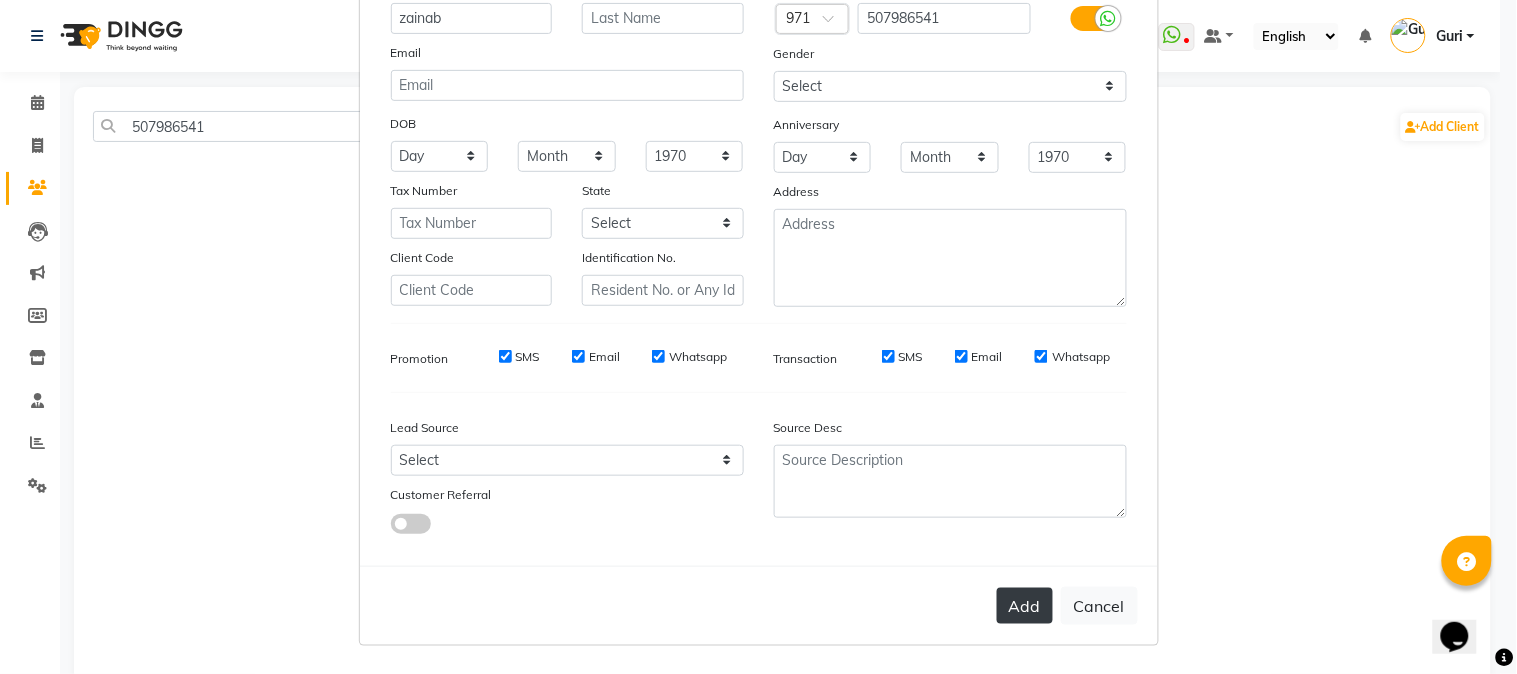 click on "Add" at bounding box center (1025, 606) 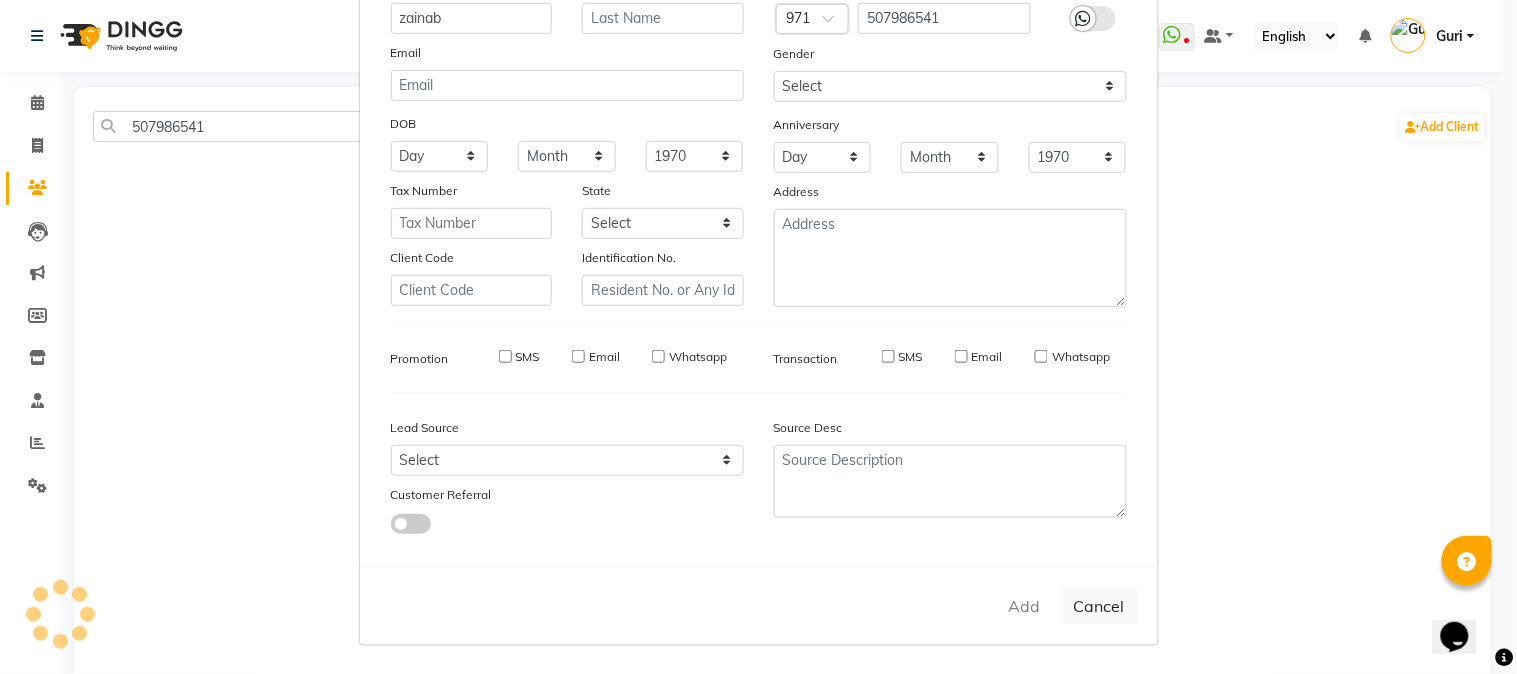 type 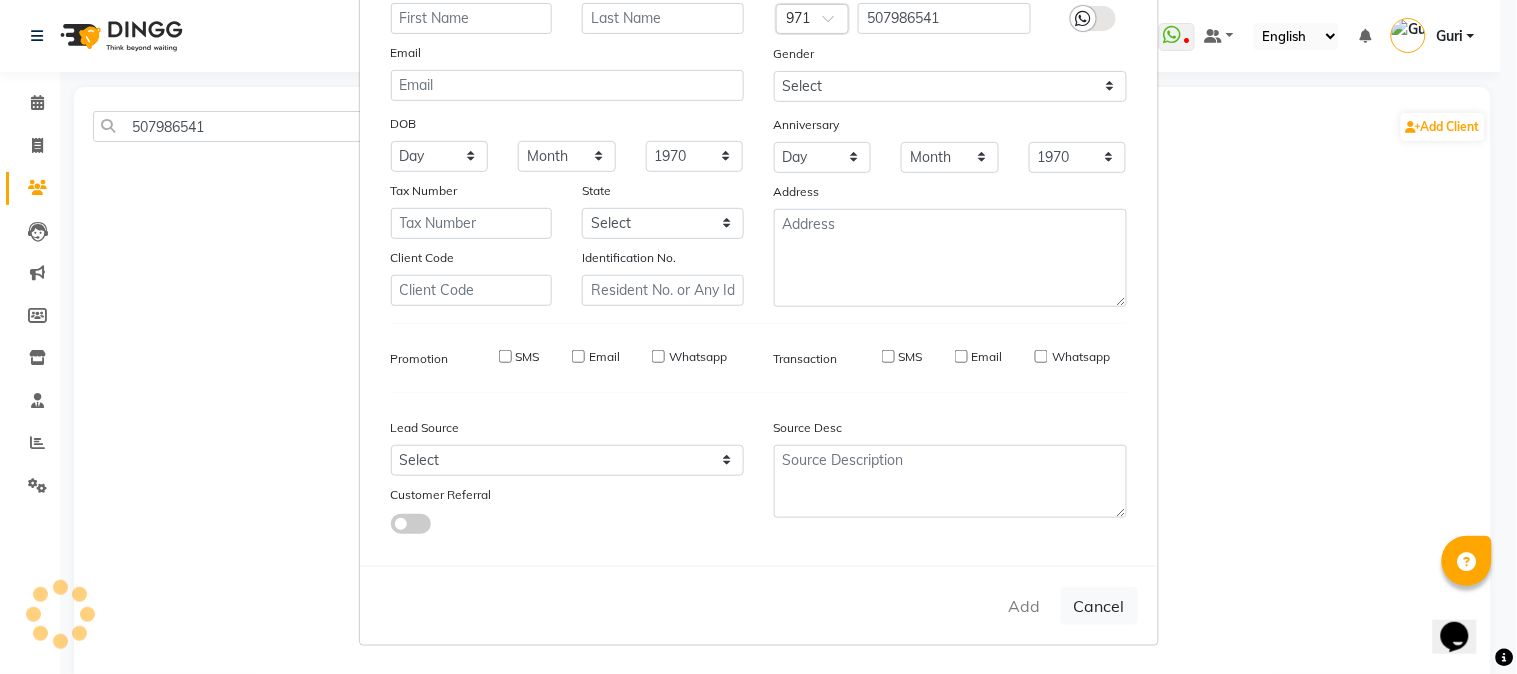 select 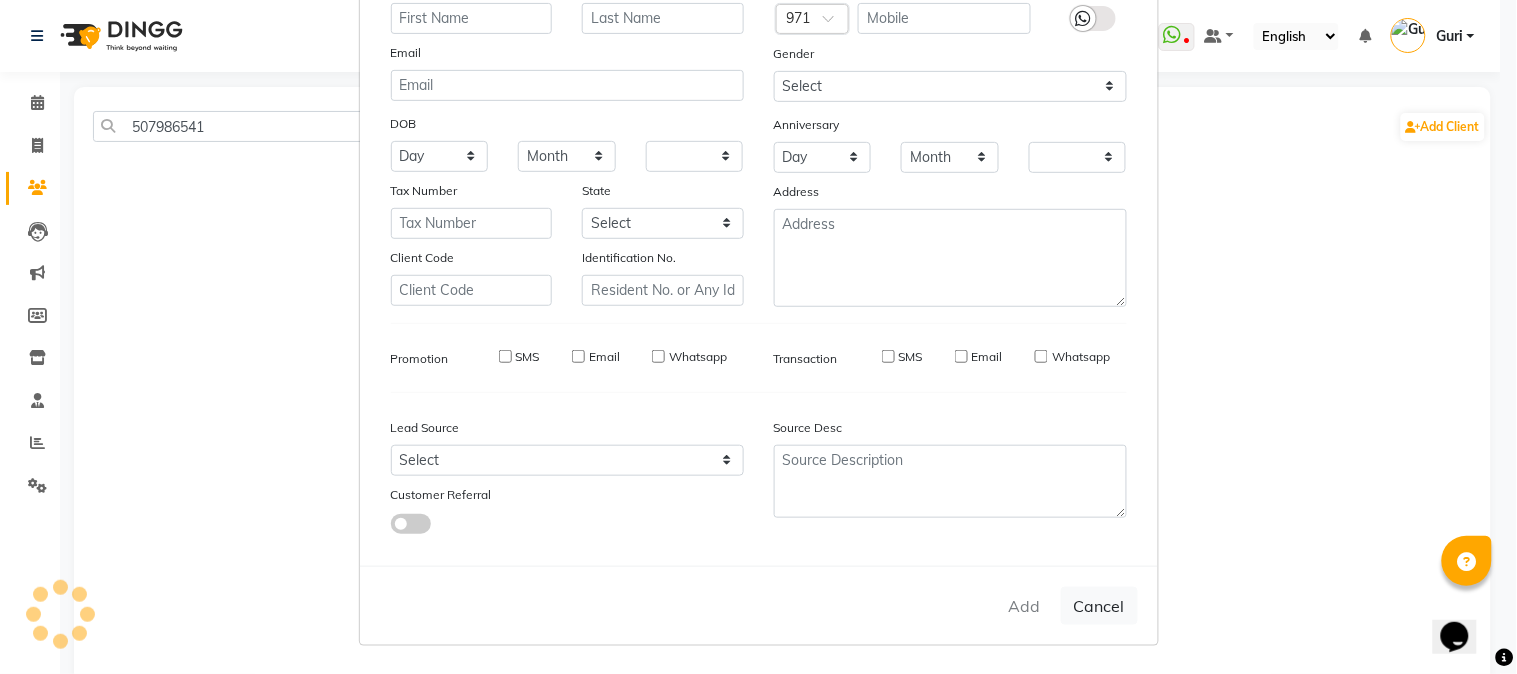 checkbox on "false" 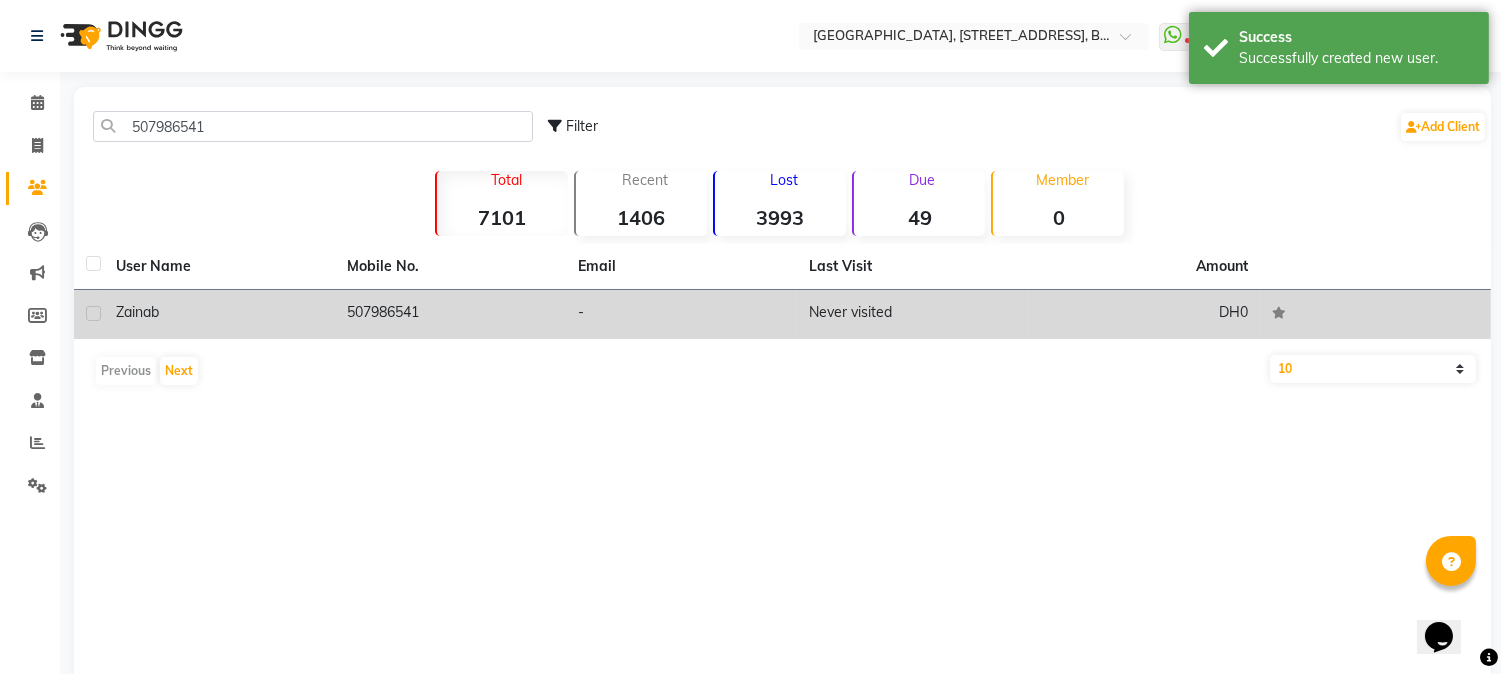 click on "507986541" 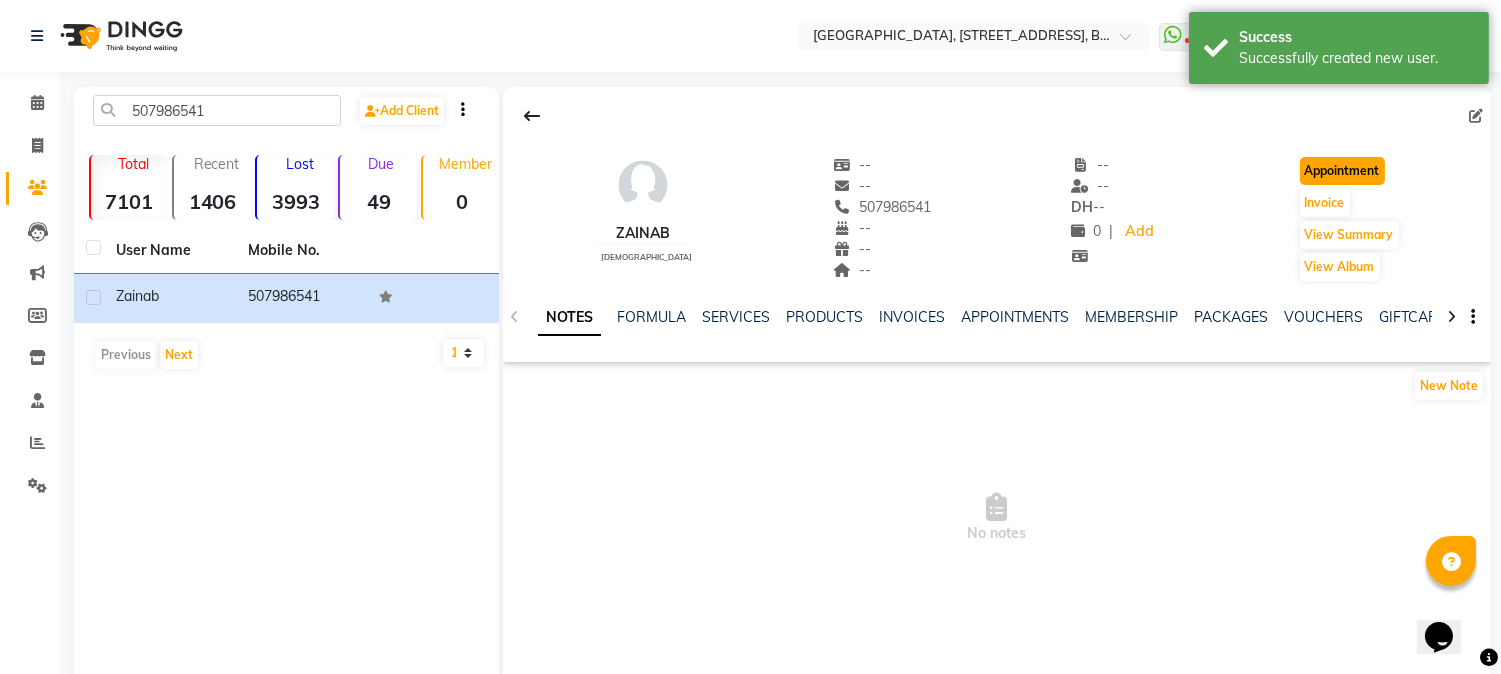 click on "Appointment" 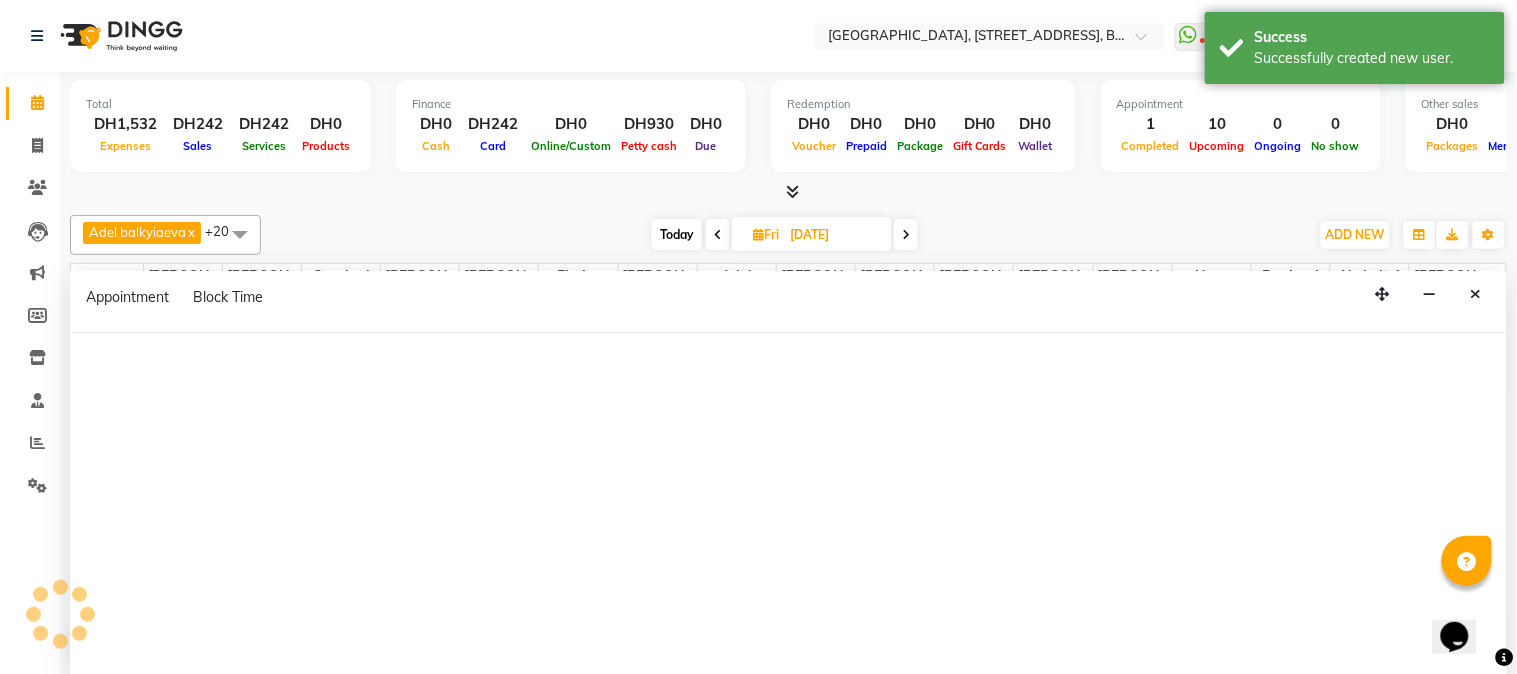 scroll, scrollTop: 0, scrollLeft: 0, axis: both 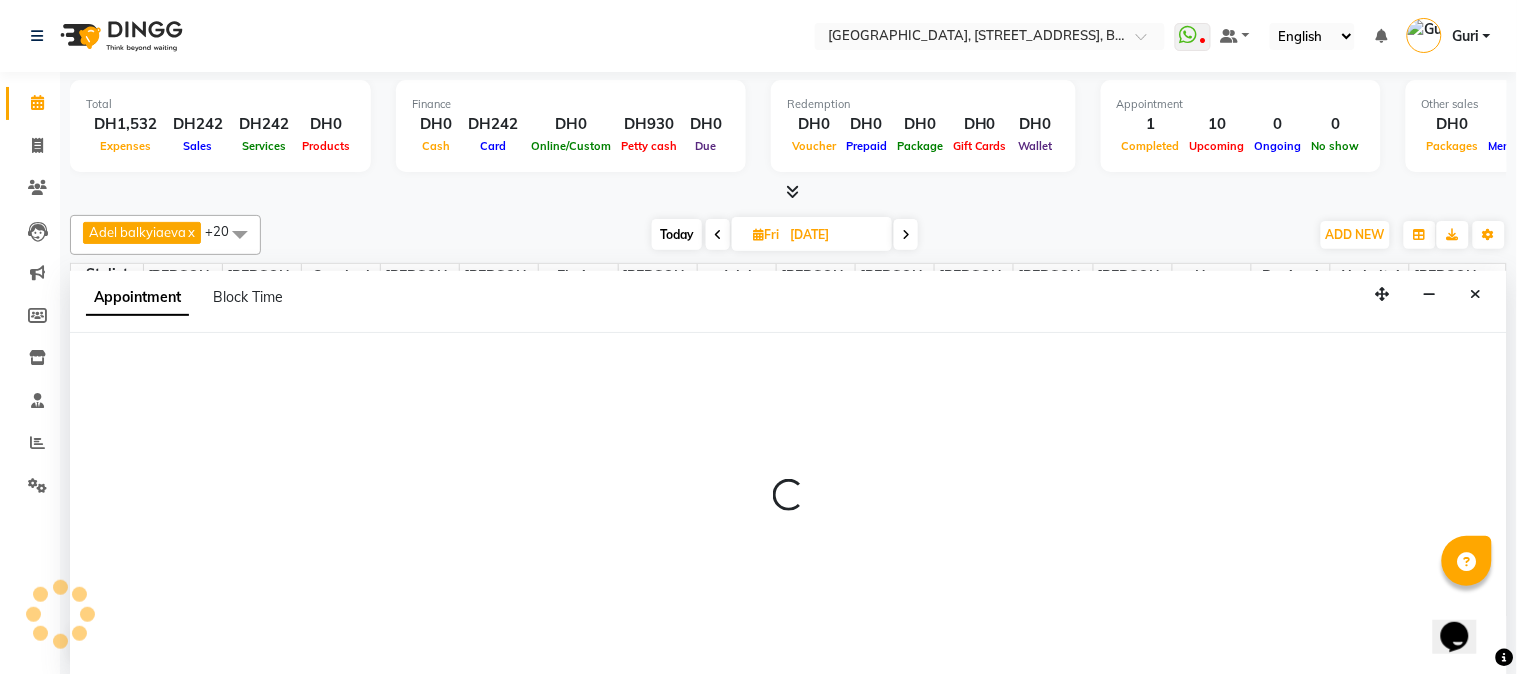 type on "[DATE]" 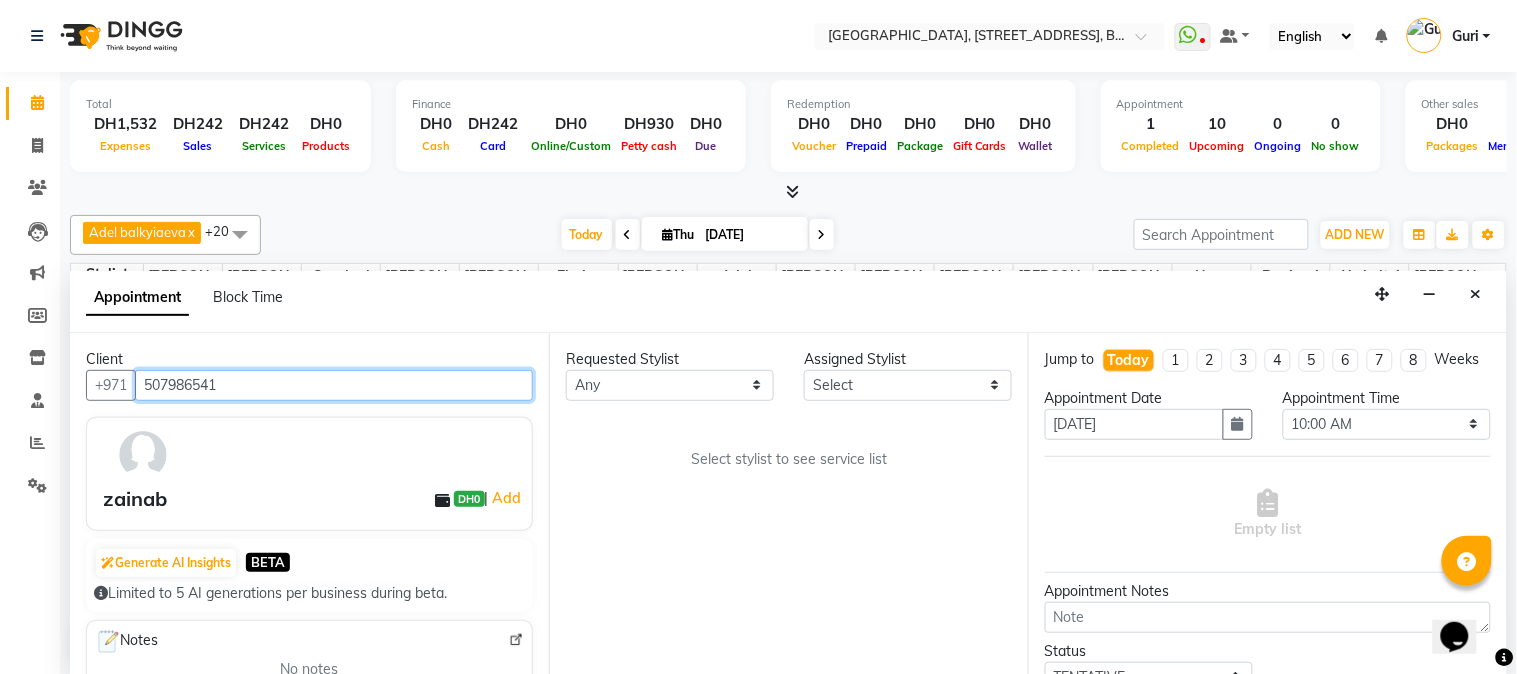 scroll, scrollTop: 531, scrollLeft: 0, axis: vertical 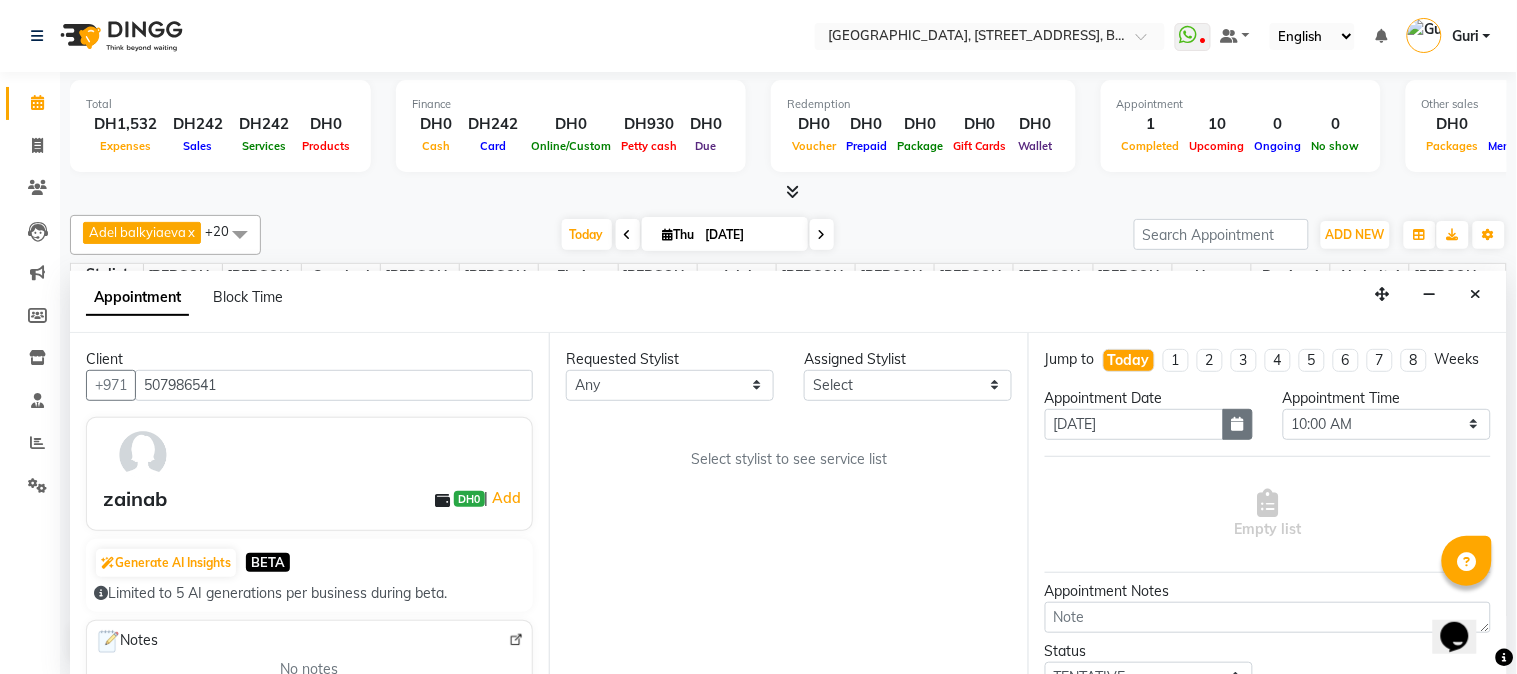 click at bounding box center (1238, 424) 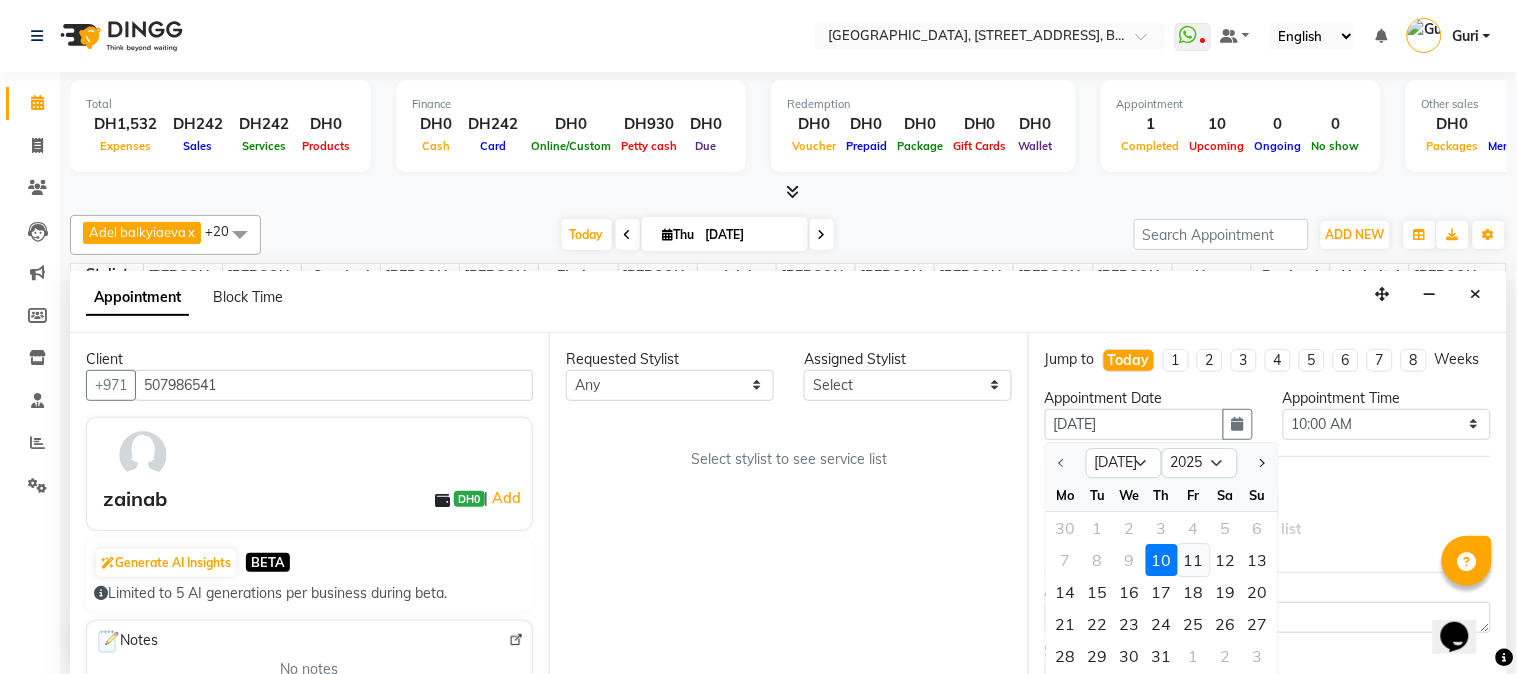 click on "11" at bounding box center [1194, 560] 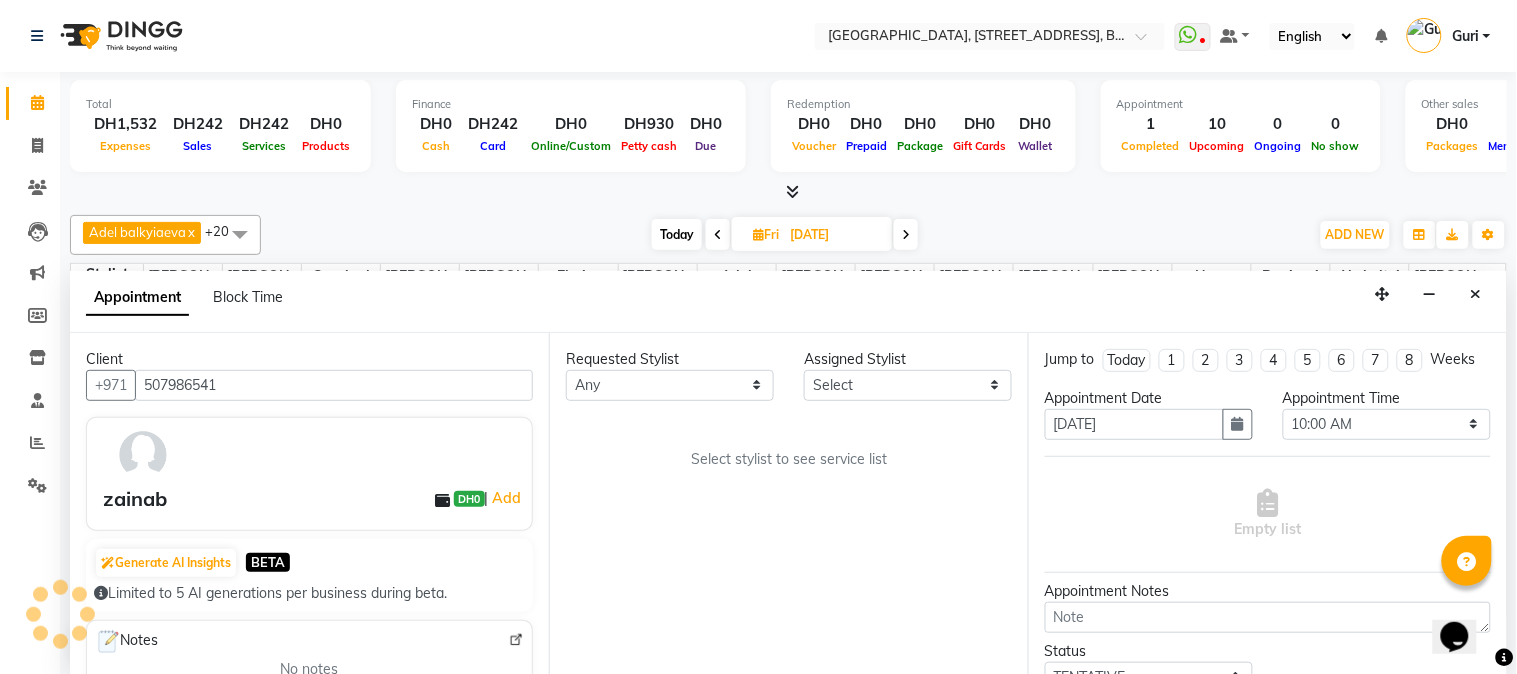 scroll, scrollTop: 531, scrollLeft: 0, axis: vertical 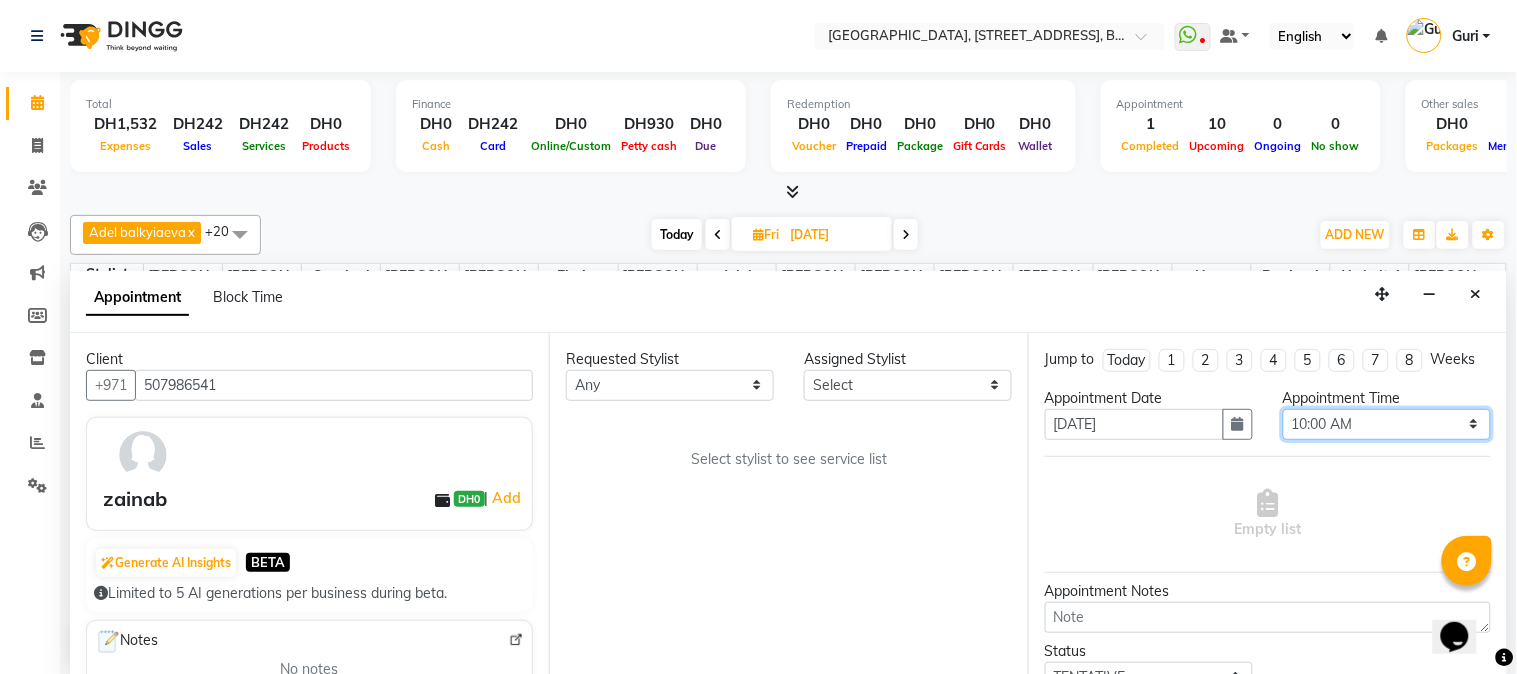 click on "Select 10:00 AM 10:15 AM 10:30 AM 10:45 AM 11:00 AM 11:15 AM 11:30 AM 11:45 AM 12:00 PM 12:15 PM 12:30 PM 12:45 PM 01:00 PM 01:15 PM 01:30 PM 01:45 PM 02:00 PM 02:15 PM 02:30 PM 02:45 PM 03:00 PM 03:15 PM 03:30 PM 03:45 PM 04:00 PM 04:15 PM 04:30 PM 04:45 PM 05:00 PM 05:15 PM 05:30 PM 05:45 PM 06:00 PM 06:15 PM 06:30 PM 06:45 PM 07:00 PM 07:15 PM 07:30 PM 07:45 PM 08:00 PM 08:15 PM 08:30 PM 08:45 PM 09:00 PM 09:15 PM 09:30 PM 09:45 PM 10:00 PM 10:15 PM 10:30 PM 10:45 PM 11:00 PM" at bounding box center (1387, 424) 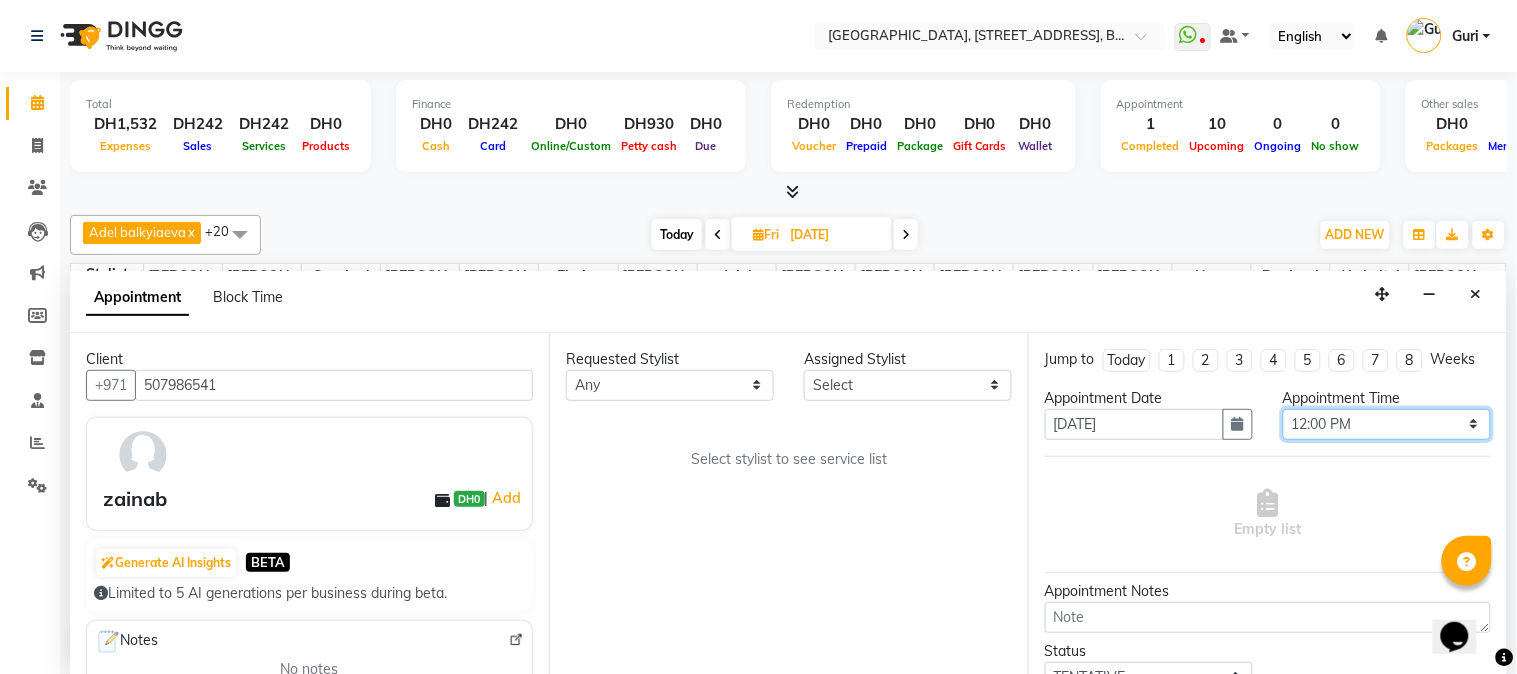 click on "Select 10:00 AM 10:15 AM 10:30 AM 10:45 AM 11:00 AM 11:15 AM 11:30 AM 11:45 AM 12:00 PM 12:15 PM 12:30 PM 12:45 PM 01:00 PM 01:15 PM 01:30 PM 01:45 PM 02:00 PM 02:15 PM 02:30 PM 02:45 PM 03:00 PM 03:15 PM 03:30 PM 03:45 PM 04:00 PM 04:15 PM 04:30 PM 04:45 PM 05:00 PM 05:15 PM 05:30 PM 05:45 PM 06:00 PM 06:15 PM 06:30 PM 06:45 PM 07:00 PM 07:15 PM 07:30 PM 07:45 PM 08:00 PM 08:15 PM 08:30 PM 08:45 PM 09:00 PM 09:15 PM 09:30 PM 09:45 PM 10:00 PM 10:15 PM 10:30 PM 10:45 PM 11:00 PM" at bounding box center (1387, 424) 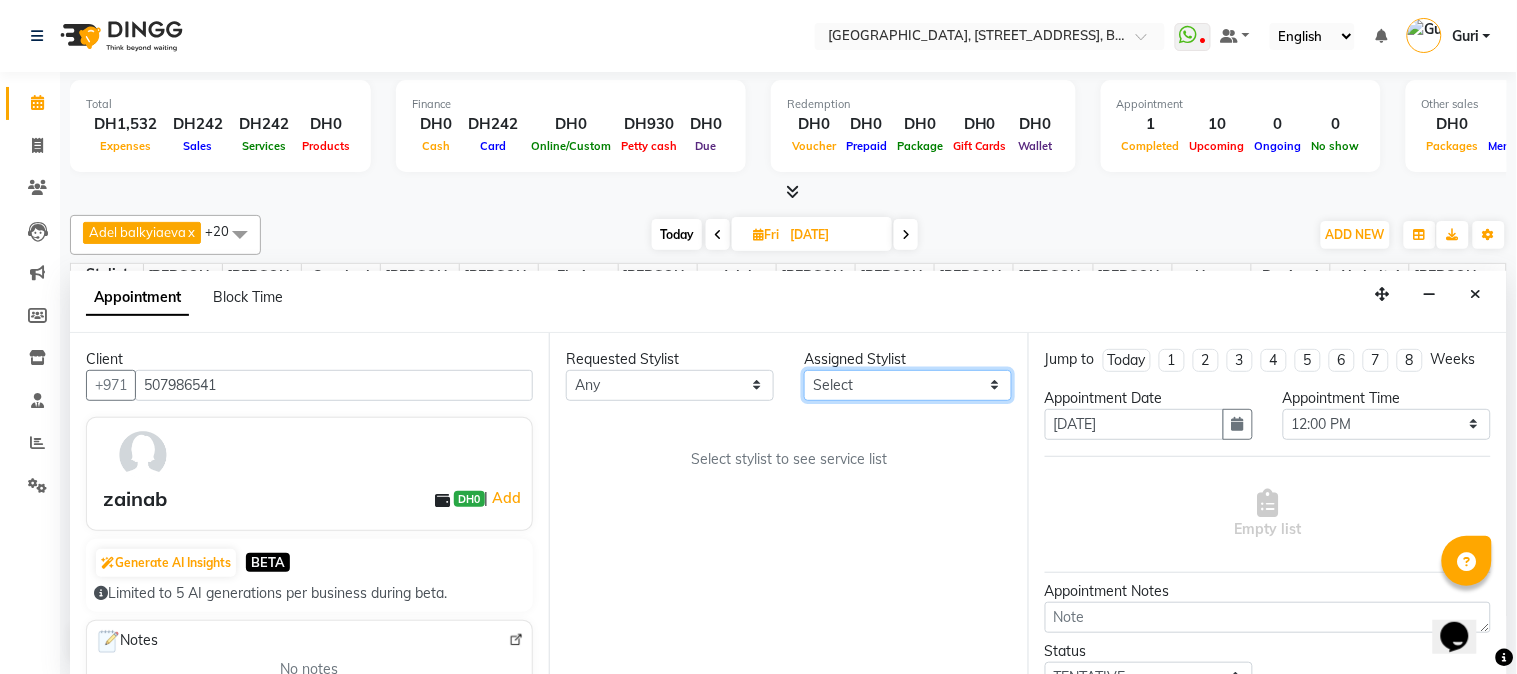 click on "Select Adel balkyiaeva [PERSON_NAME] [PERSON_NAME] ZHUMALIEVA [PERSON_NAME] Rakhmaniberdieva Aygul Durdyyeva [PERSON_NAME] soldatbek kyzy [PERSON_NAME]  [PERSON_NAME] el Gourari [PERSON_NAME] [PERSON_NAME] agozian [PERSON_NAME] (hadija) [PERSON_NAME] [PERSON_NAME] [PERSON_NAME] Soldotbek kyzy Meerzat askatovna Nour [PERSON_NAME] [PERSON_NAME]" at bounding box center [908, 385] 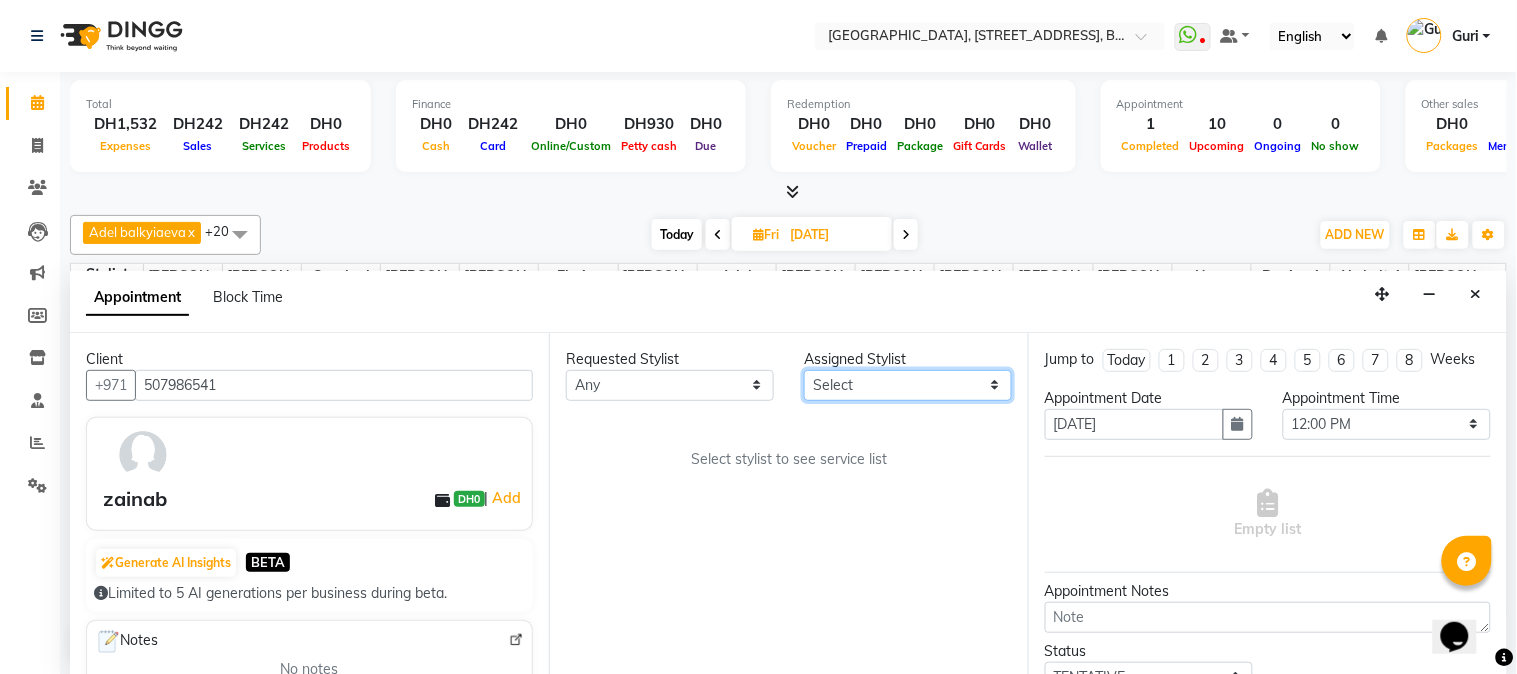 select on "59645" 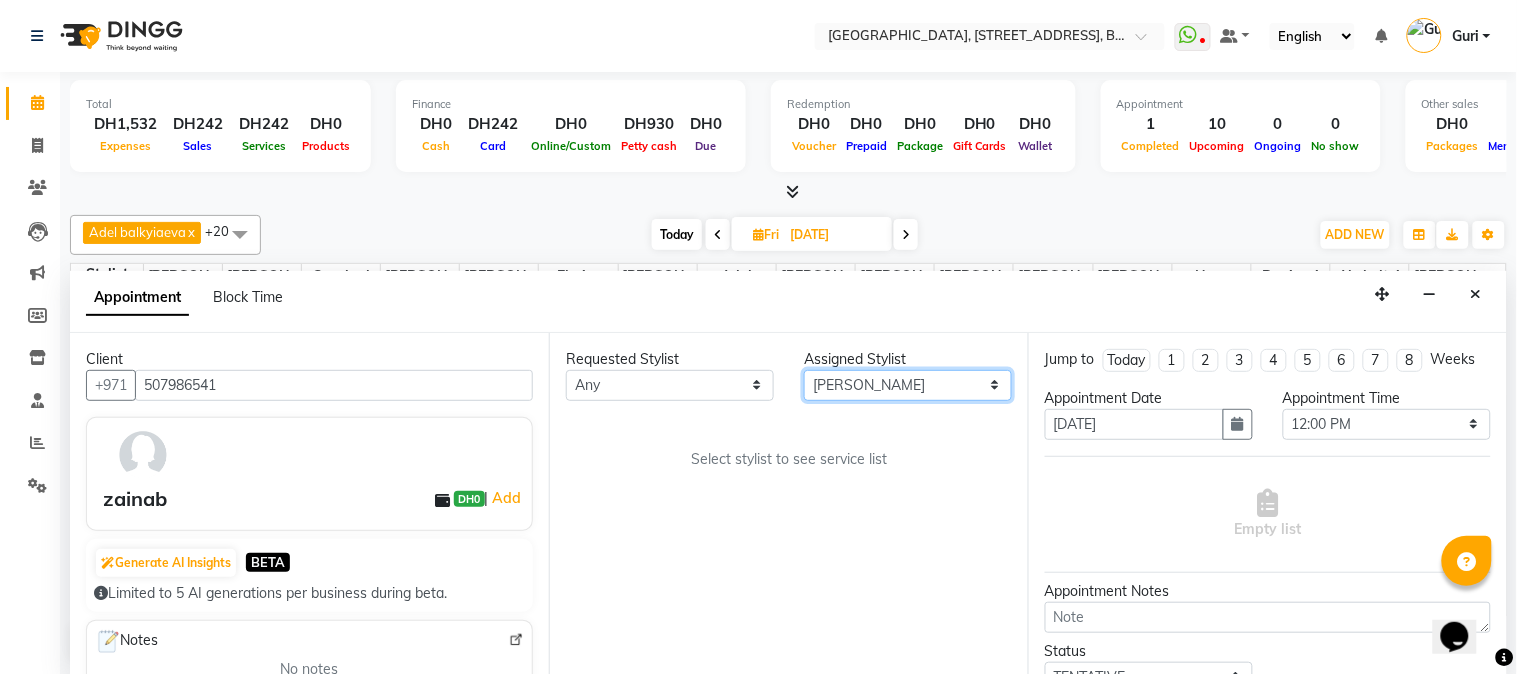 click on "Select Adel balkyiaeva [PERSON_NAME] [PERSON_NAME] ZHUMALIEVA [PERSON_NAME] Rakhmaniberdieva Aygul Durdyyeva [PERSON_NAME] soldatbek kyzy [PERSON_NAME]  [PERSON_NAME] el Gourari [PERSON_NAME] [PERSON_NAME] agozian [PERSON_NAME] (hadija) [PERSON_NAME] [PERSON_NAME] [PERSON_NAME] Soldotbek kyzy Meerzat askatovna Nour [PERSON_NAME] [PERSON_NAME]" at bounding box center (908, 385) 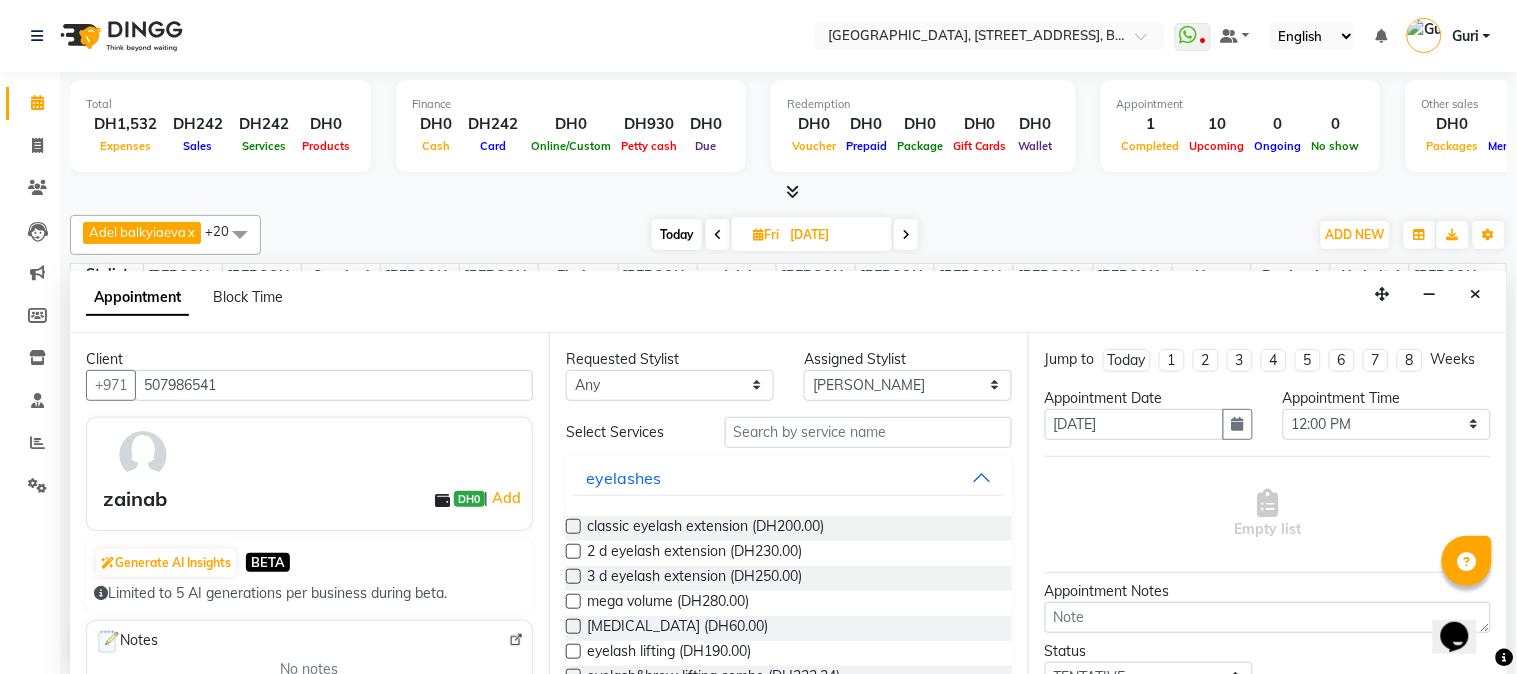 click at bounding box center [573, 526] 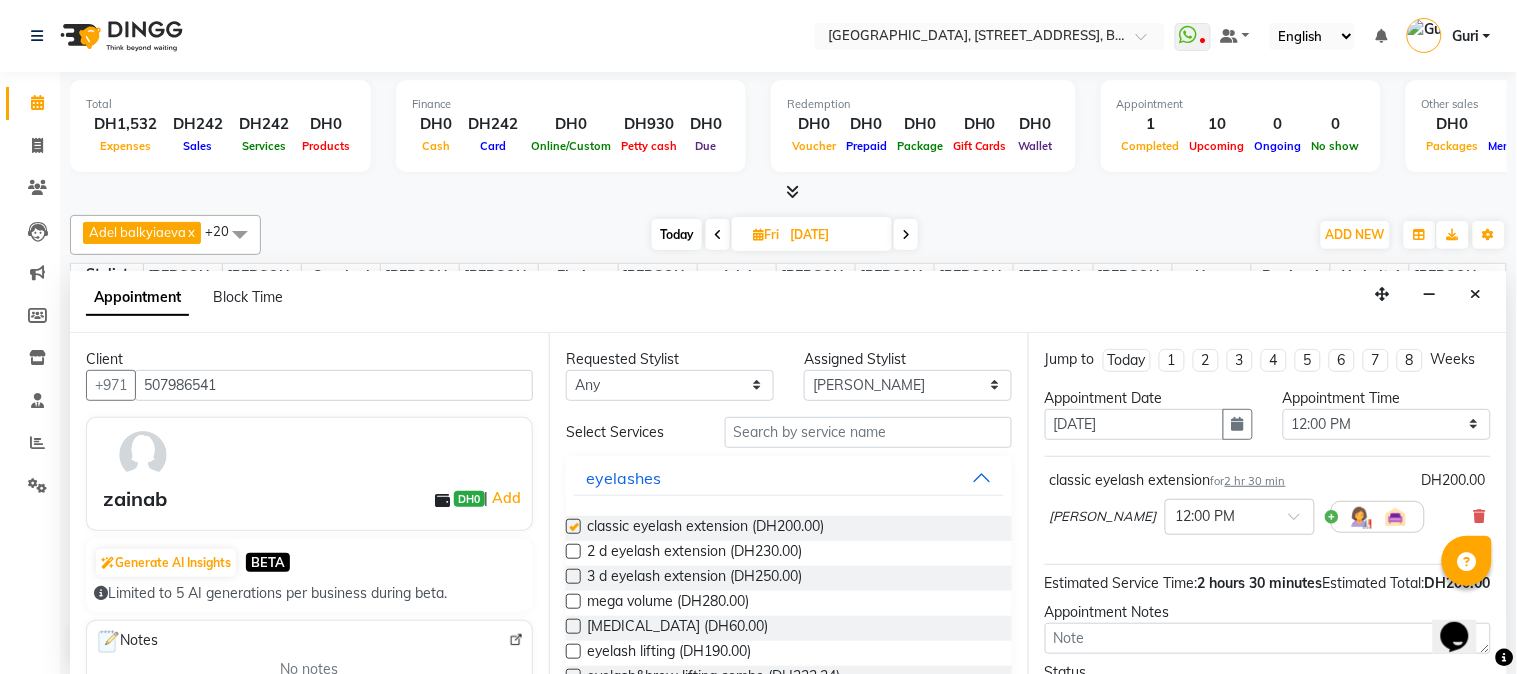 checkbox on "false" 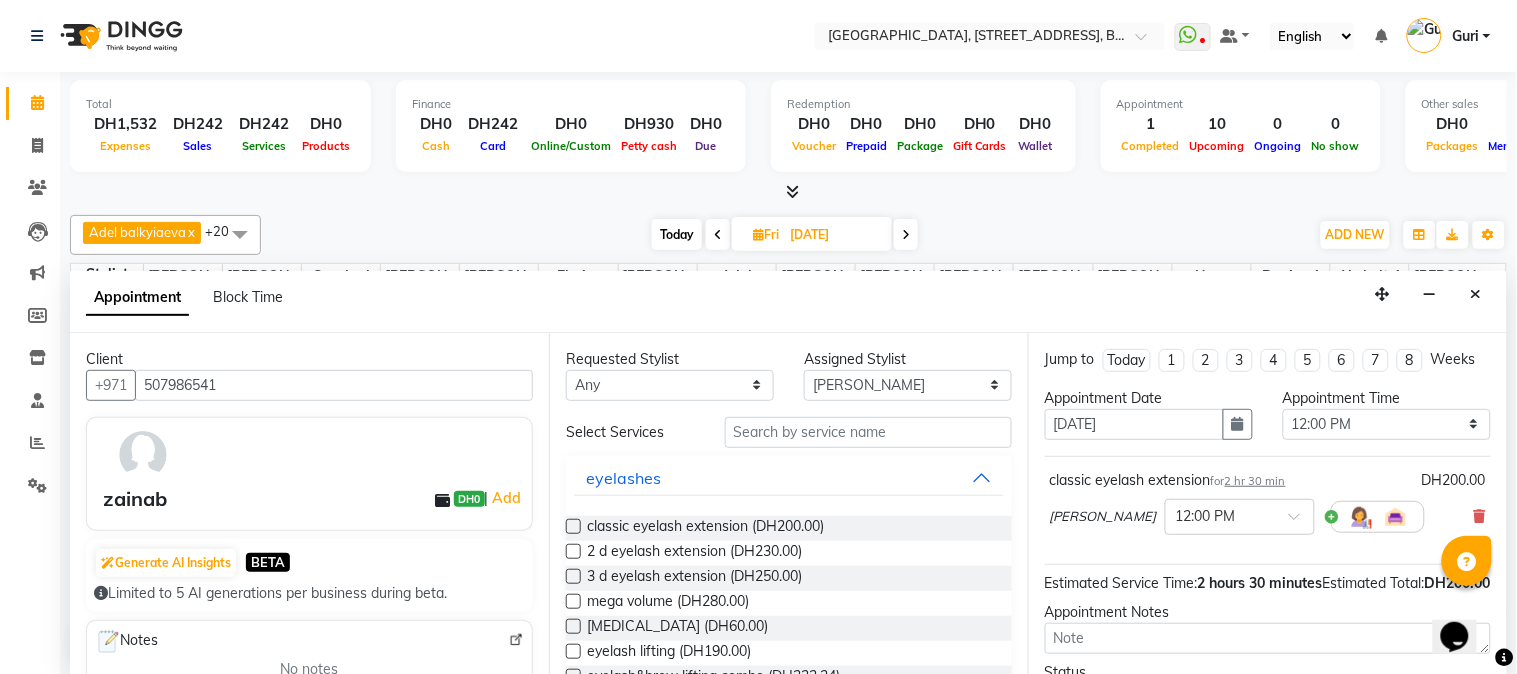 click on "Total  DH1,532  Expenses DH242  Sales DH242  Services DH0  Products Finance  DH0  Cash DH242  Card DH0  Online/Custom DH930 [PERSON_NAME] cash DH0 Due  Redemption  DH0 Voucher DH0 Prepaid DH0 Package DH0  Gift Cards DH0  Wallet  Appointment  1 Completed 10 Upcoming 0 Ongoing 0 No show  Other sales  DH0  Packages DH0  Memberships DH0  Vouchers DH0  Prepaids DH0  Gift Cards Adel balkyiaeva  x [PERSON_NAME]  x [PERSON_NAME]  x [PERSON_NAME]  x Elmira soldatbek kyzy  x [PERSON_NAME]  [PERSON_NAME] el Gourari  x [PERSON_NAME] agozian  x [PERSON_NAME] (hadija)  x [PERSON_NAME]  x [PERSON_NAME] [PERSON_NAME]  x [PERSON_NAME] kyzy  x [PERSON_NAME]   x [PERSON_NAME]  x [PERSON_NAME]  x [PERSON_NAME]  x [PERSON_NAME] frrncos  x [PERSON_NAME]  x Begimai  x [PERSON_NAME]  x Akzholtoi  x +20 UnSelect All Adel balkyiaeva [PERSON_NAME] [PERSON_NAME] [PERSON_NAME] [PERSON_NAME] [PERSON_NAME] soldatbek kyzy [PERSON_NAME]  [PERSON_NAME] el Gourari [PERSON_NAME] Guri" 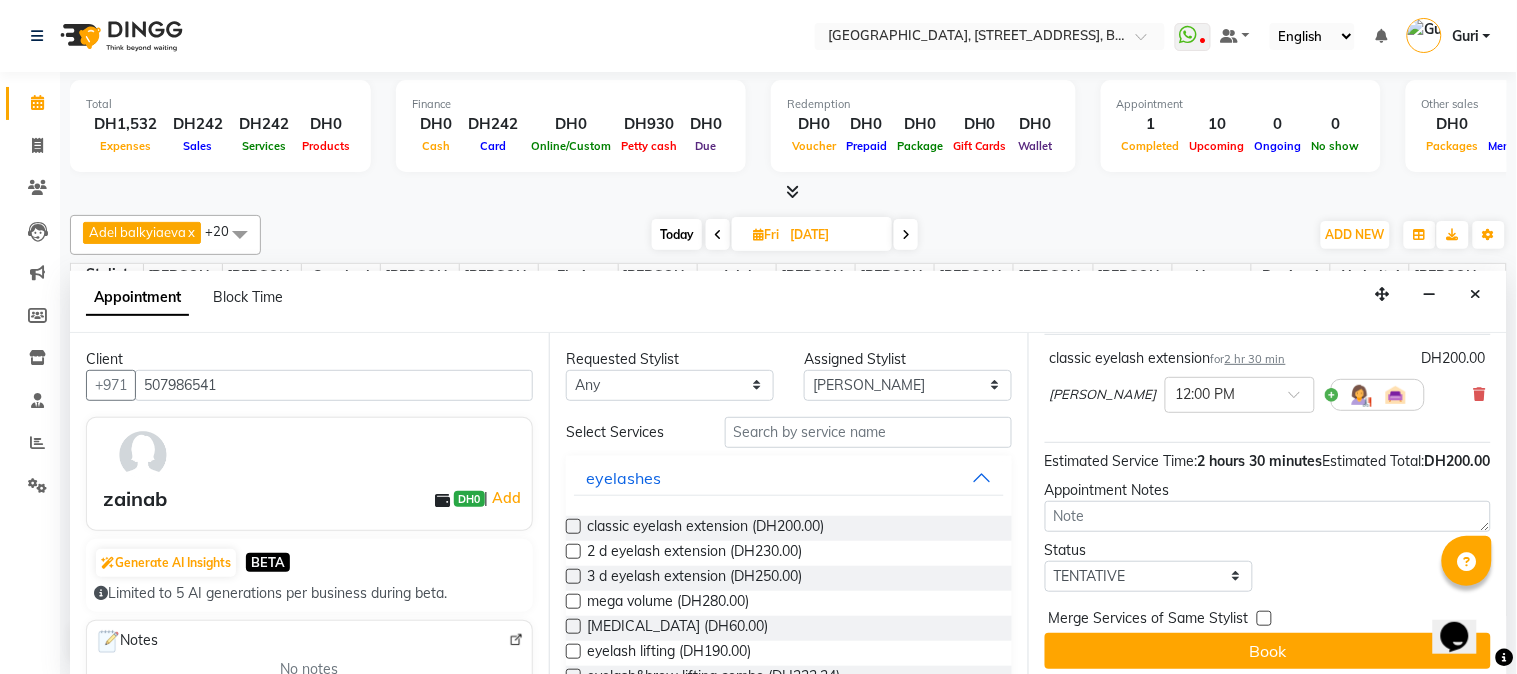 scroll, scrollTop: 175, scrollLeft: 0, axis: vertical 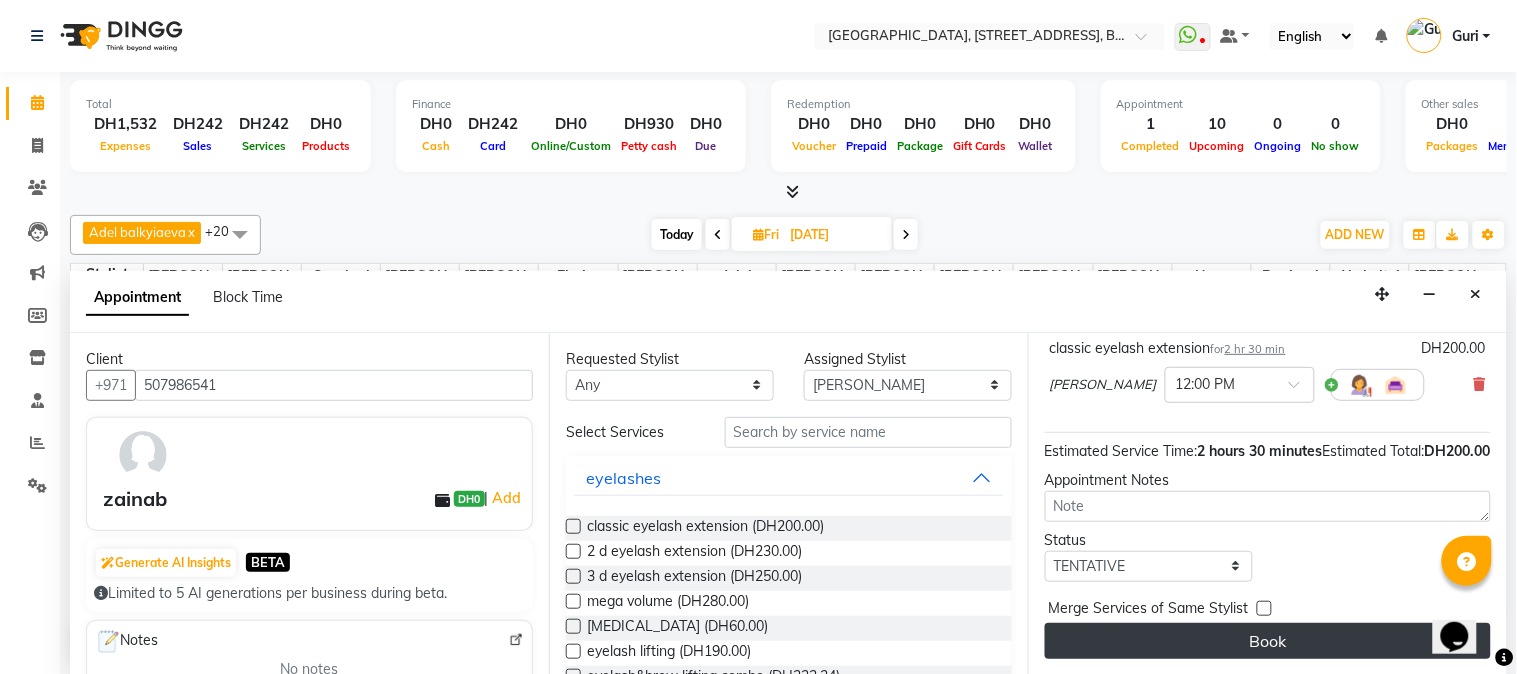 click on "Book" at bounding box center [1268, 641] 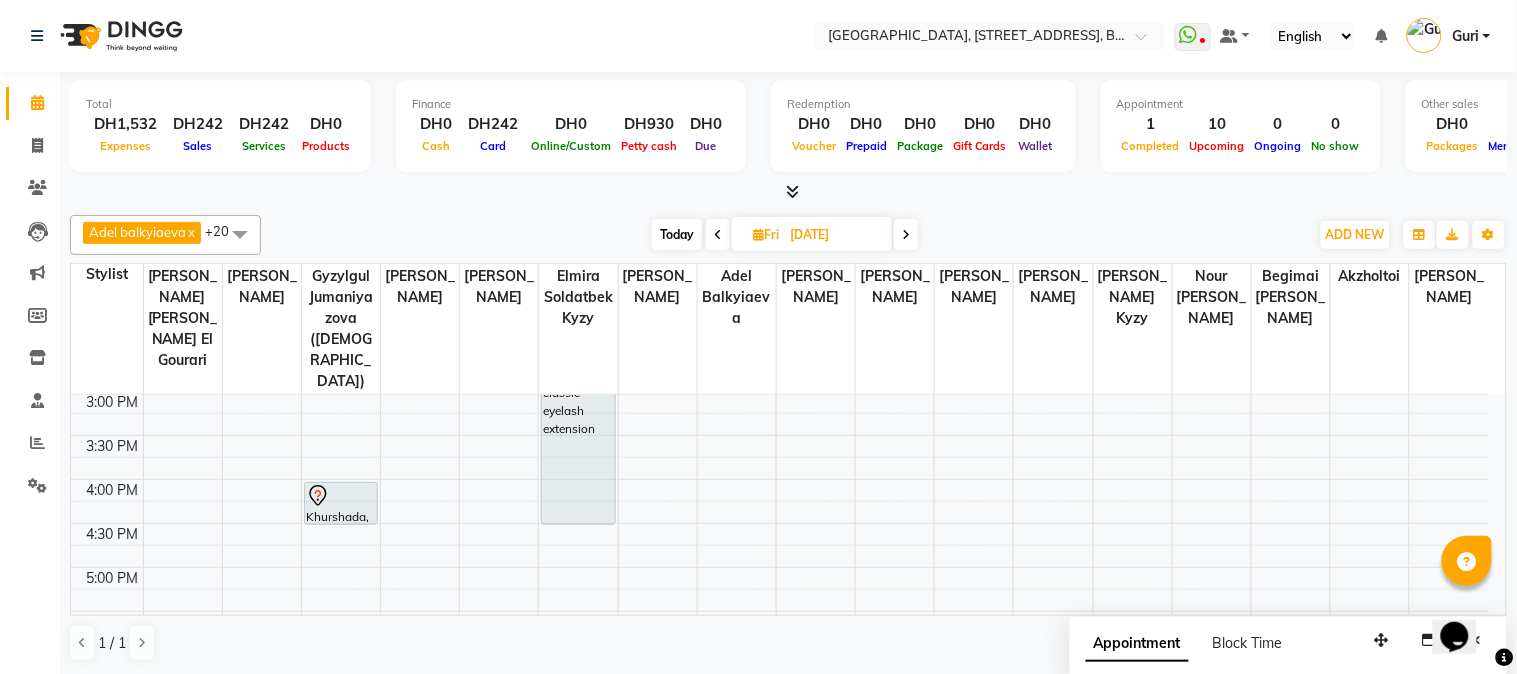 click at bounding box center [906, 234] 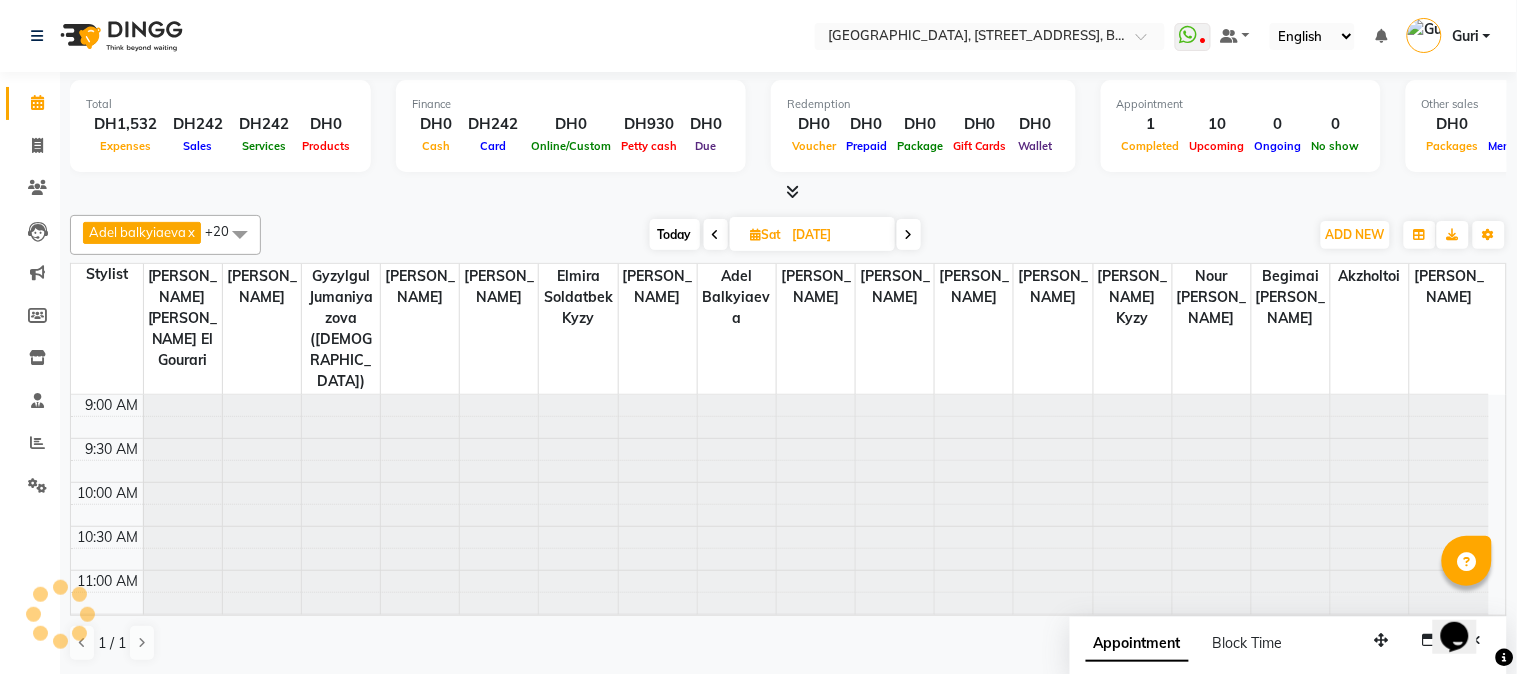 scroll, scrollTop: 531, scrollLeft: 0, axis: vertical 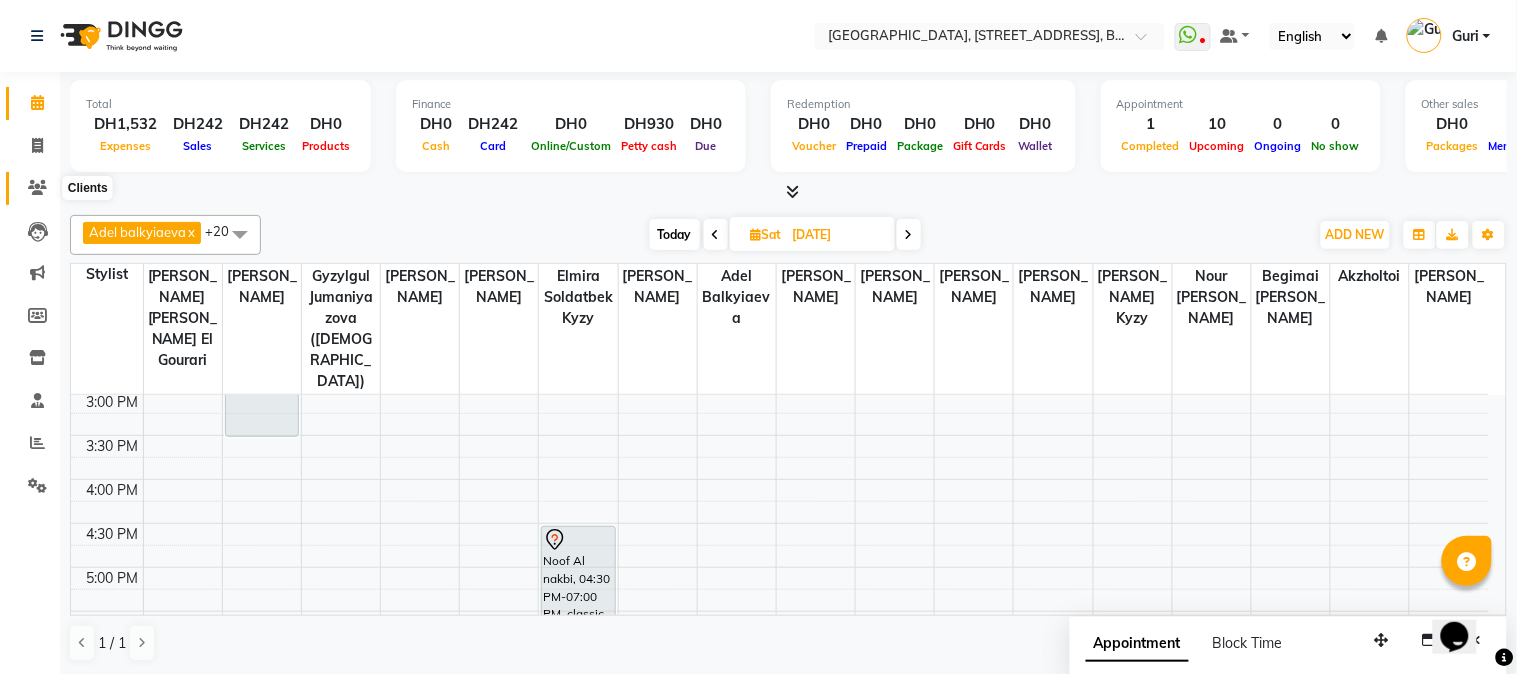 click 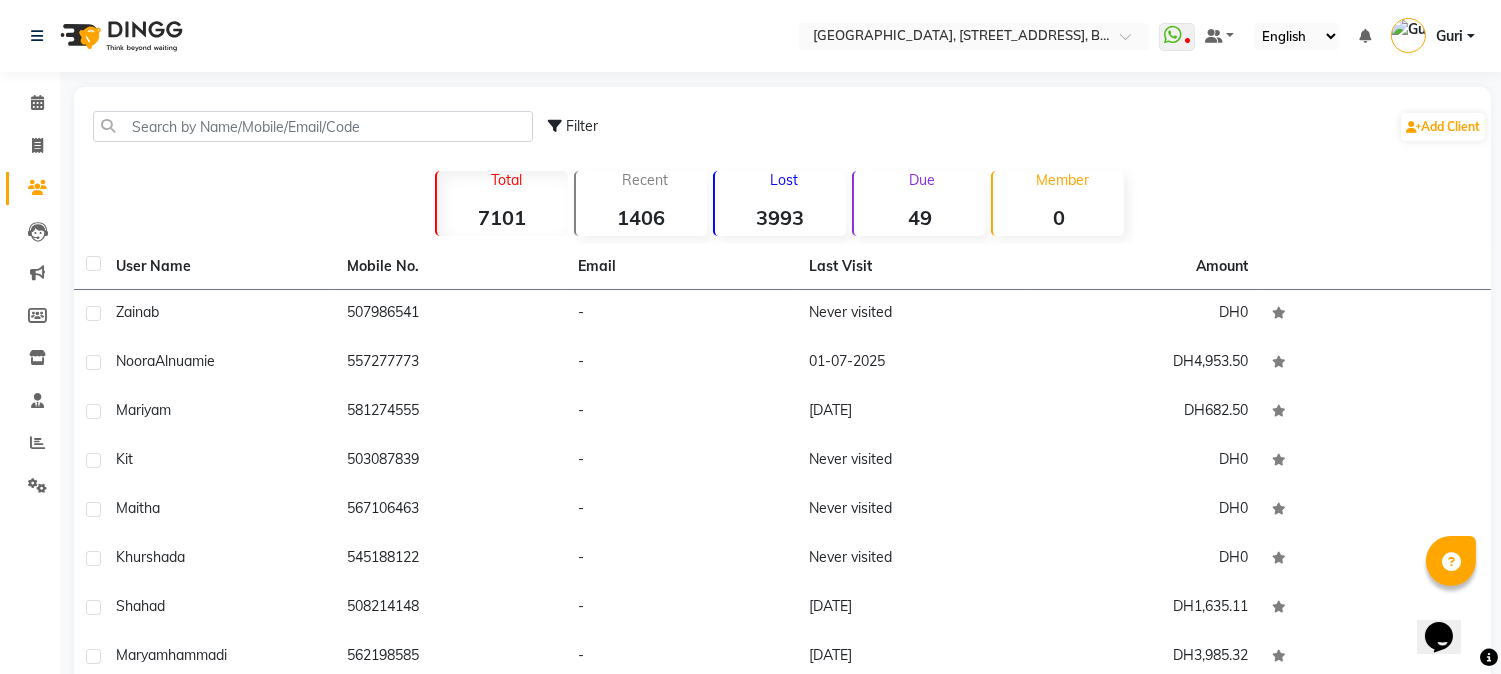 click on "Filter  Add Client" 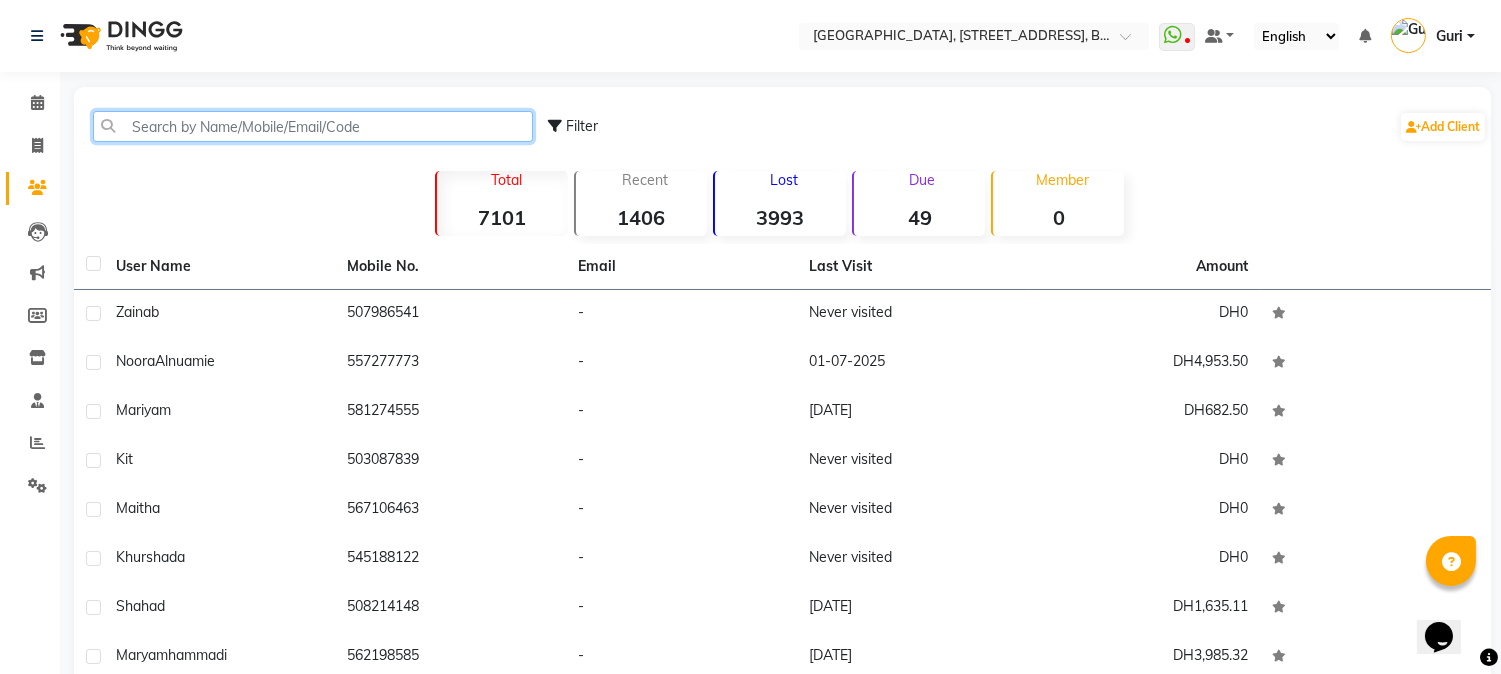 click 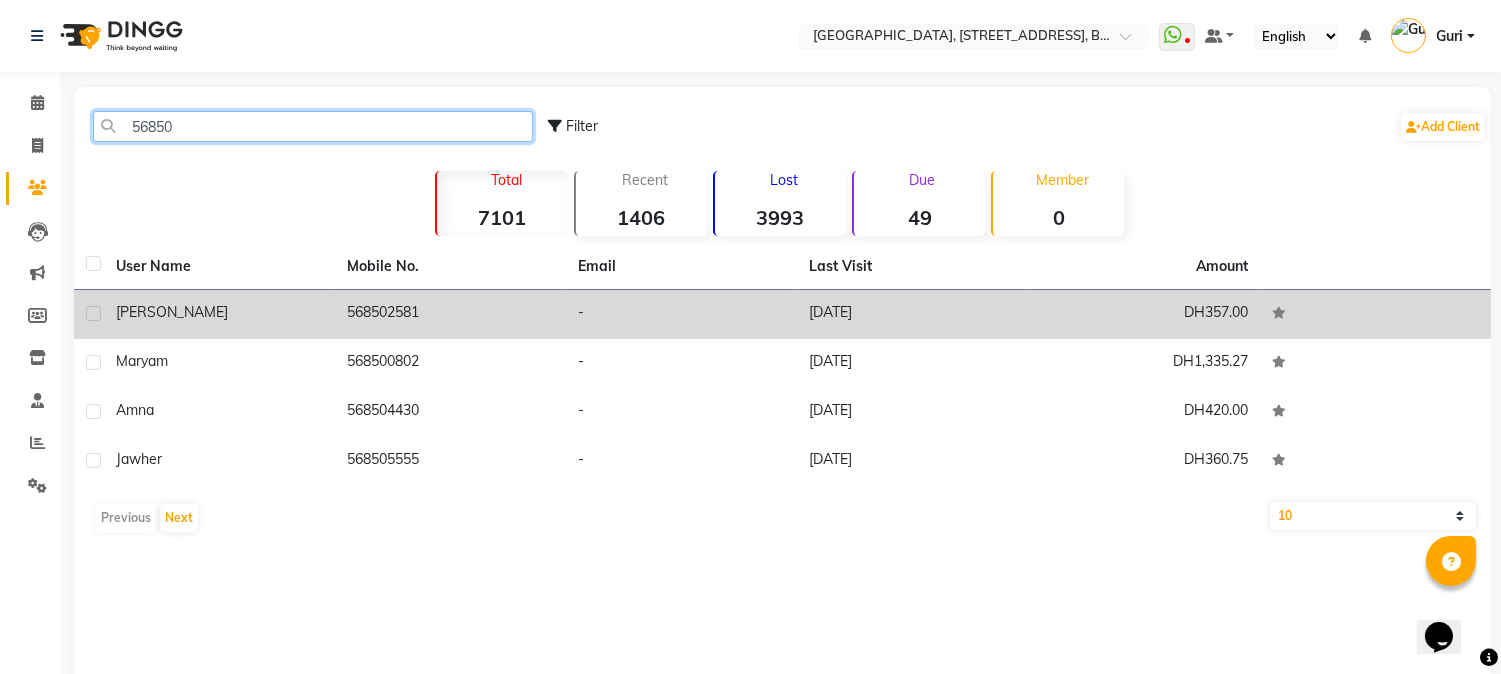 type on "56850" 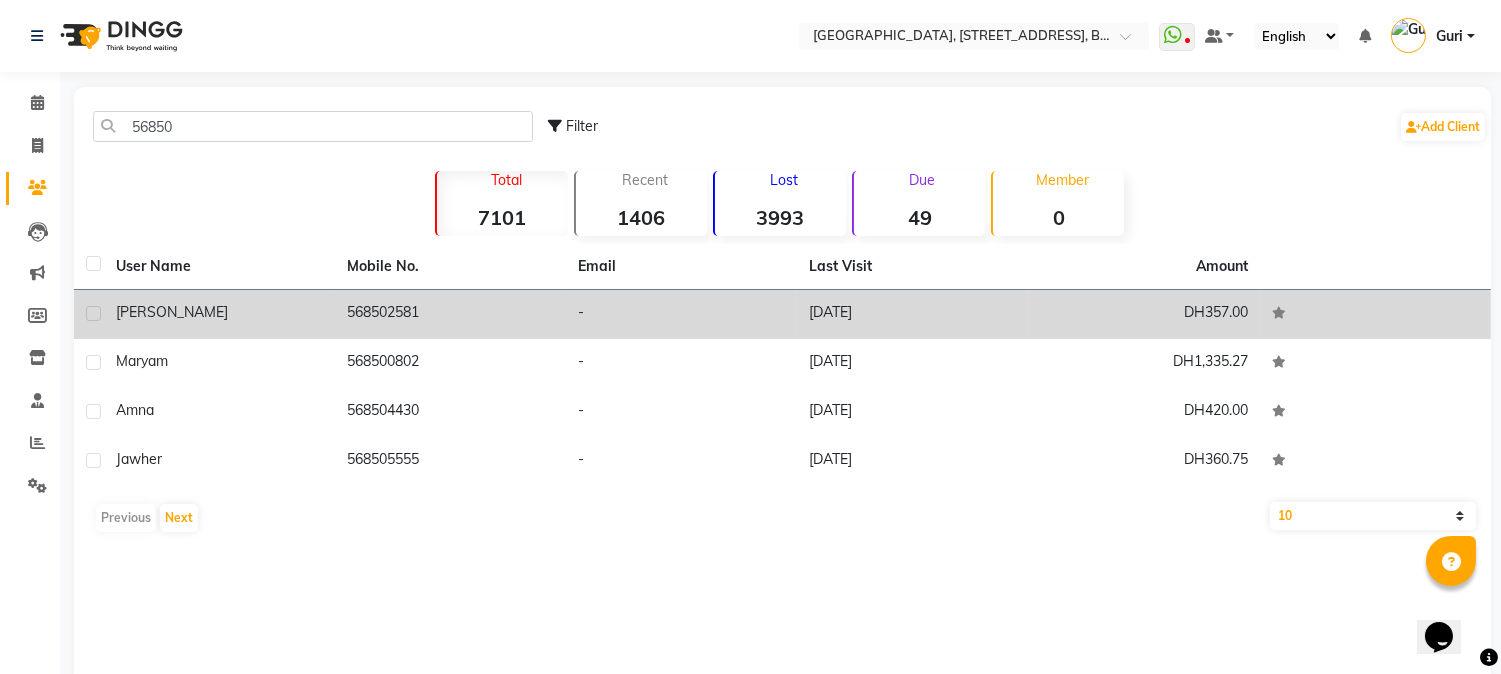 click on "568502581" 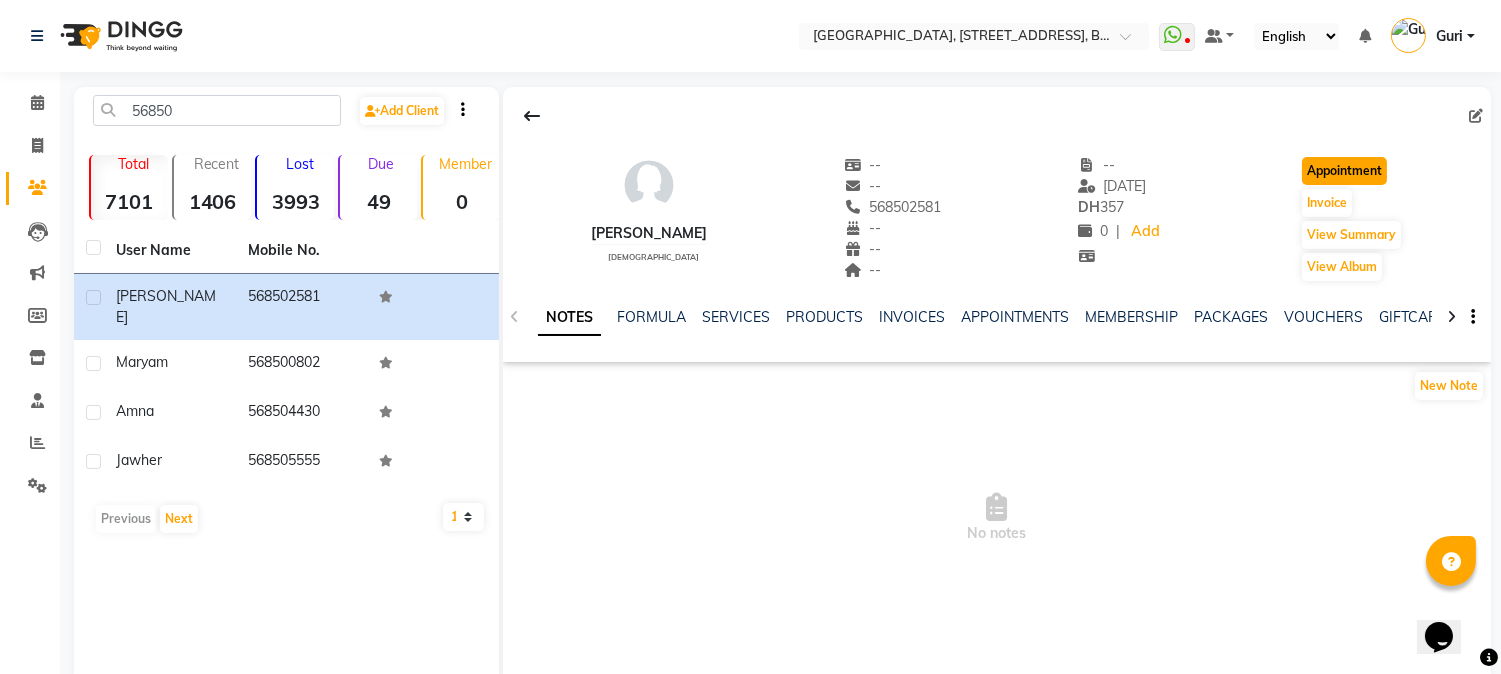 click on "Appointment" 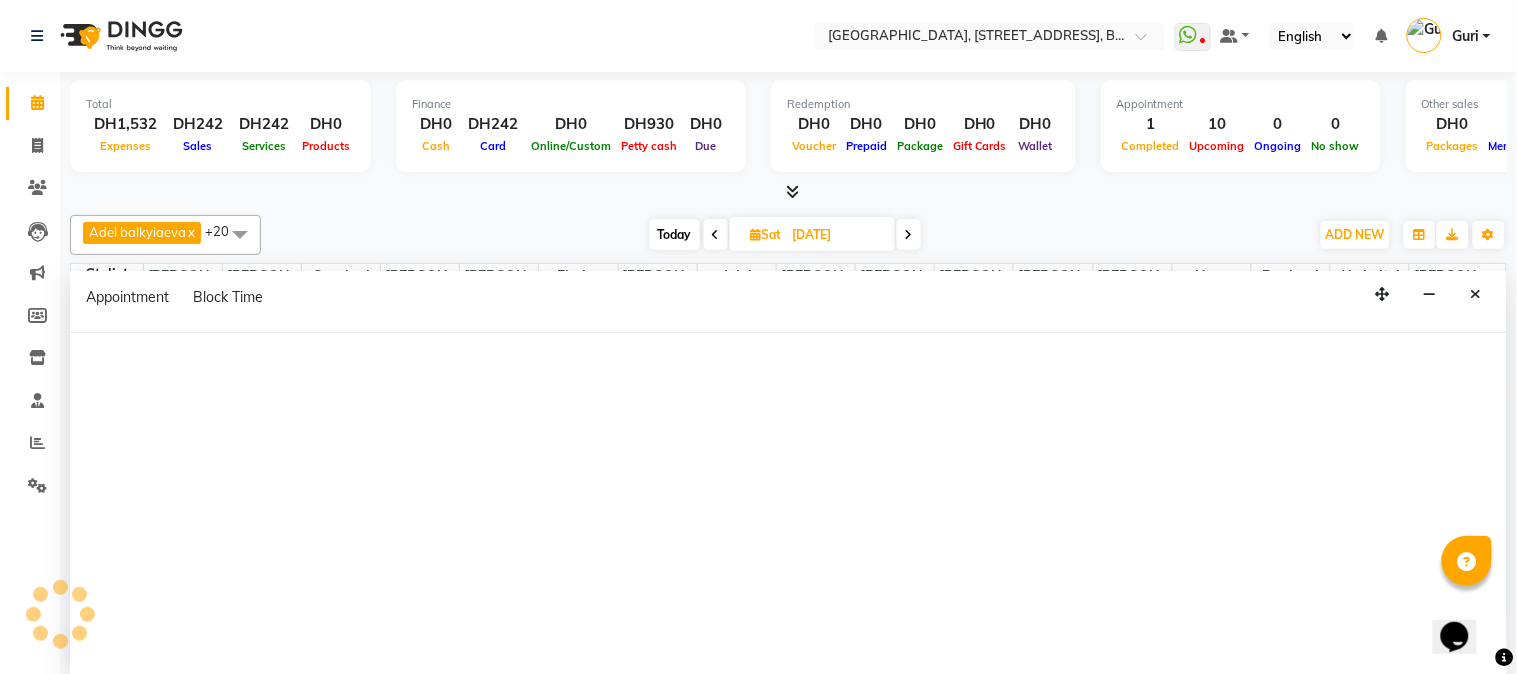 scroll, scrollTop: 0, scrollLeft: 0, axis: both 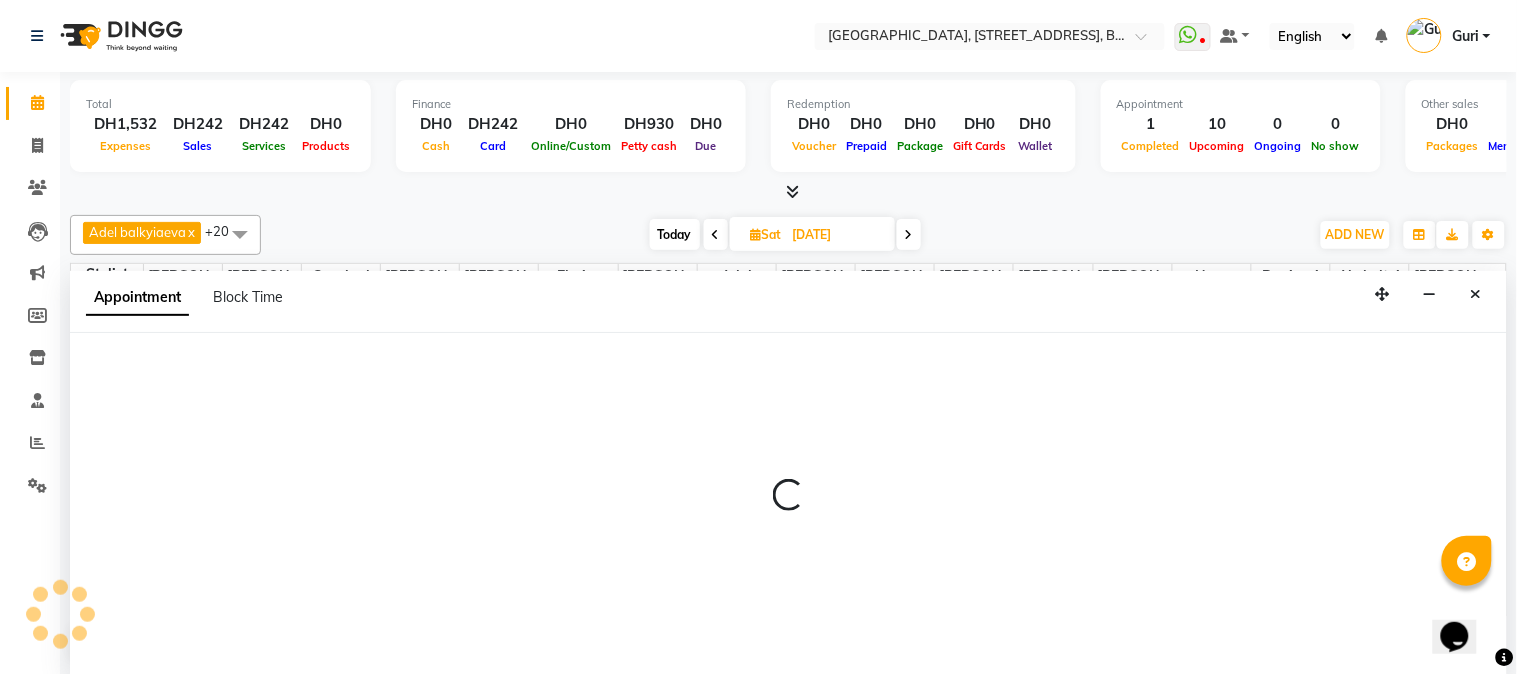 type on "[DATE]" 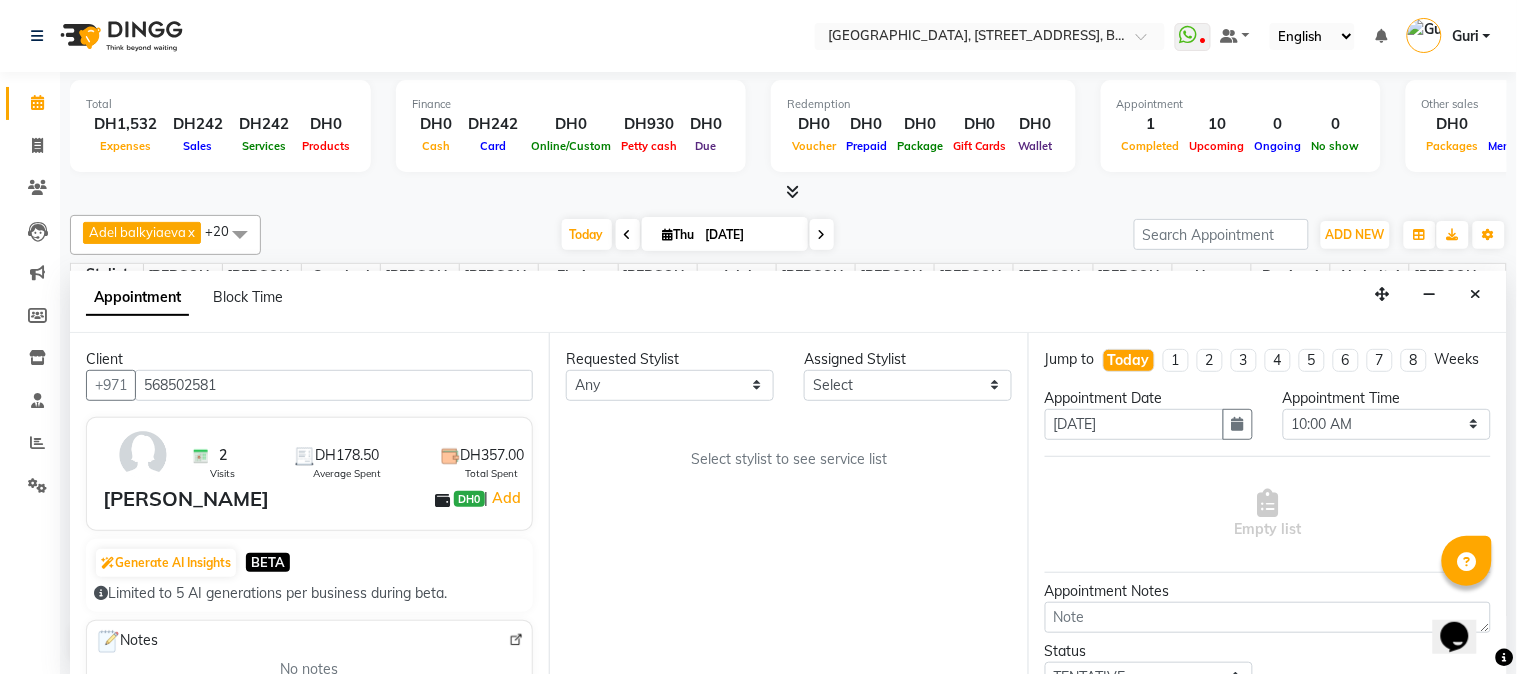 scroll, scrollTop: 531, scrollLeft: 0, axis: vertical 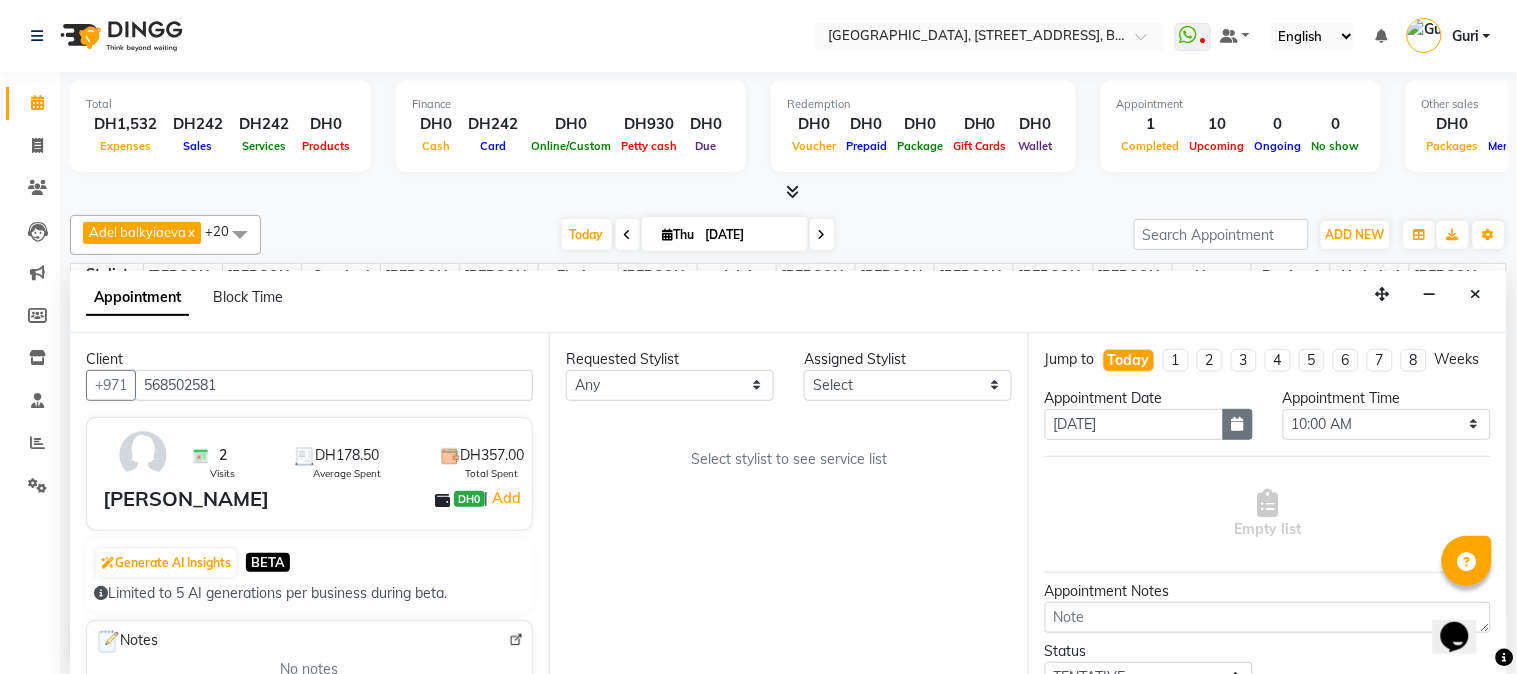 click at bounding box center [1238, 424] 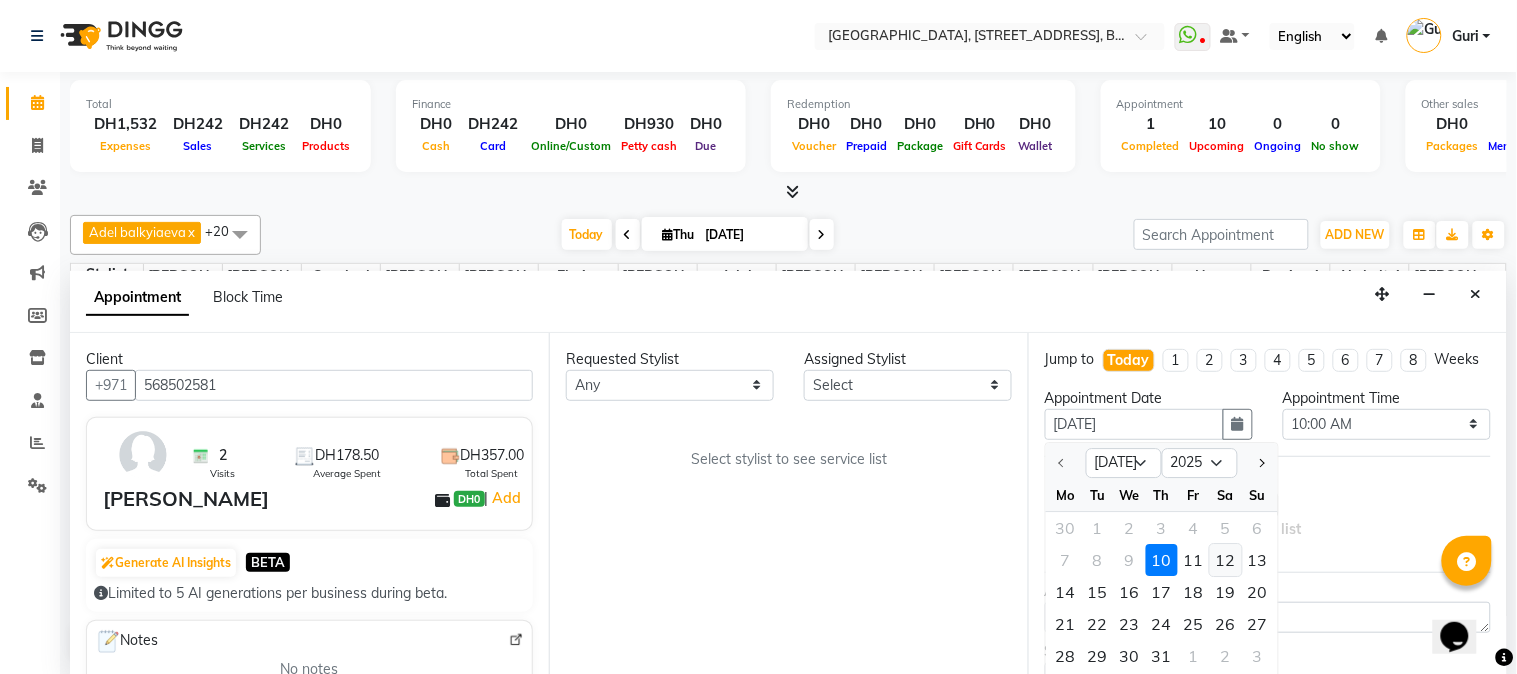 click on "12" at bounding box center (1226, 560) 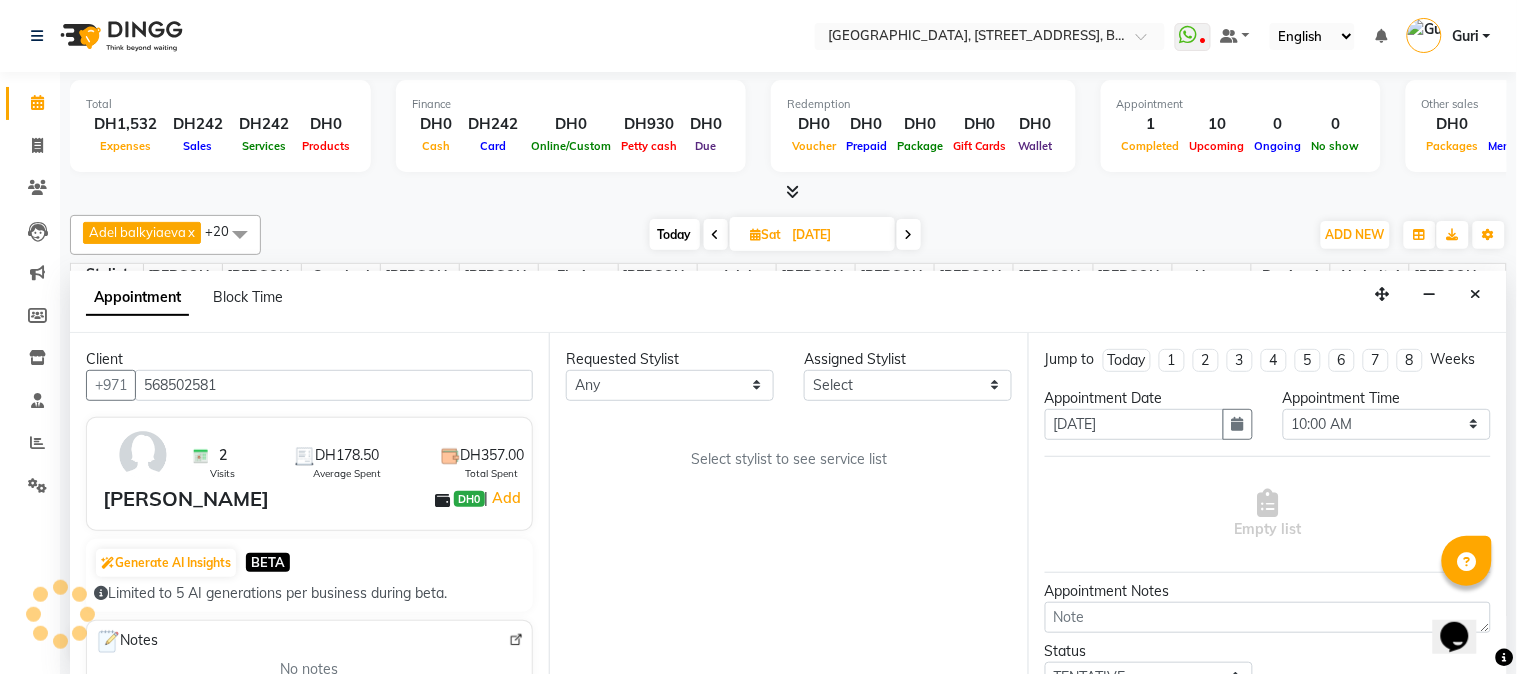 scroll, scrollTop: 531, scrollLeft: 0, axis: vertical 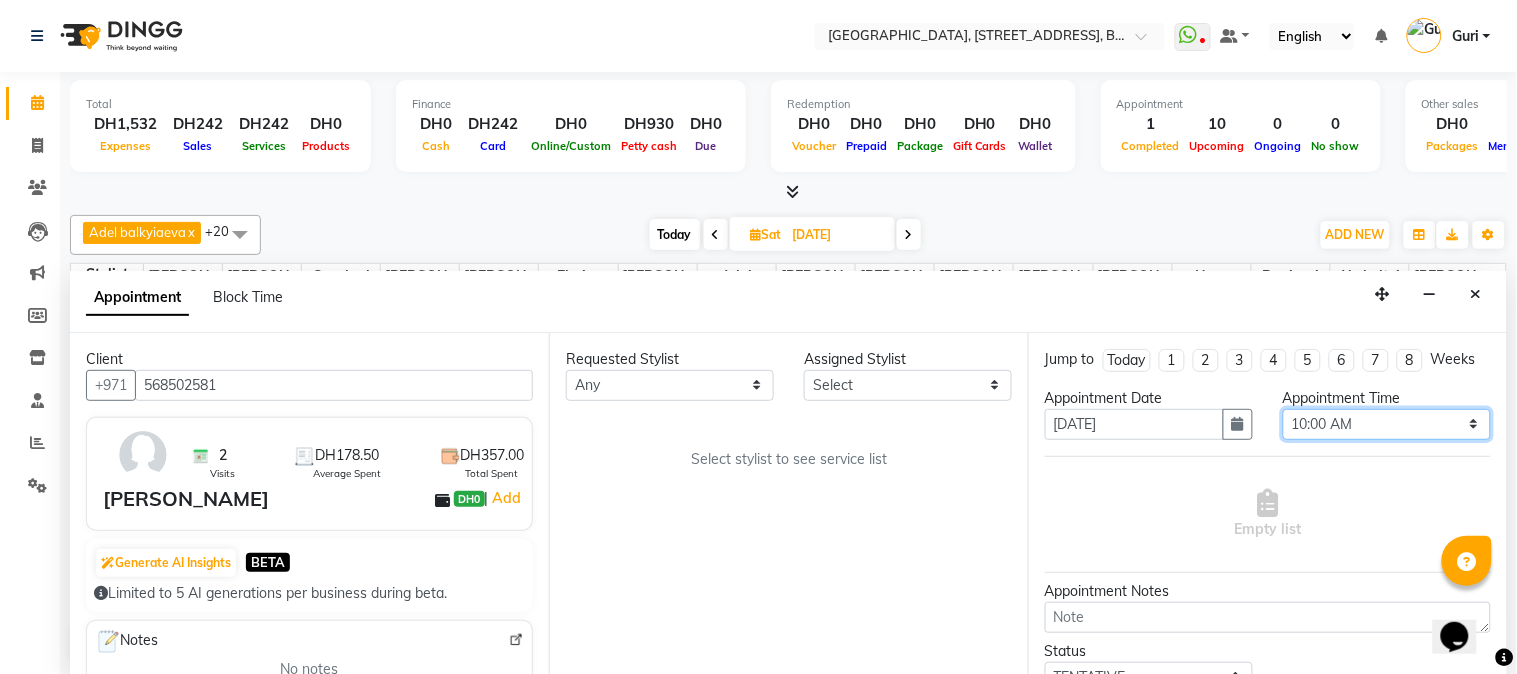 click on "Select 10:00 AM 10:15 AM 10:30 AM 10:45 AM 11:00 AM 11:15 AM 11:30 AM 11:45 AM 12:00 PM 12:15 PM 12:30 PM 12:45 PM 01:00 PM 01:15 PM 01:30 PM 01:45 PM 02:00 PM 02:15 PM 02:30 PM 02:45 PM 03:00 PM 03:15 PM 03:30 PM 03:45 PM 04:00 PM 04:15 PM 04:30 PM 04:45 PM 05:00 PM 05:15 PM 05:30 PM 05:45 PM 06:00 PM 06:15 PM 06:30 PM 06:45 PM 07:00 PM 07:15 PM 07:30 PM 07:45 PM 08:00 PM 08:15 PM 08:30 PM 08:45 PM 09:00 PM 09:15 PM 09:30 PM 09:45 PM 10:00 PM 10:15 PM 10:30 PM 10:45 PM 11:00 PM" at bounding box center [1387, 424] 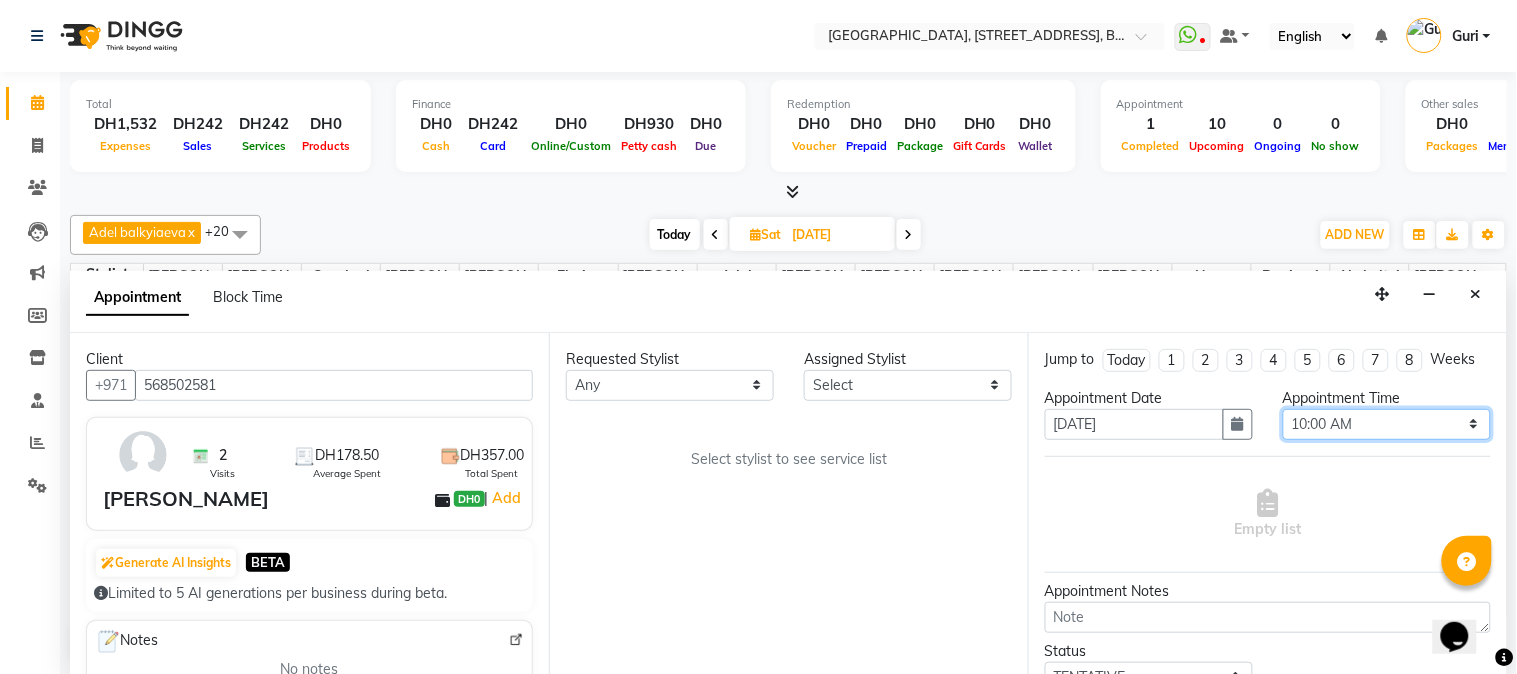 select on "660" 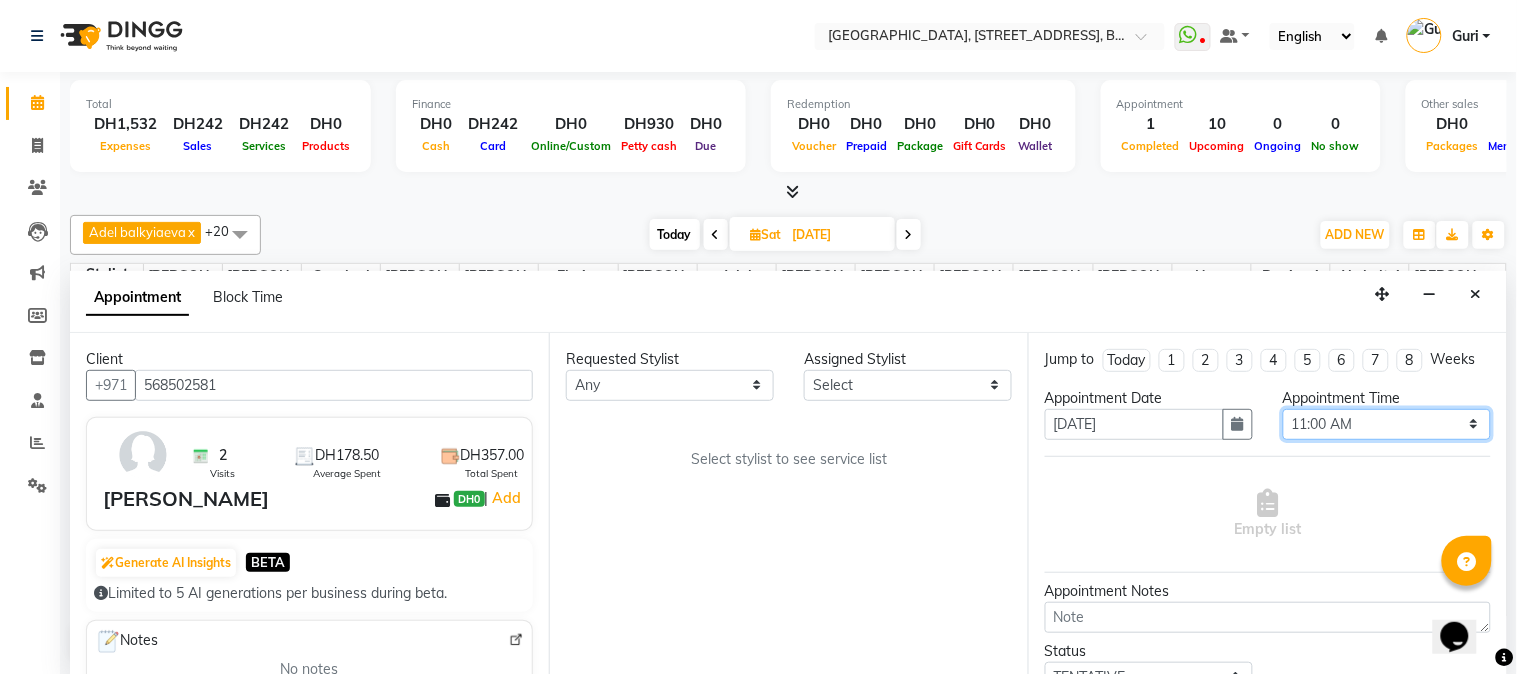 click on "Select 10:00 AM 10:15 AM 10:30 AM 10:45 AM 11:00 AM 11:15 AM 11:30 AM 11:45 AM 12:00 PM 12:15 PM 12:30 PM 12:45 PM 01:00 PM 01:15 PM 01:30 PM 01:45 PM 02:00 PM 02:15 PM 02:30 PM 02:45 PM 03:00 PM 03:15 PM 03:30 PM 03:45 PM 04:00 PM 04:15 PM 04:30 PM 04:45 PM 05:00 PM 05:15 PM 05:30 PM 05:45 PM 06:00 PM 06:15 PM 06:30 PM 06:45 PM 07:00 PM 07:15 PM 07:30 PM 07:45 PM 08:00 PM 08:15 PM 08:30 PM 08:45 PM 09:00 PM 09:15 PM 09:30 PM 09:45 PM 10:00 PM 10:15 PM 10:30 PM 10:45 PM 11:00 PM" at bounding box center [1387, 424] 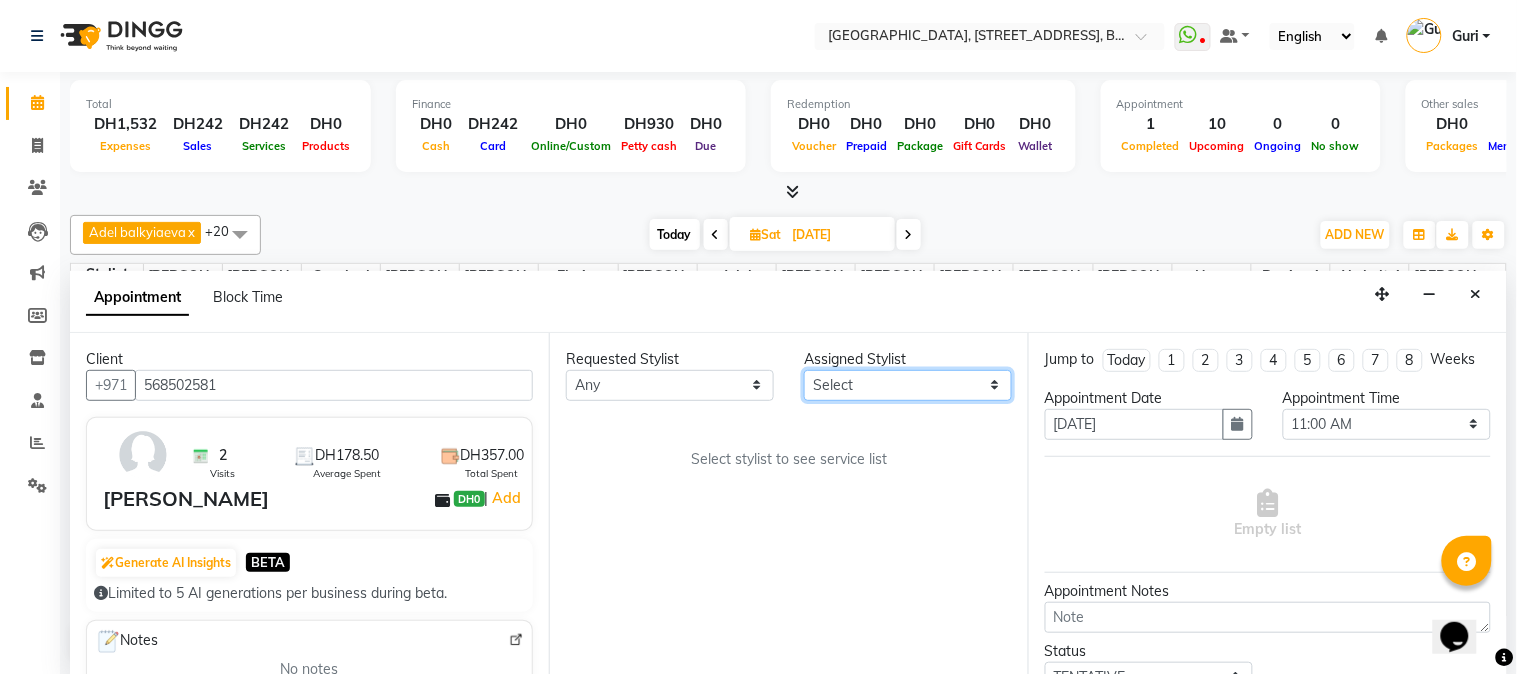 click on "Select Adel balkyiaeva [PERSON_NAME] [PERSON_NAME] ZHUMALIEVA [PERSON_NAME] Rakhmaniberdieva Aygul Durdyyeva [PERSON_NAME] soldatbek kyzy [PERSON_NAME]  [PERSON_NAME] el Gourari [PERSON_NAME] [PERSON_NAME] agozian [PERSON_NAME] (hadija) [PERSON_NAME] [PERSON_NAME] [PERSON_NAME] Soldotbek kyzy Meerzat askatovna Nour [PERSON_NAME] [PERSON_NAME]" at bounding box center [908, 385] 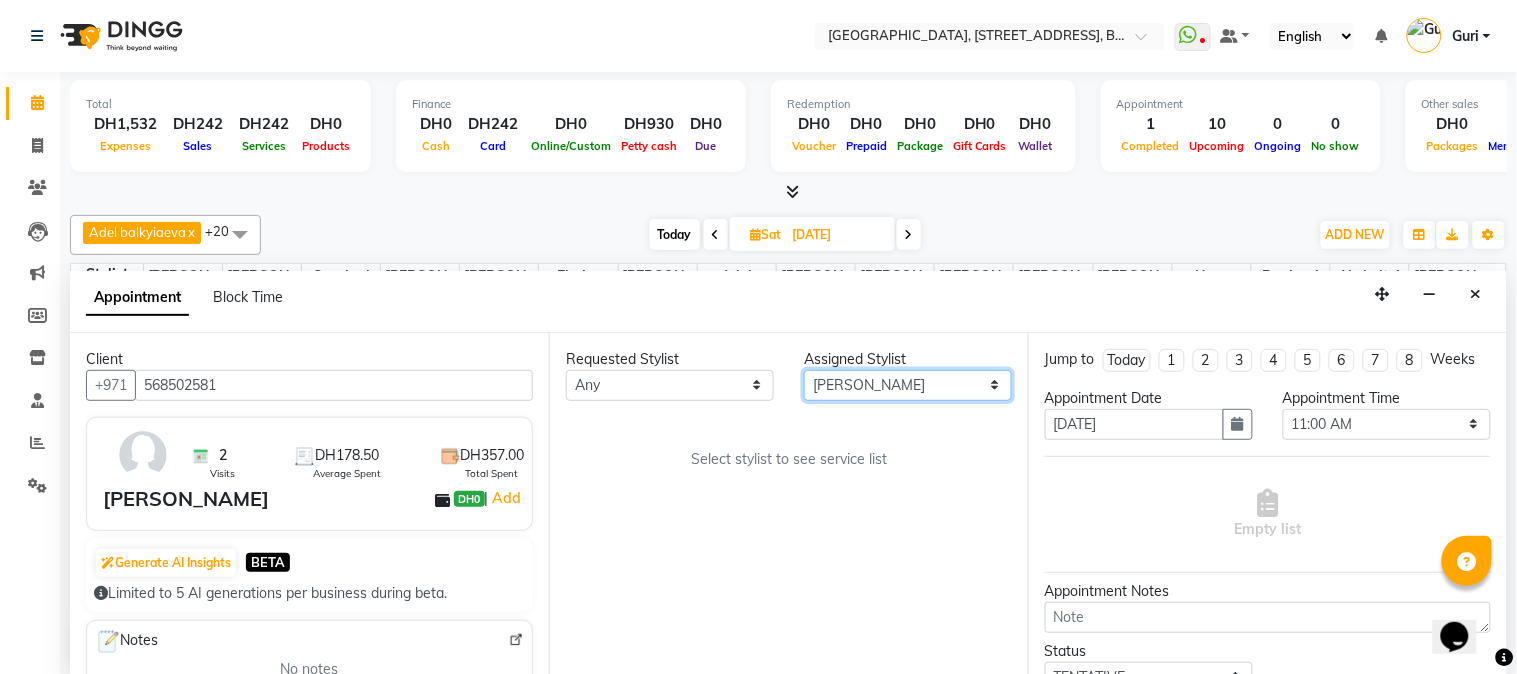 click on "Select Adel balkyiaeva [PERSON_NAME] [PERSON_NAME] ZHUMALIEVA [PERSON_NAME] Rakhmaniberdieva Aygul Durdyyeva [PERSON_NAME] soldatbek kyzy [PERSON_NAME]  [PERSON_NAME] el Gourari [PERSON_NAME] [PERSON_NAME] agozian [PERSON_NAME] (hadija) [PERSON_NAME] [PERSON_NAME] [PERSON_NAME] Soldotbek kyzy Meerzat askatovna Nour [PERSON_NAME] [PERSON_NAME]" at bounding box center (908, 385) 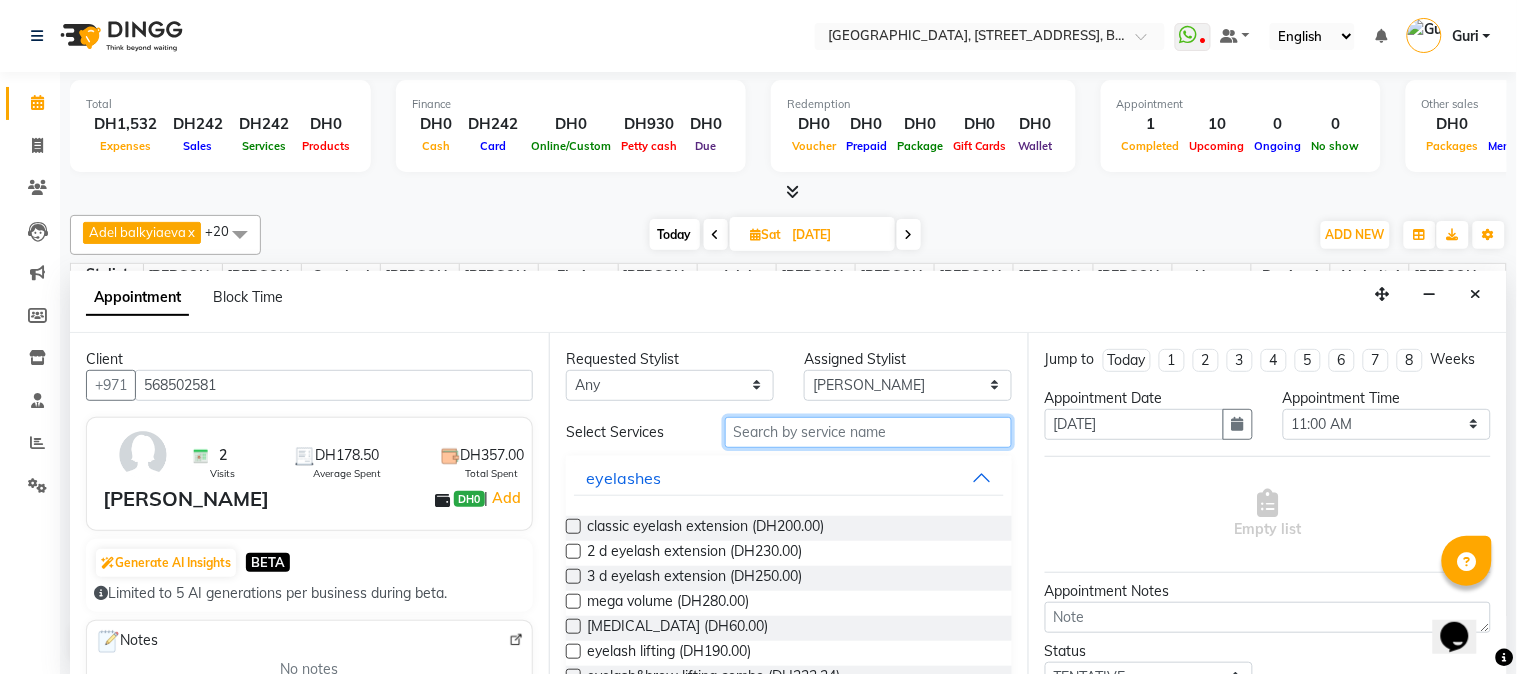 click at bounding box center [868, 432] 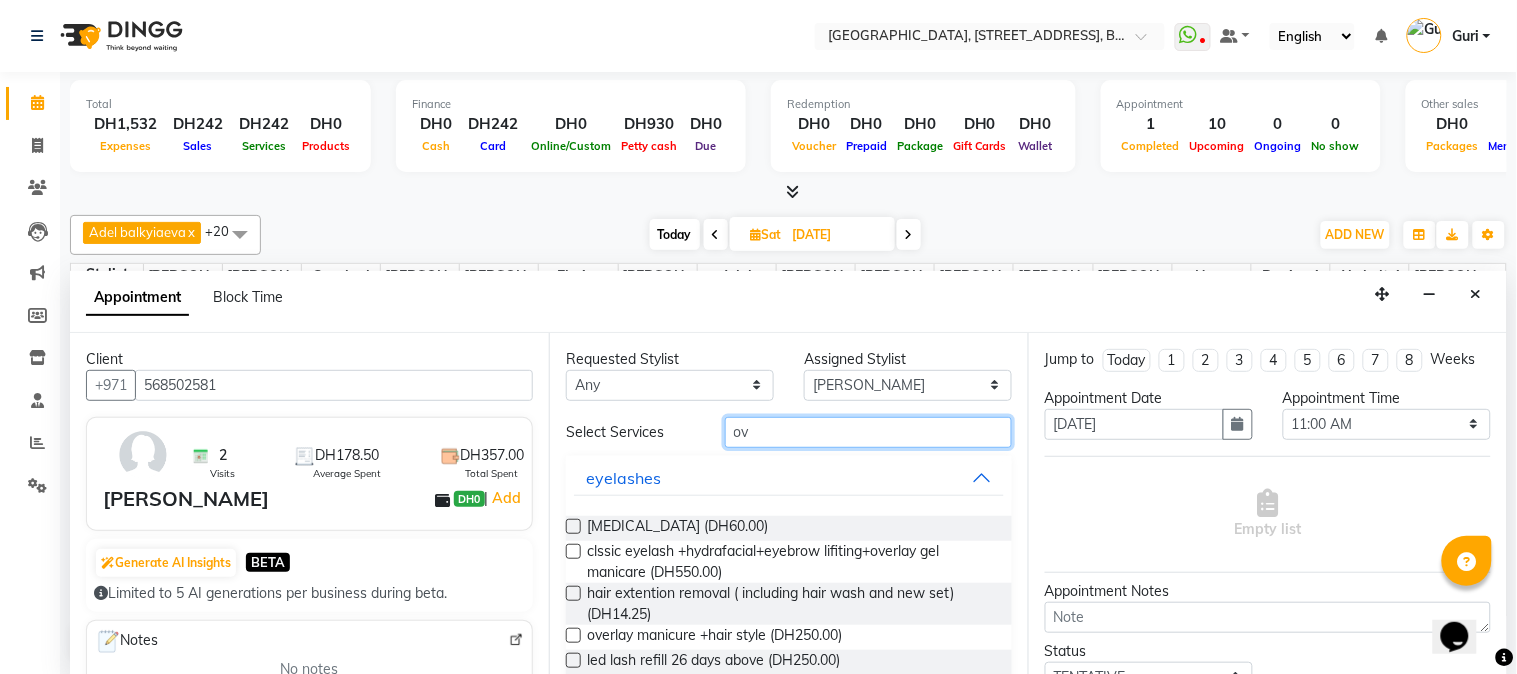 type on "o" 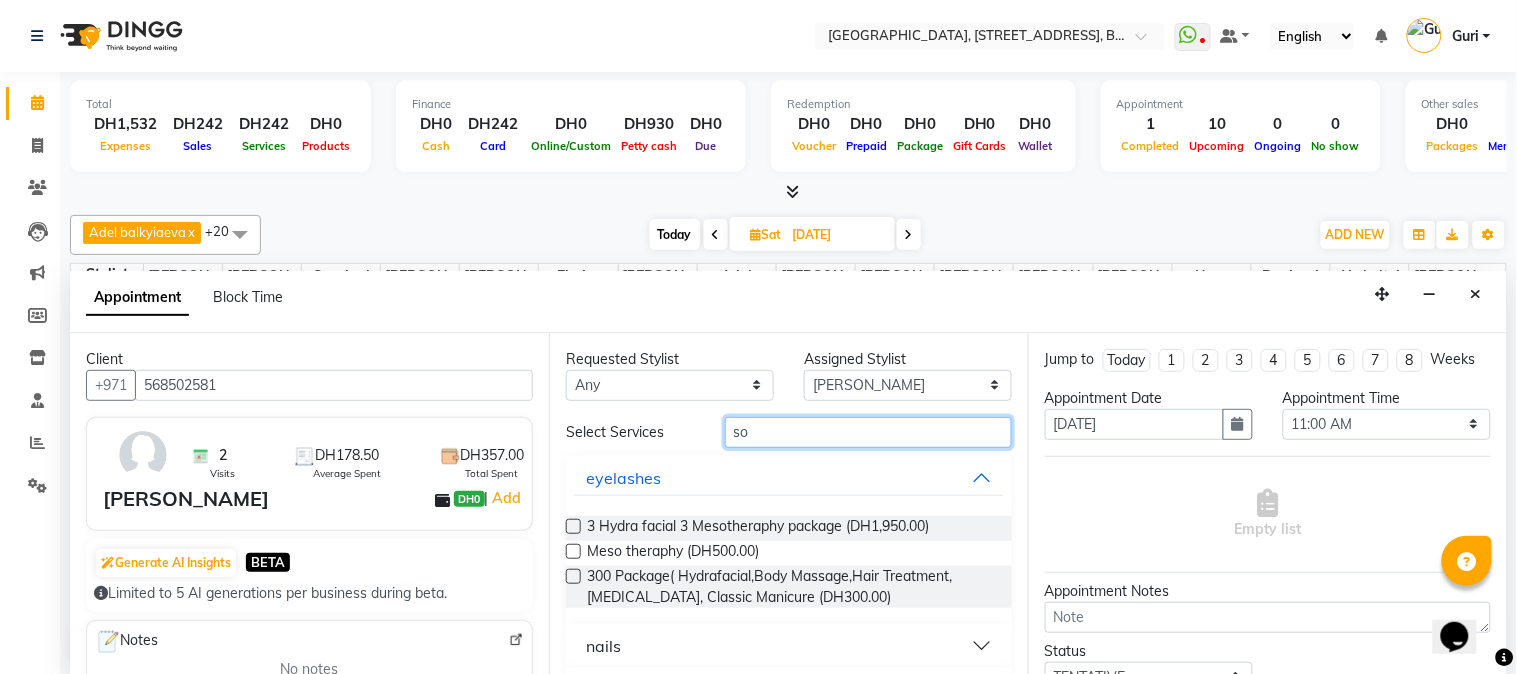 type on "so" 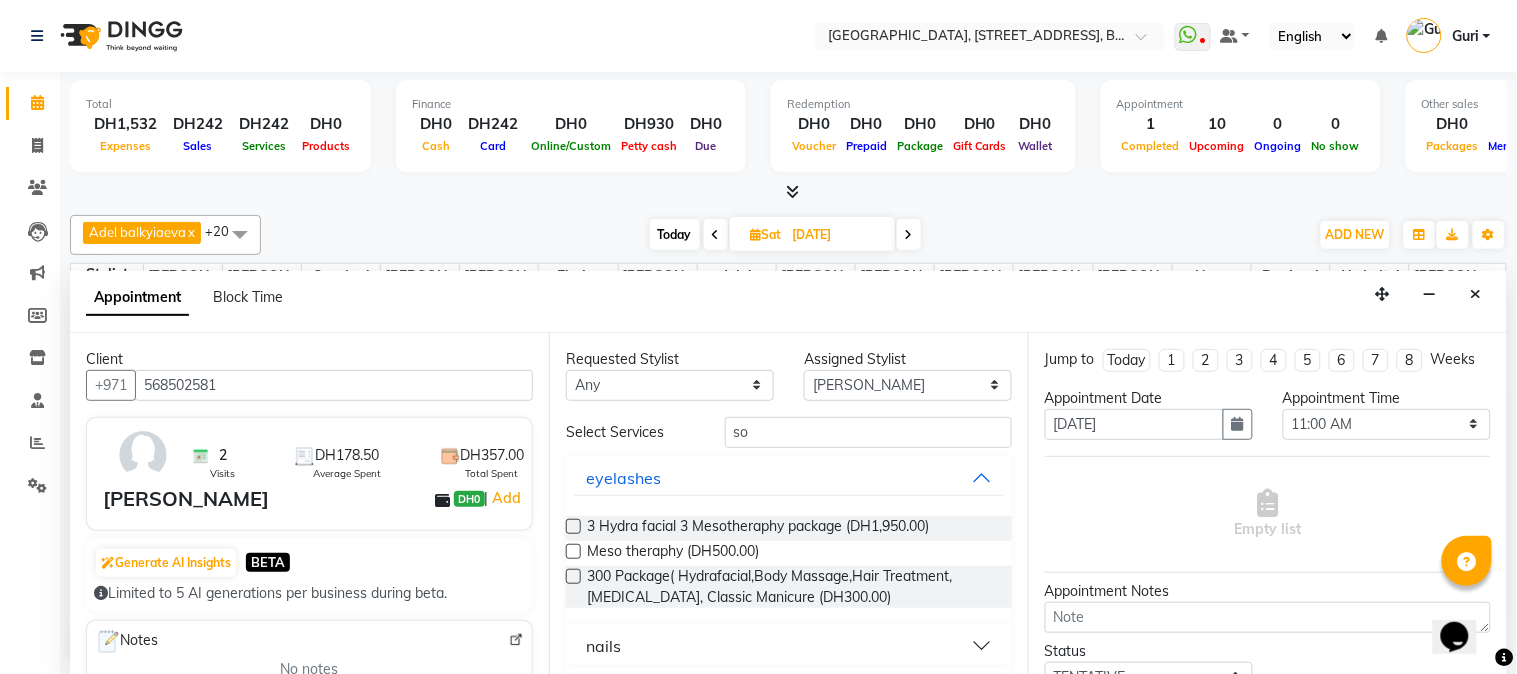 click on "nails" at bounding box center [789, 646] 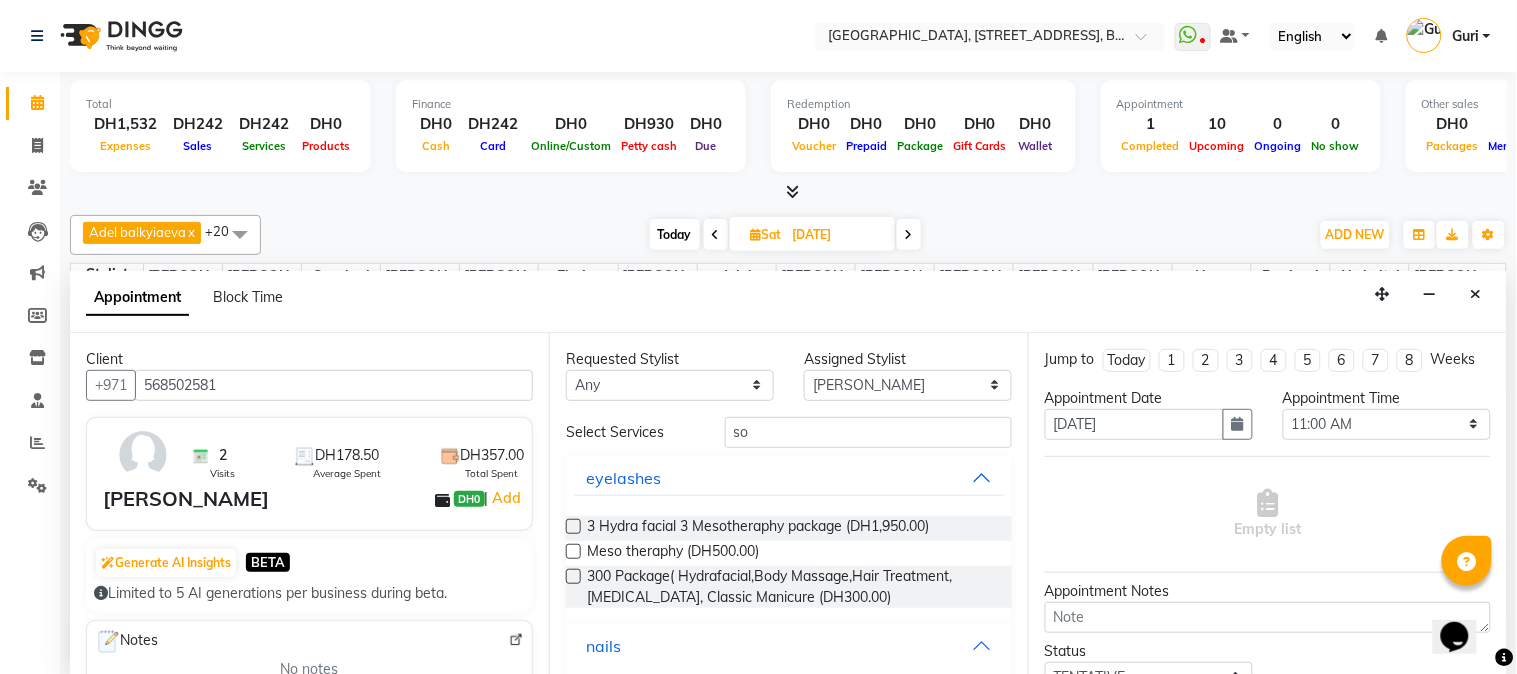 scroll, scrollTop: 132, scrollLeft: 0, axis: vertical 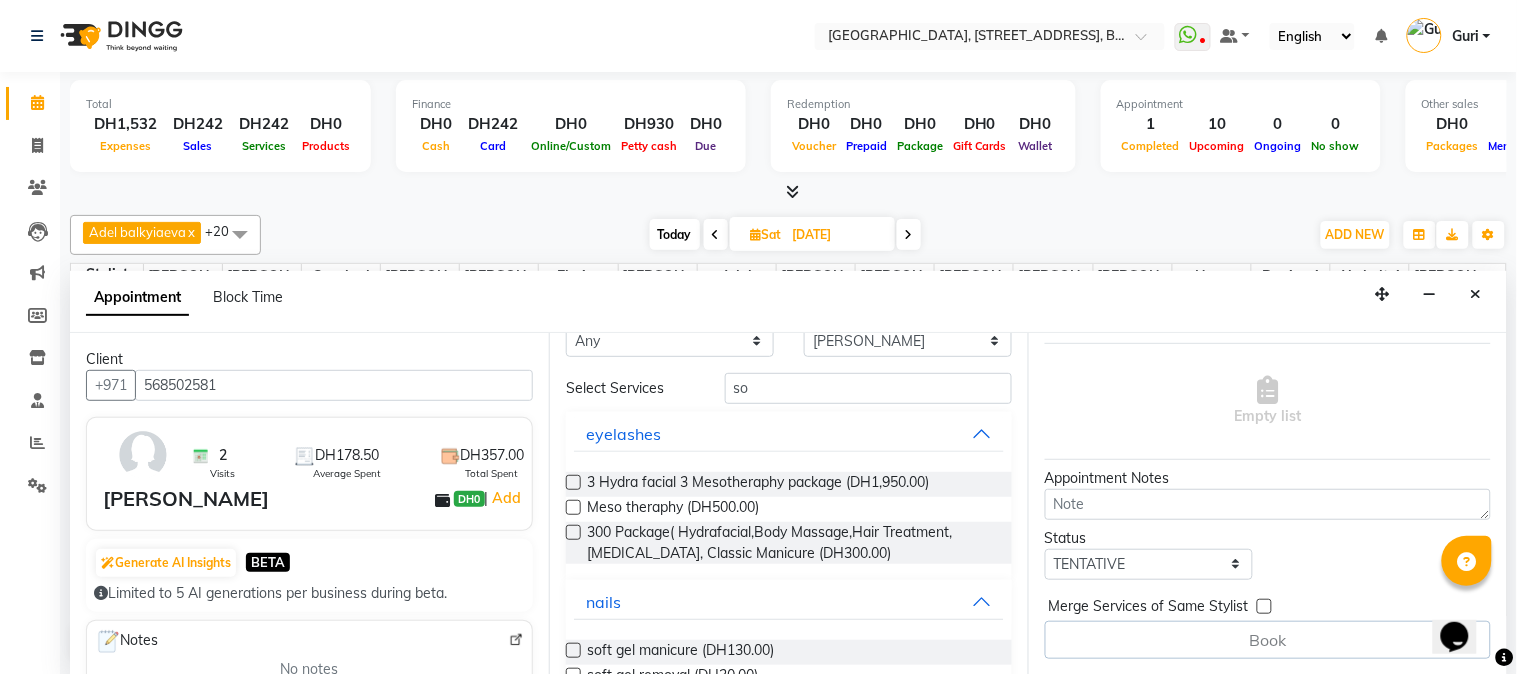 click at bounding box center (573, 650) 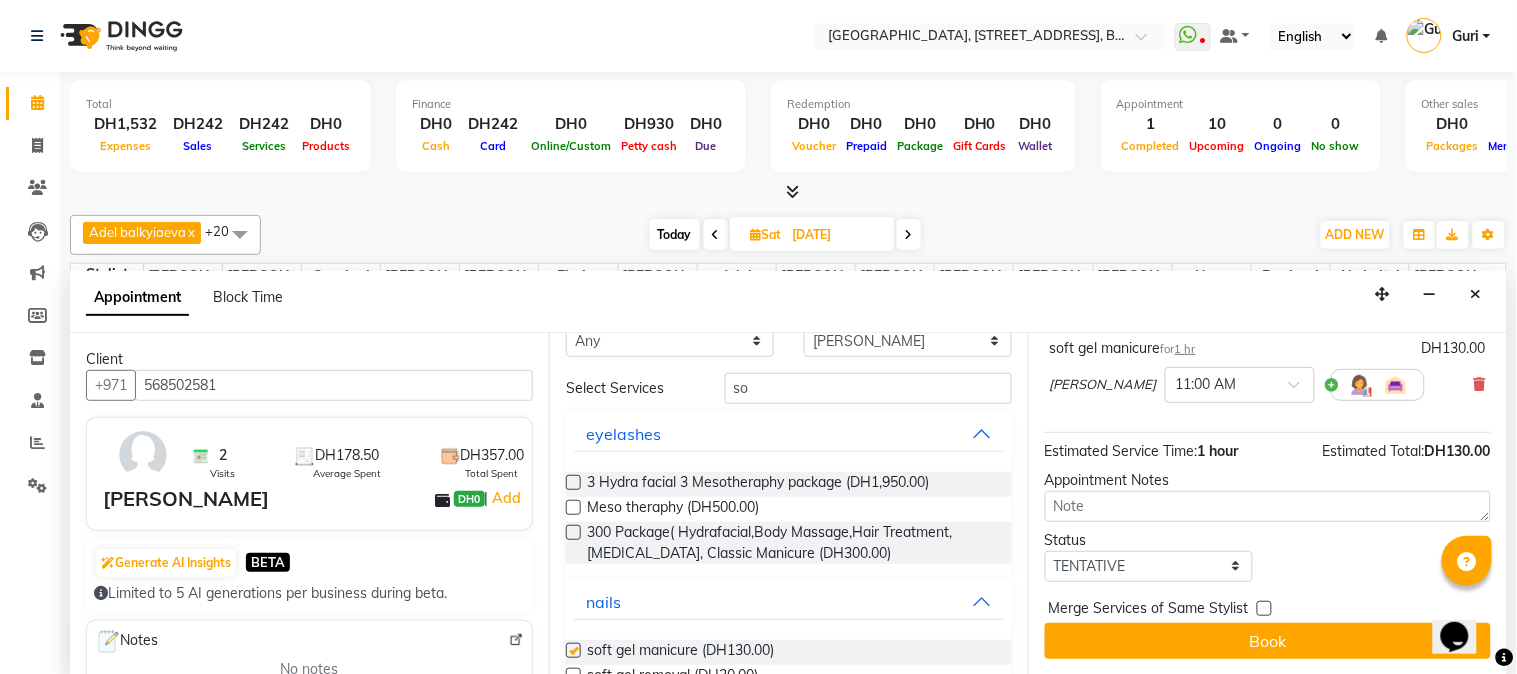 checkbox on "false" 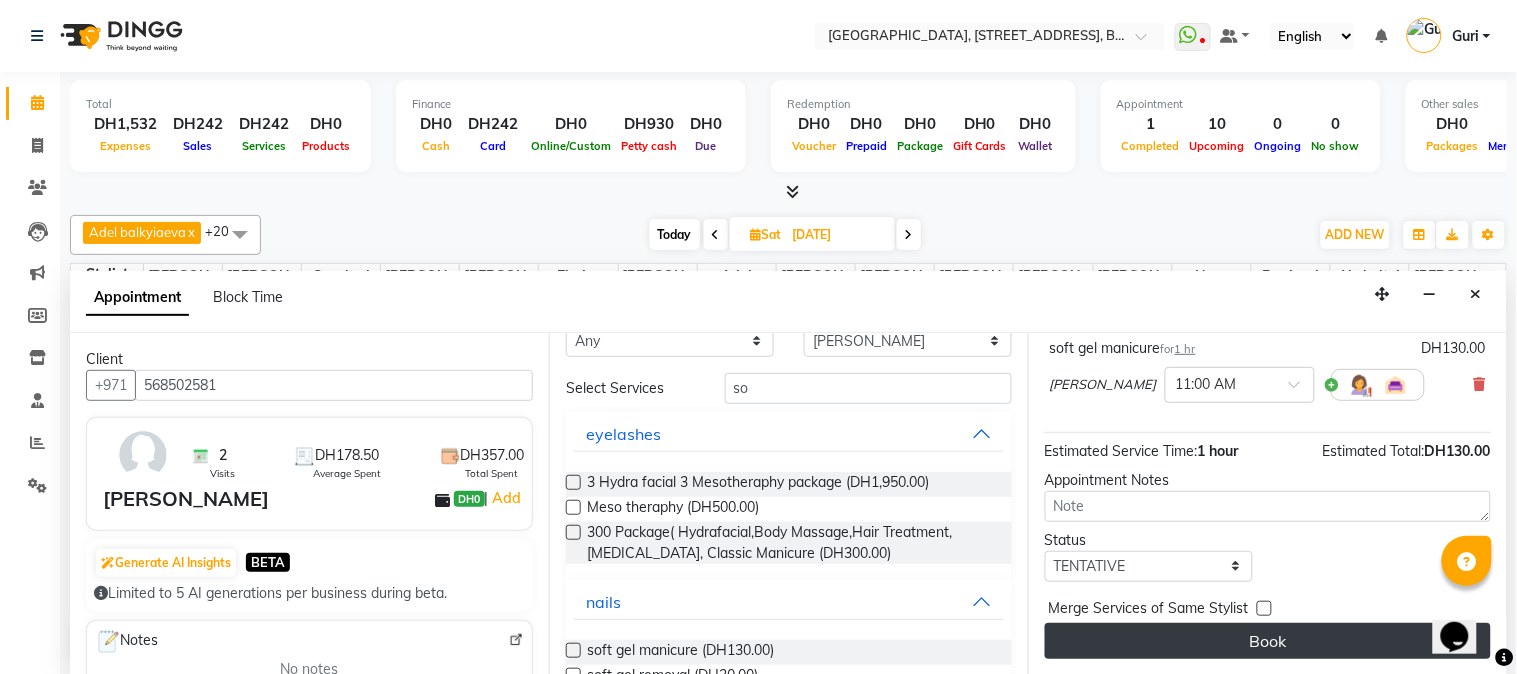 click on "Book" at bounding box center [1268, 641] 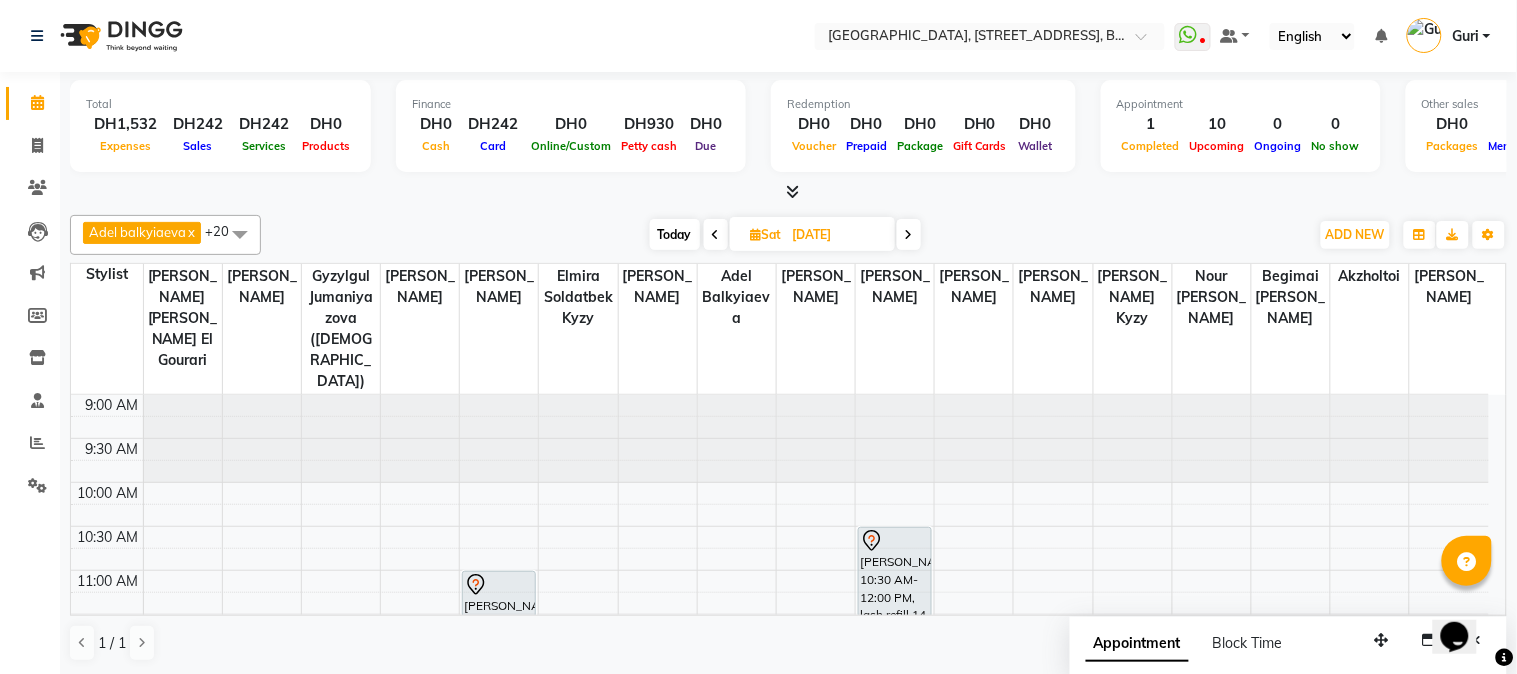 scroll, scrollTop: 44, scrollLeft: 0, axis: vertical 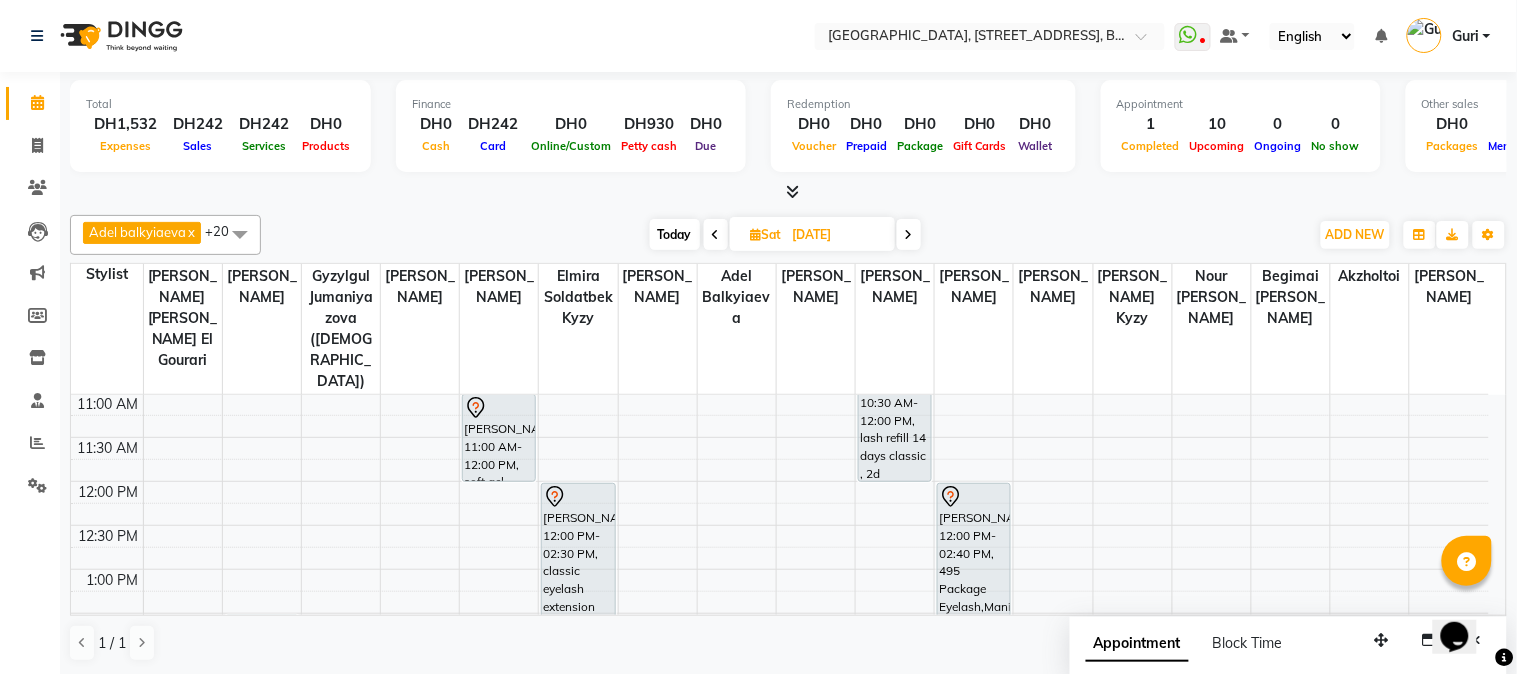 click at bounding box center [716, 234] 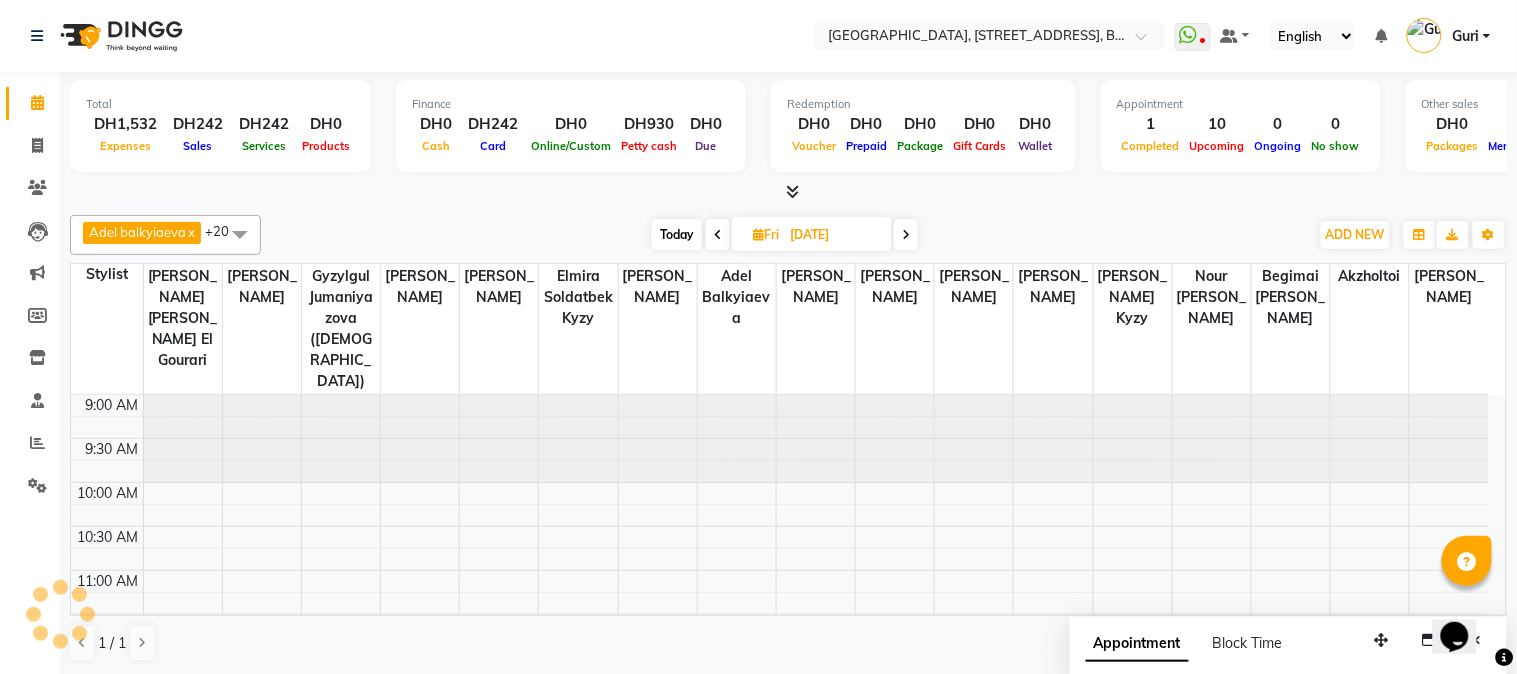 scroll, scrollTop: 531, scrollLeft: 0, axis: vertical 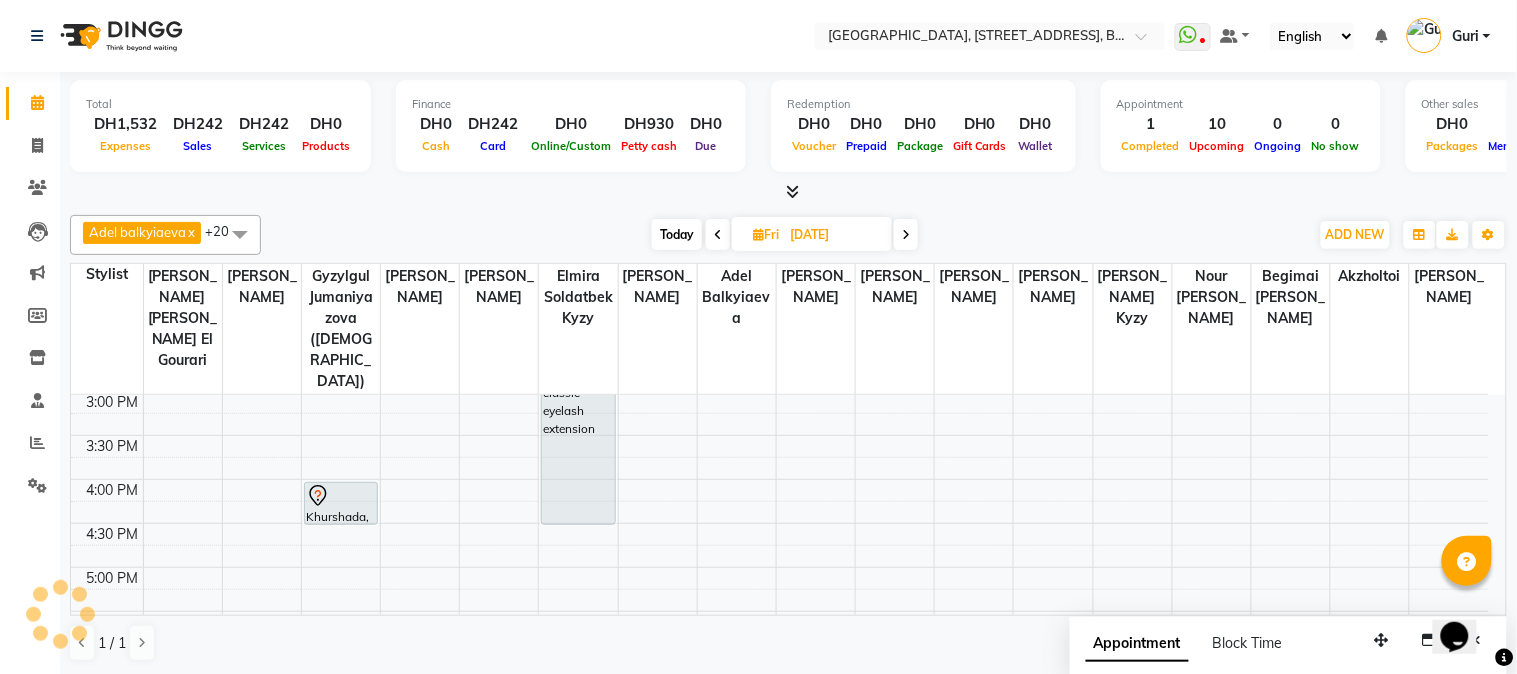 click on "Opens Chat This icon Opens the chat window." at bounding box center [1464, 601] 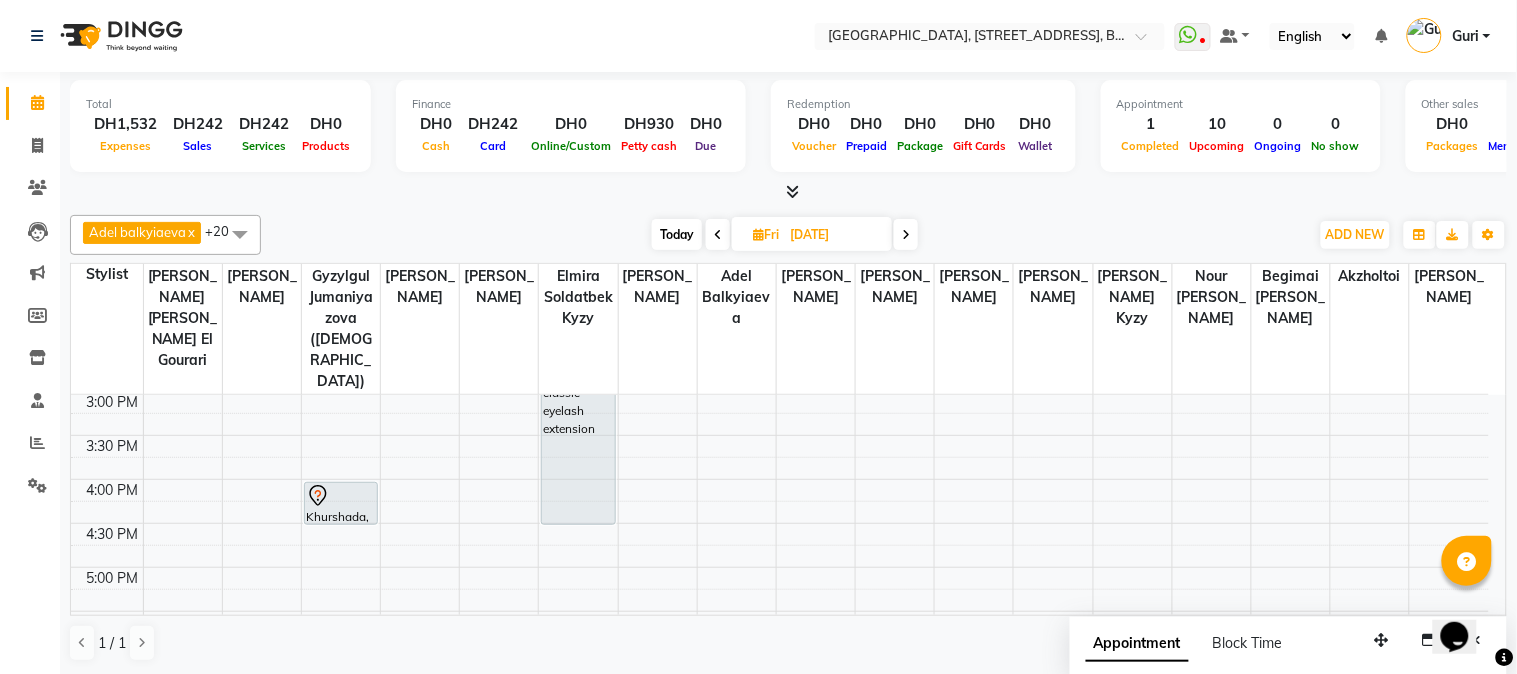 click on "Opens Chat This icon Opens the chat window." at bounding box center [1464, 601] 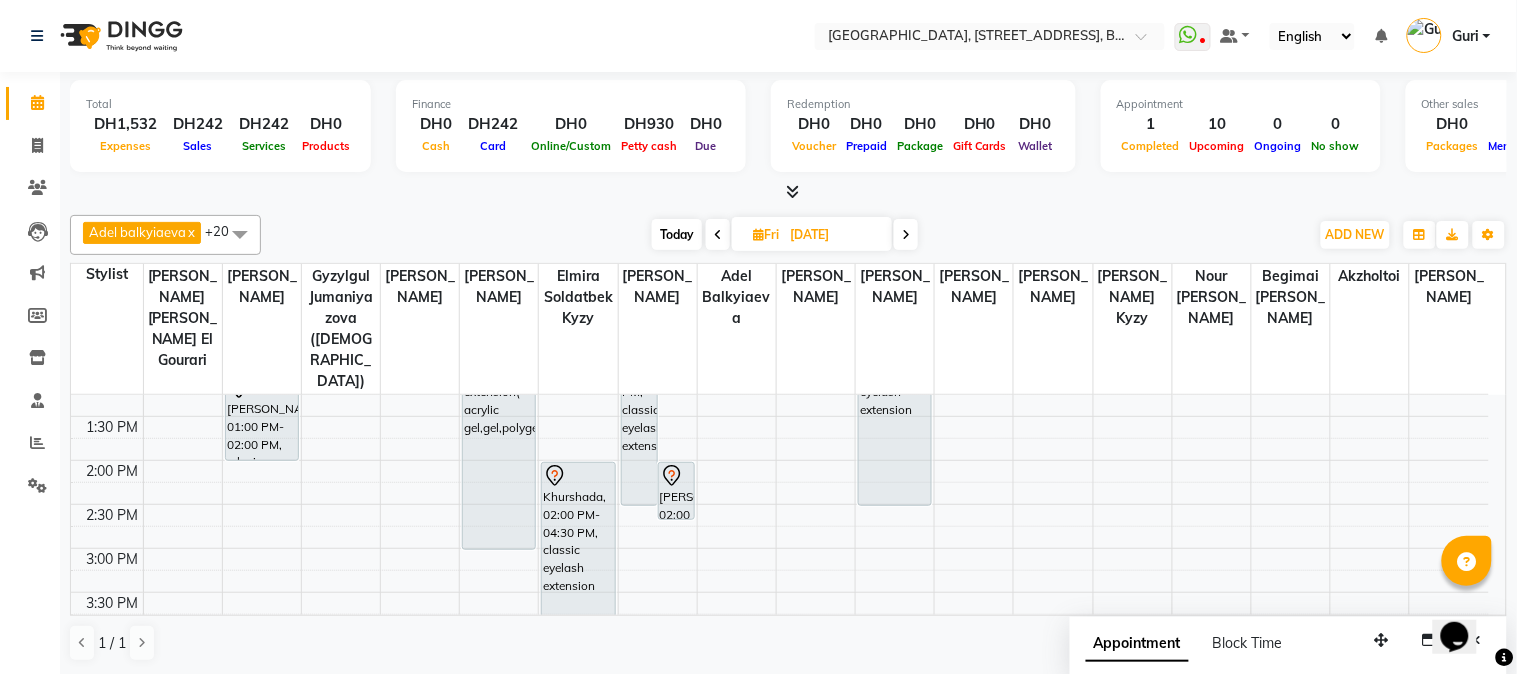 scroll, scrollTop: 353, scrollLeft: 0, axis: vertical 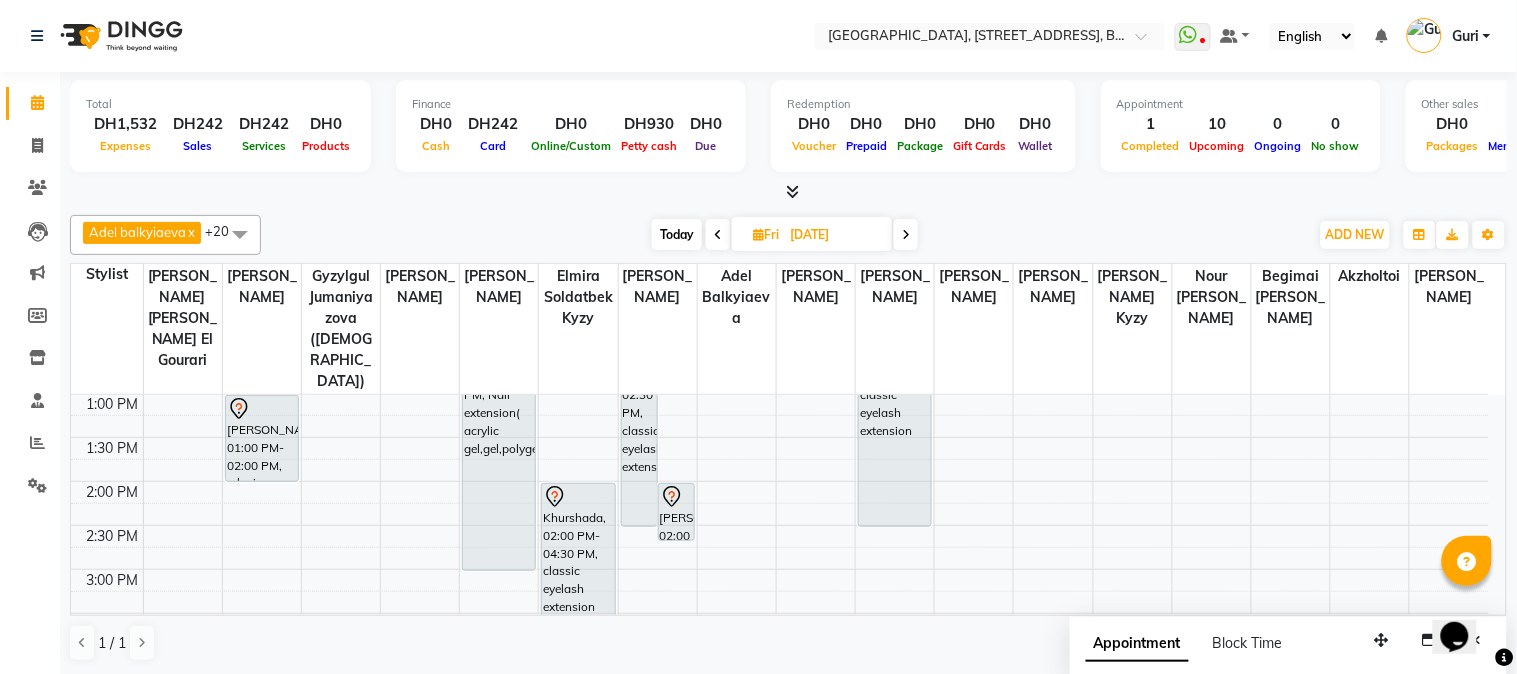 click at bounding box center (718, 234) 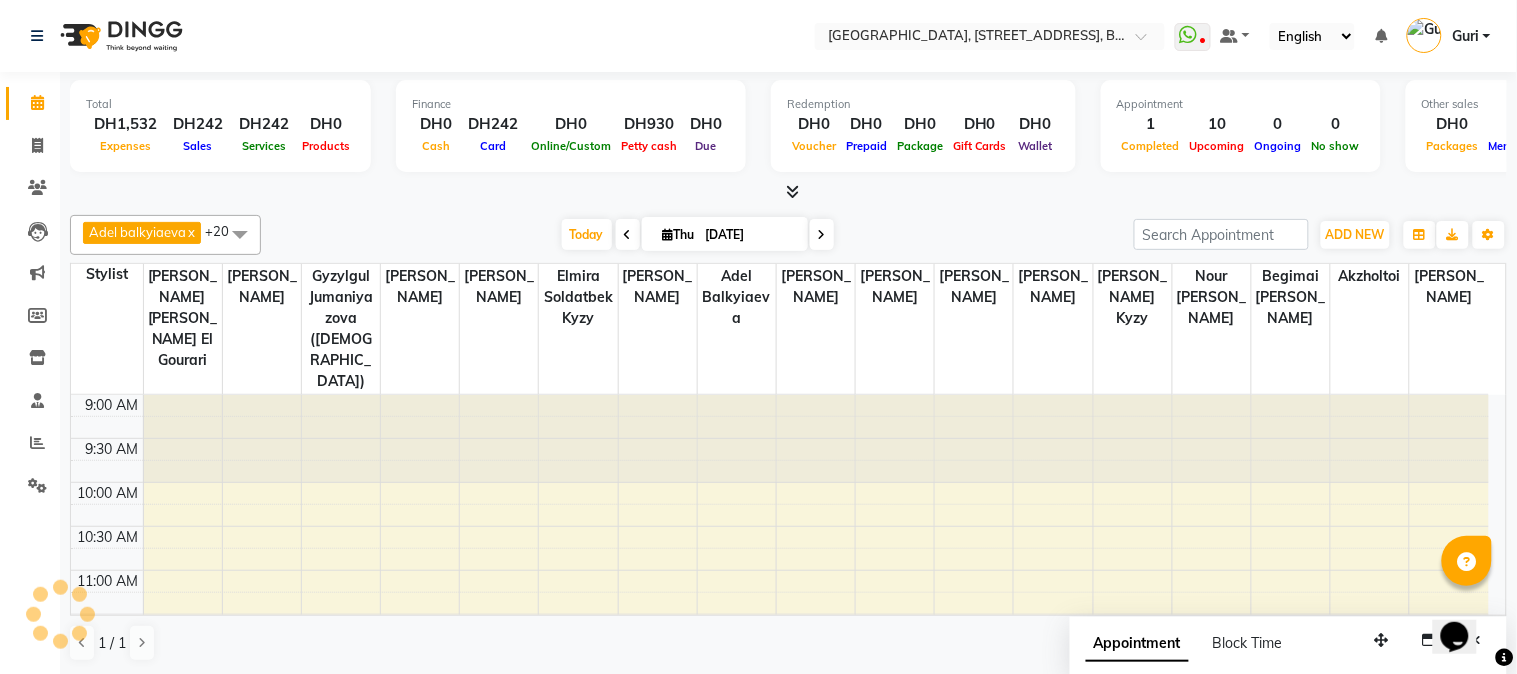 scroll, scrollTop: 531, scrollLeft: 0, axis: vertical 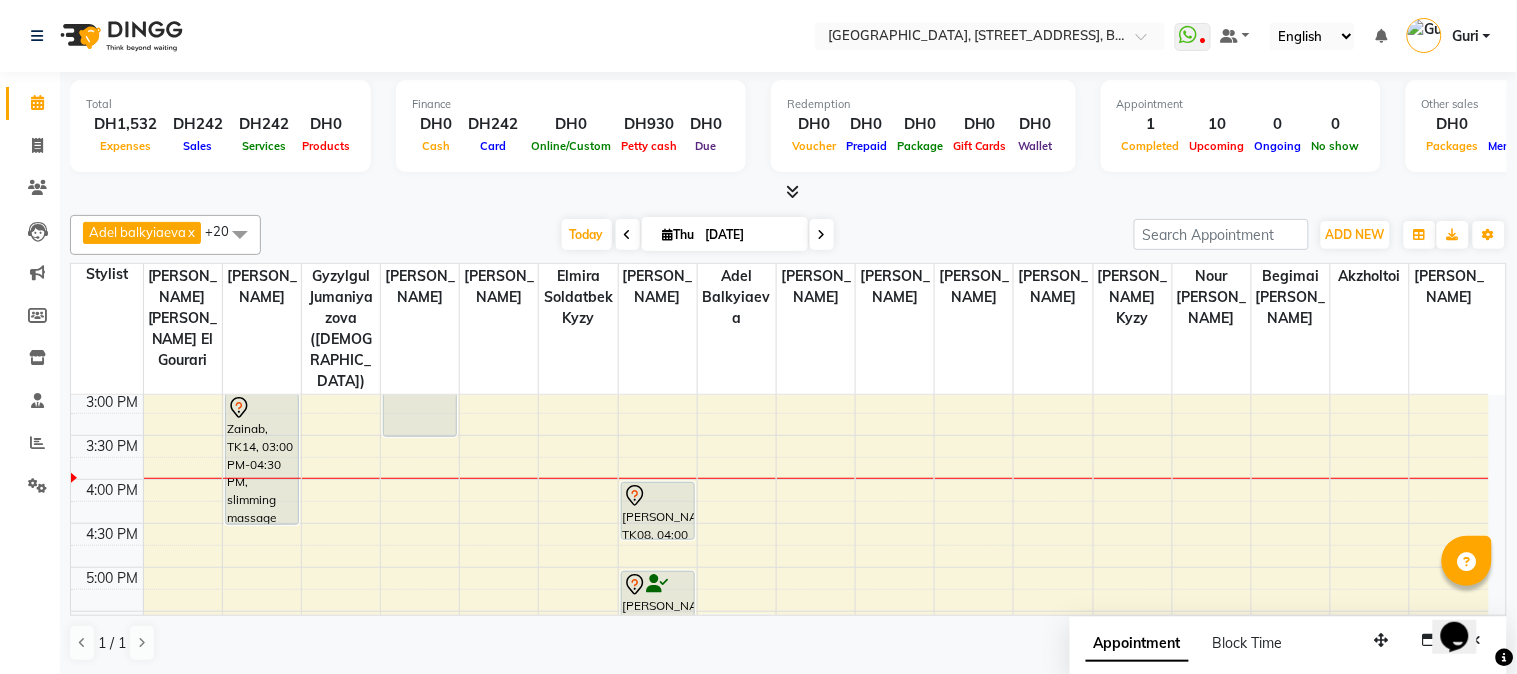 click at bounding box center [628, 234] 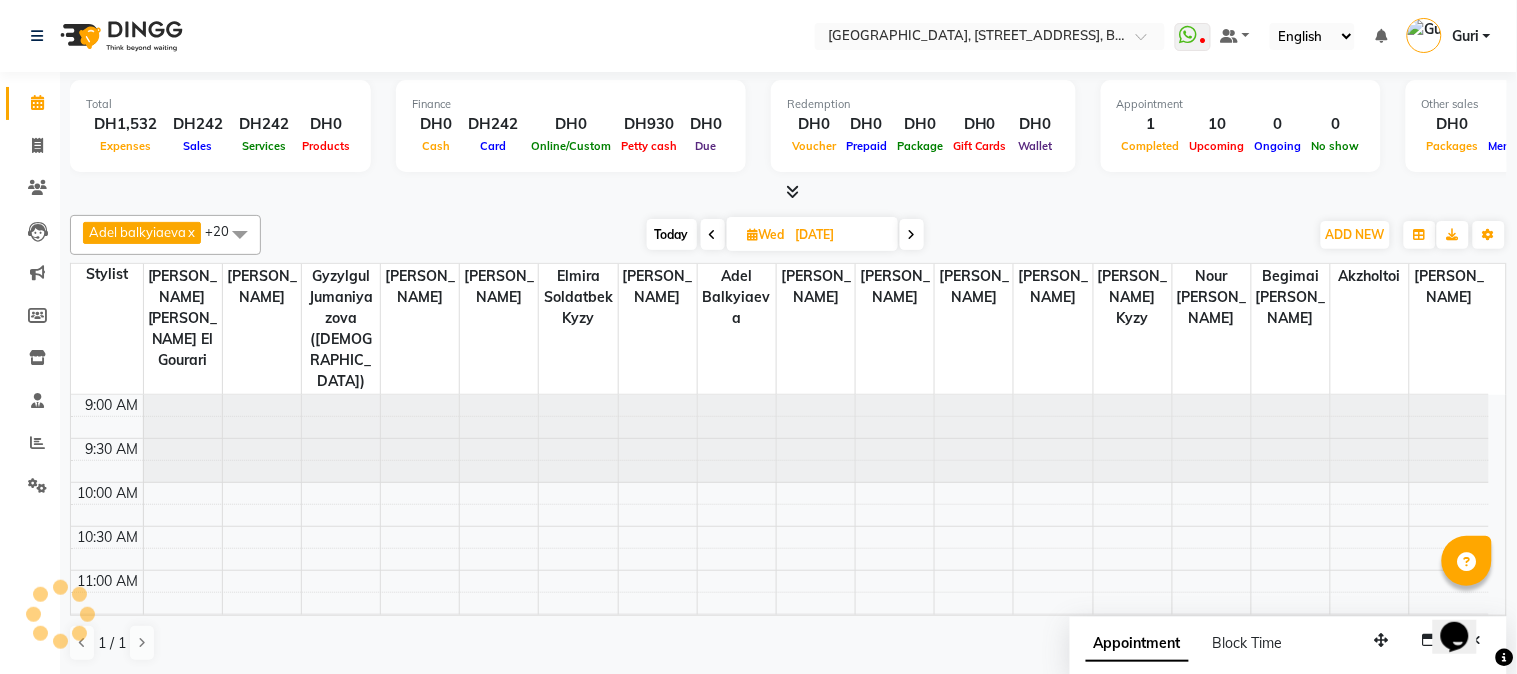 scroll, scrollTop: 531, scrollLeft: 0, axis: vertical 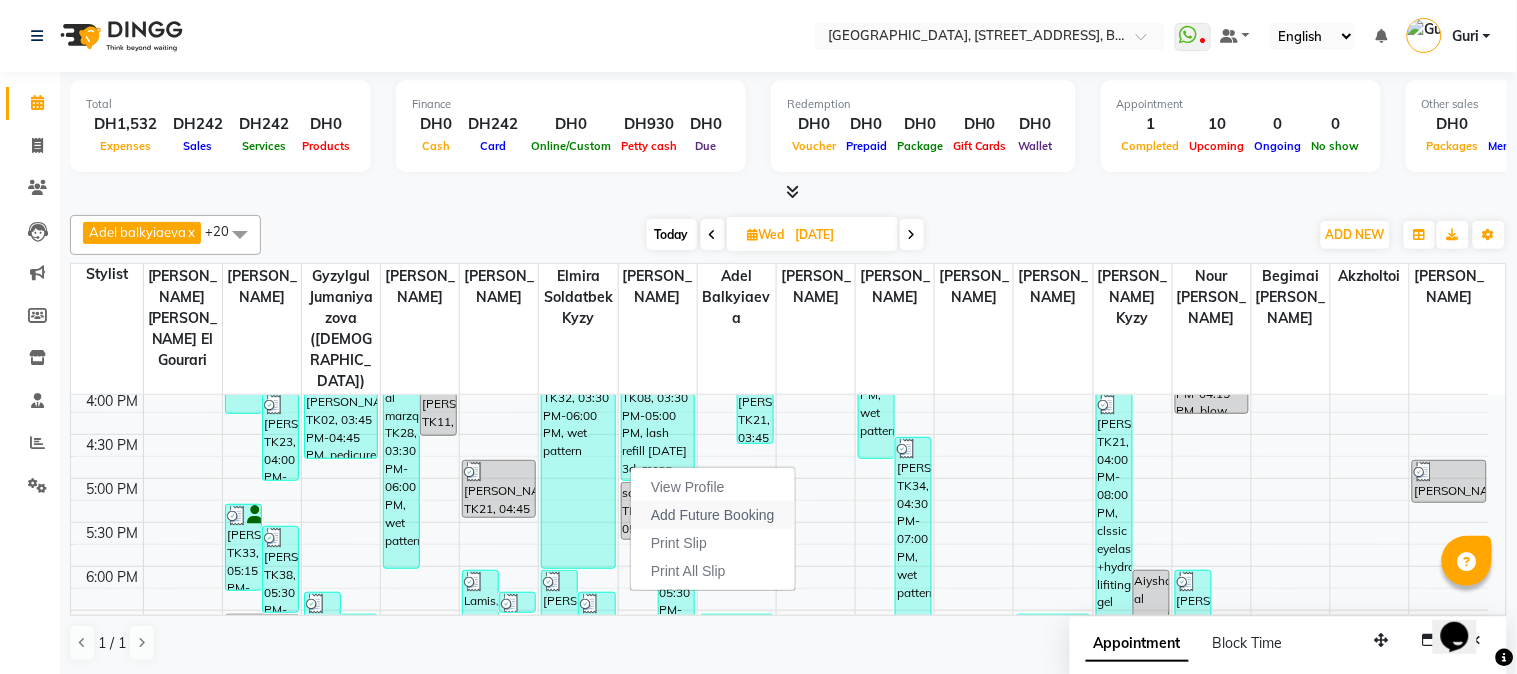 click on "Add Future Booking" at bounding box center (713, 515) 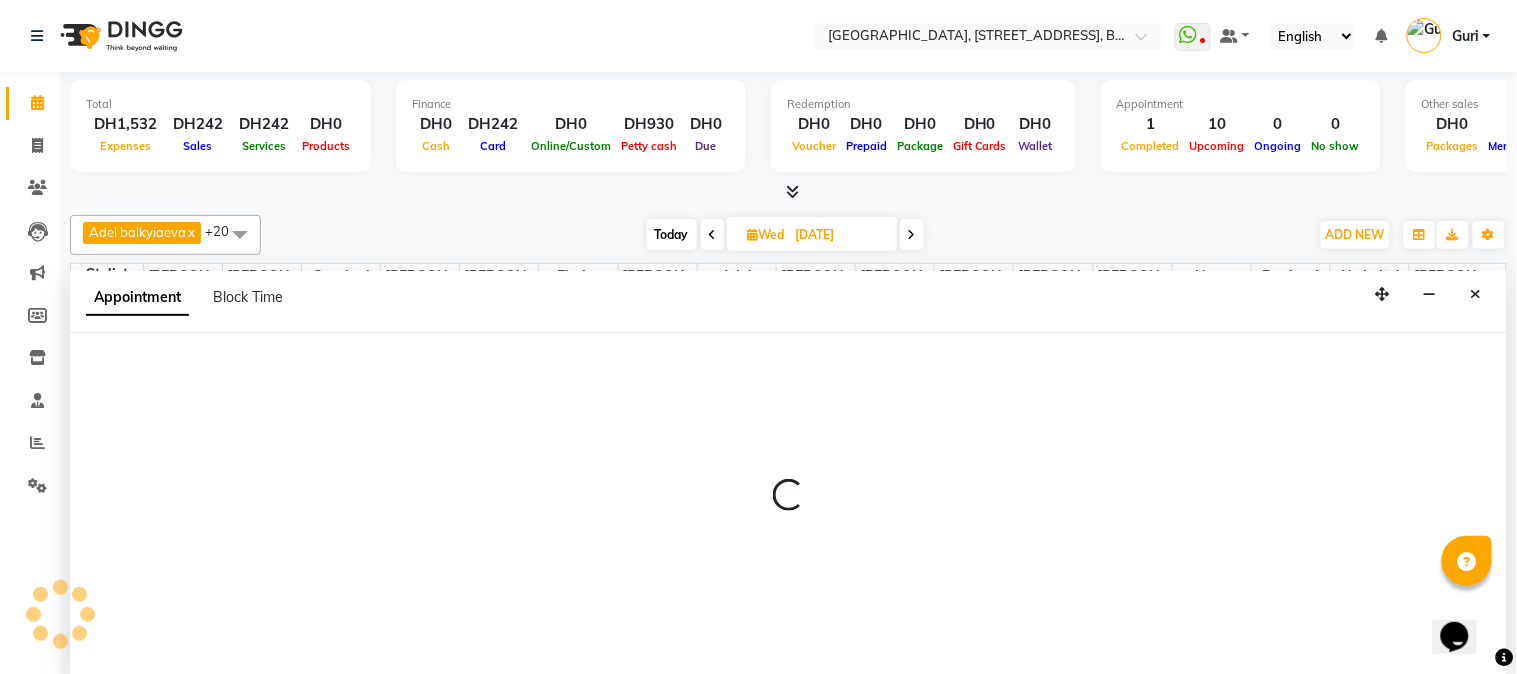 type on "[DATE]" 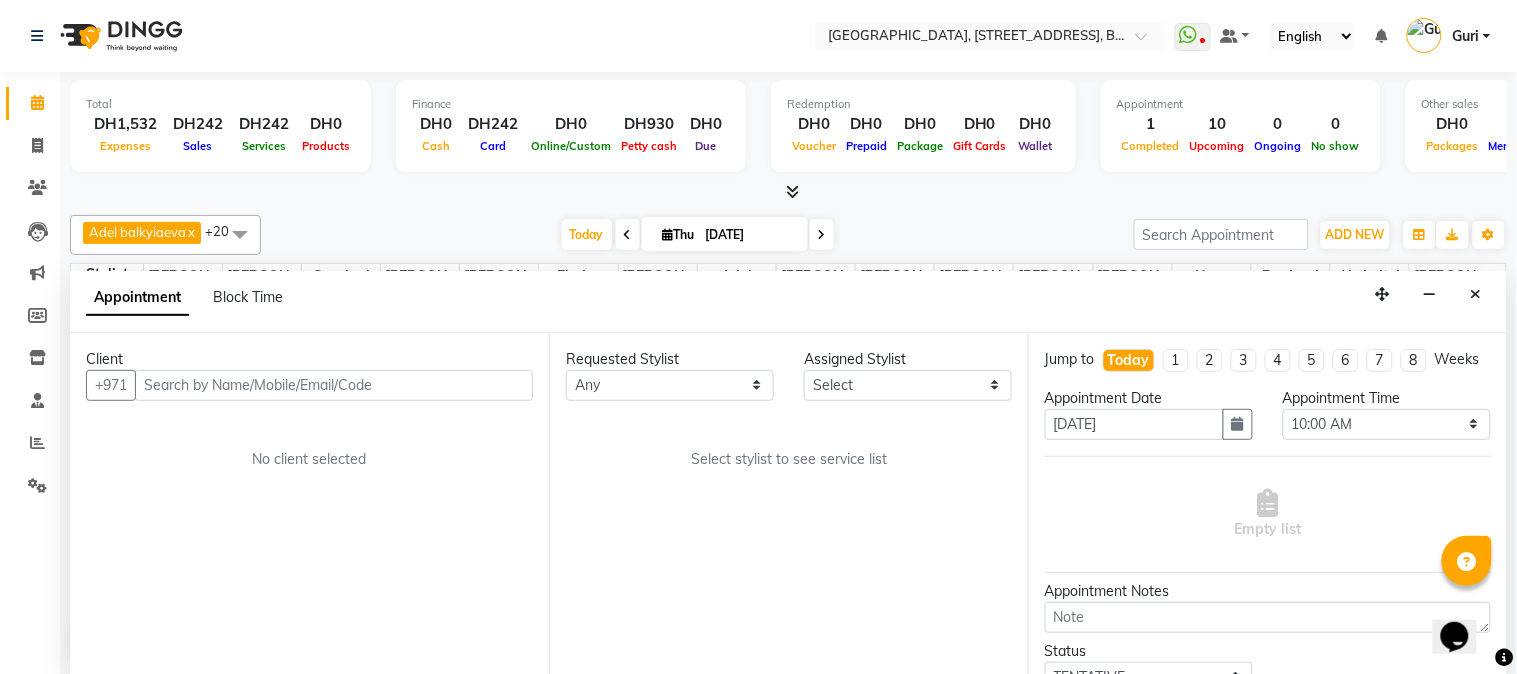 scroll, scrollTop: 531, scrollLeft: 0, axis: vertical 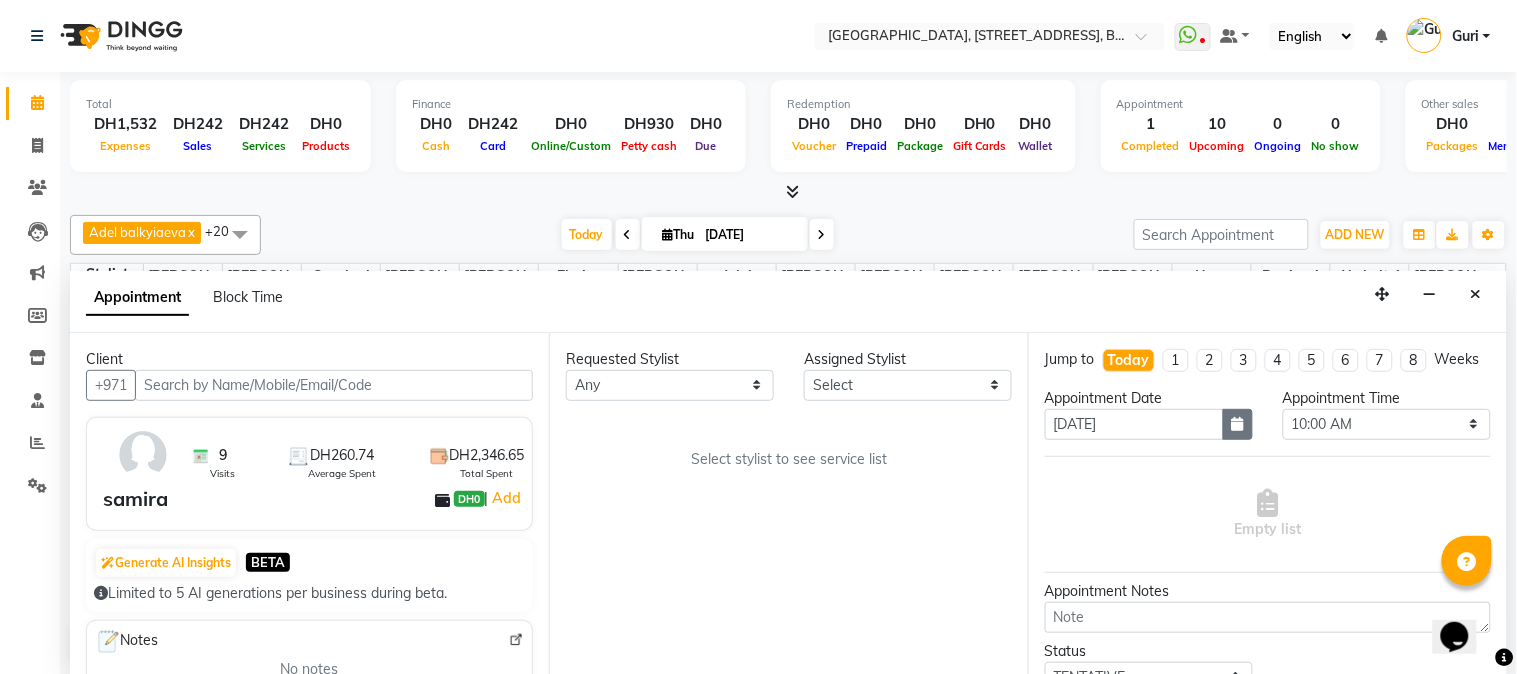 click at bounding box center (1238, 424) 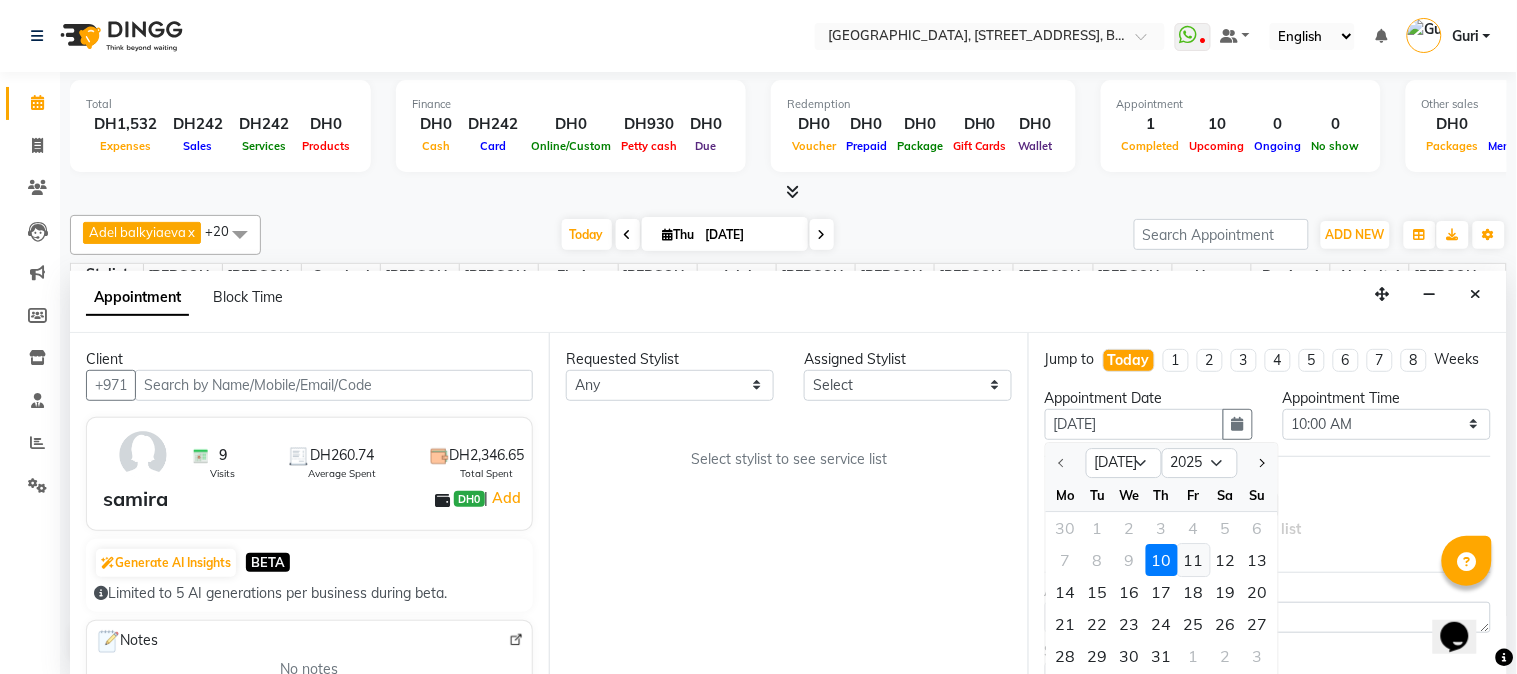 click on "11" at bounding box center (1194, 560) 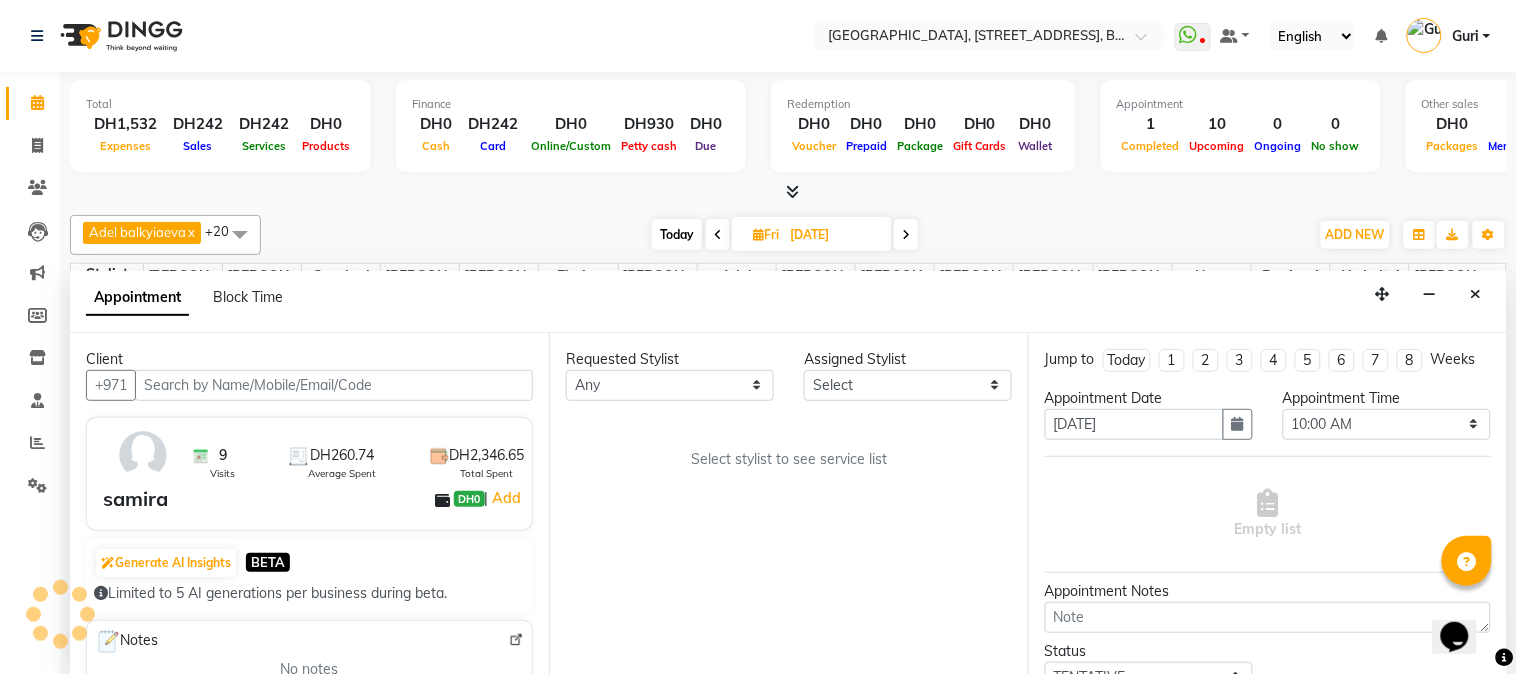 scroll, scrollTop: 531, scrollLeft: 0, axis: vertical 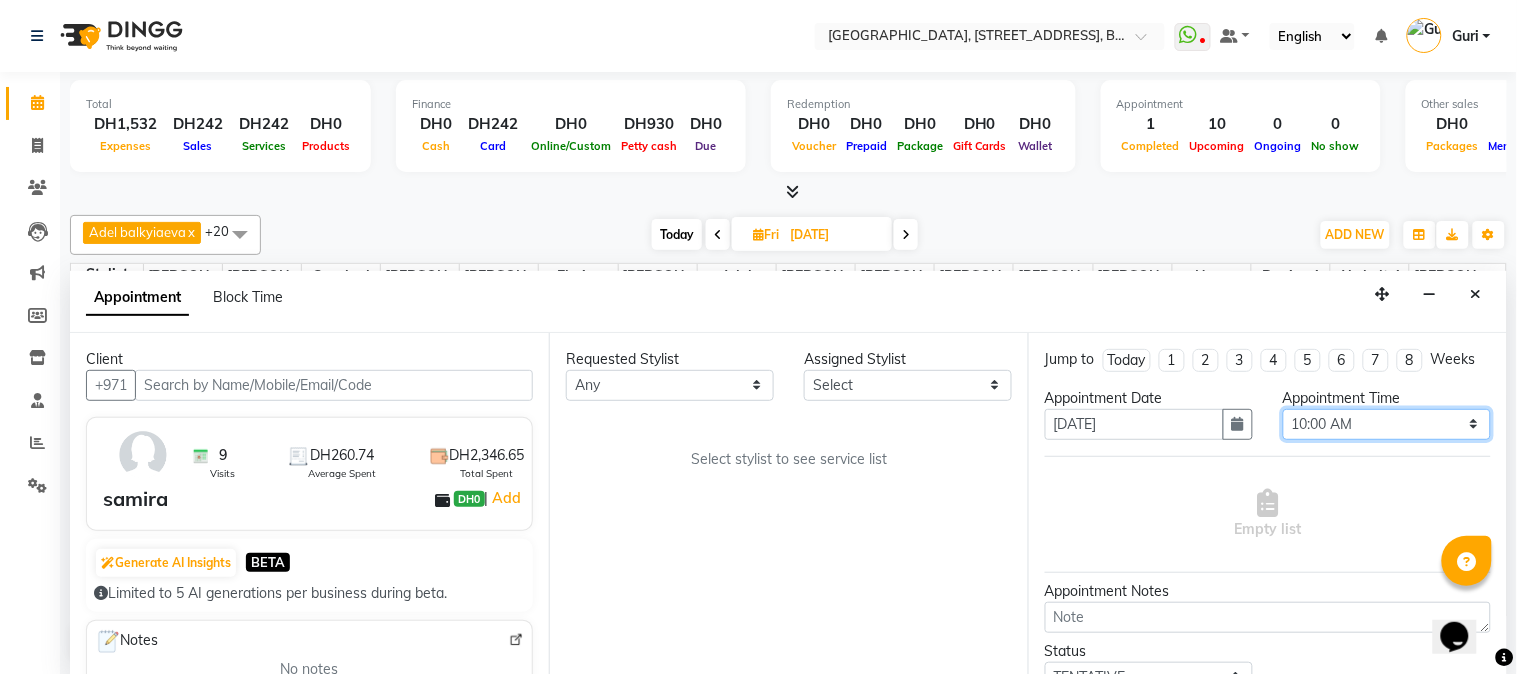 click on "Select 10:00 AM 10:15 AM 10:30 AM 10:45 AM 11:00 AM 11:15 AM 11:30 AM 11:45 AM 12:00 PM 12:15 PM 12:30 PM 12:45 PM 01:00 PM 01:15 PM 01:30 PM 01:45 PM 02:00 PM 02:15 PM 02:30 PM 02:45 PM 03:00 PM 03:15 PM 03:30 PM 03:45 PM 04:00 PM 04:15 PM 04:30 PM 04:45 PM 05:00 PM 05:15 PM 05:30 PM 05:45 PM 06:00 PM 06:15 PM 06:30 PM 06:45 PM 07:00 PM 07:15 PM 07:30 PM 07:45 PM 08:00 PM 08:15 PM 08:30 PM 08:45 PM 09:00 PM 09:15 PM 09:30 PM 09:45 PM 10:00 PM 10:15 PM 10:30 PM 10:45 PM 11:00 PM" at bounding box center [1387, 424] 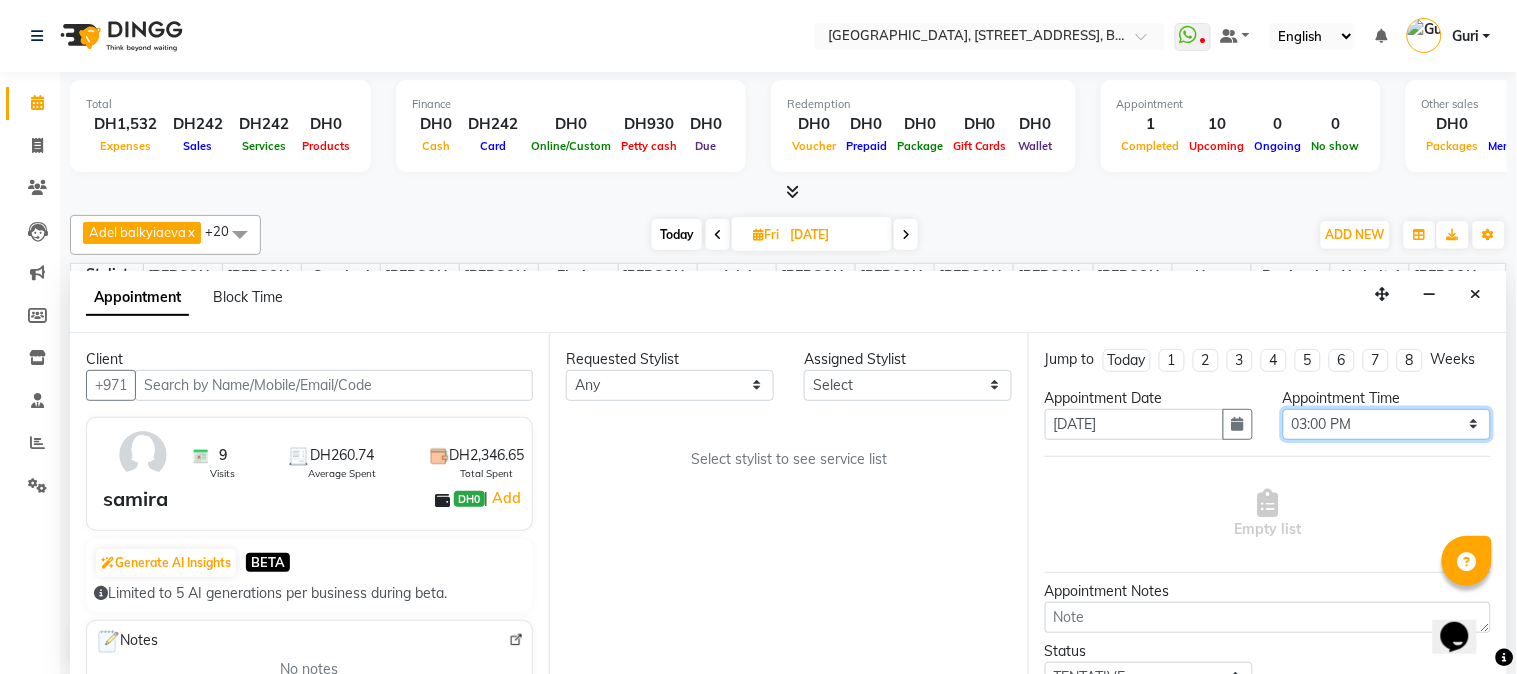 click on "Select 10:00 AM 10:15 AM 10:30 AM 10:45 AM 11:00 AM 11:15 AM 11:30 AM 11:45 AM 12:00 PM 12:15 PM 12:30 PM 12:45 PM 01:00 PM 01:15 PM 01:30 PM 01:45 PM 02:00 PM 02:15 PM 02:30 PM 02:45 PM 03:00 PM 03:15 PM 03:30 PM 03:45 PM 04:00 PM 04:15 PM 04:30 PM 04:45 PM 05:00 PM 05:15 PM 05:30 PM 05:45 PM 06:00 PM 06:15 PM 06:30 PM 06:45 PM 07:00 PM 07:15 PM 07:30 PM 07:45 PM 08:00 PM 08:15 PM 08:30 PM 08:45 PM 09:00 PM 09:15 PM 09:30 PM 09:45 PM 10:00 PM 10:15 PM 10:30 PM 10:45 PM 11:00 PM" at bounding box center [1387, 424] 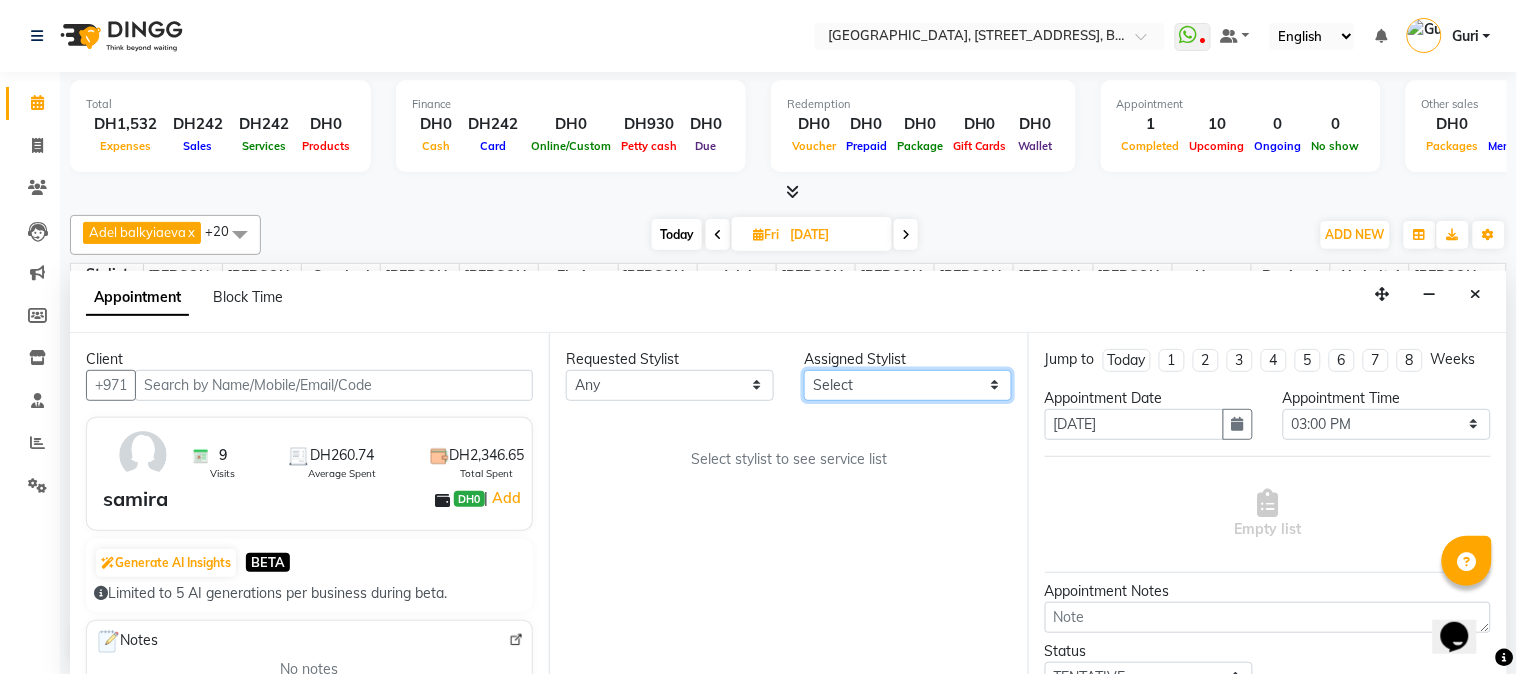 click on "Select Adel balkyiaeva [PERSON_NAME] [PERSON_NAME] ZHUMALIEVA [PERSON_NAME] Rakhmaniberdieva Aygul Durdyyeva [PERSON_NAME] soldatbek kyzy [PERSON_NAME]  [PERSON_NAME] el Gourari [PERSON_NAME] [PERSON_NAME] agozian [PERSON_NAME] (hadija) [PERSON_NAME] [PERSON_NAME] [PERSON_NAME] Soldotbek kyzy Meerzat askatovna Nour [PERSON_NAME] [PERSON_NAME]" at bounding box center (908, 385) 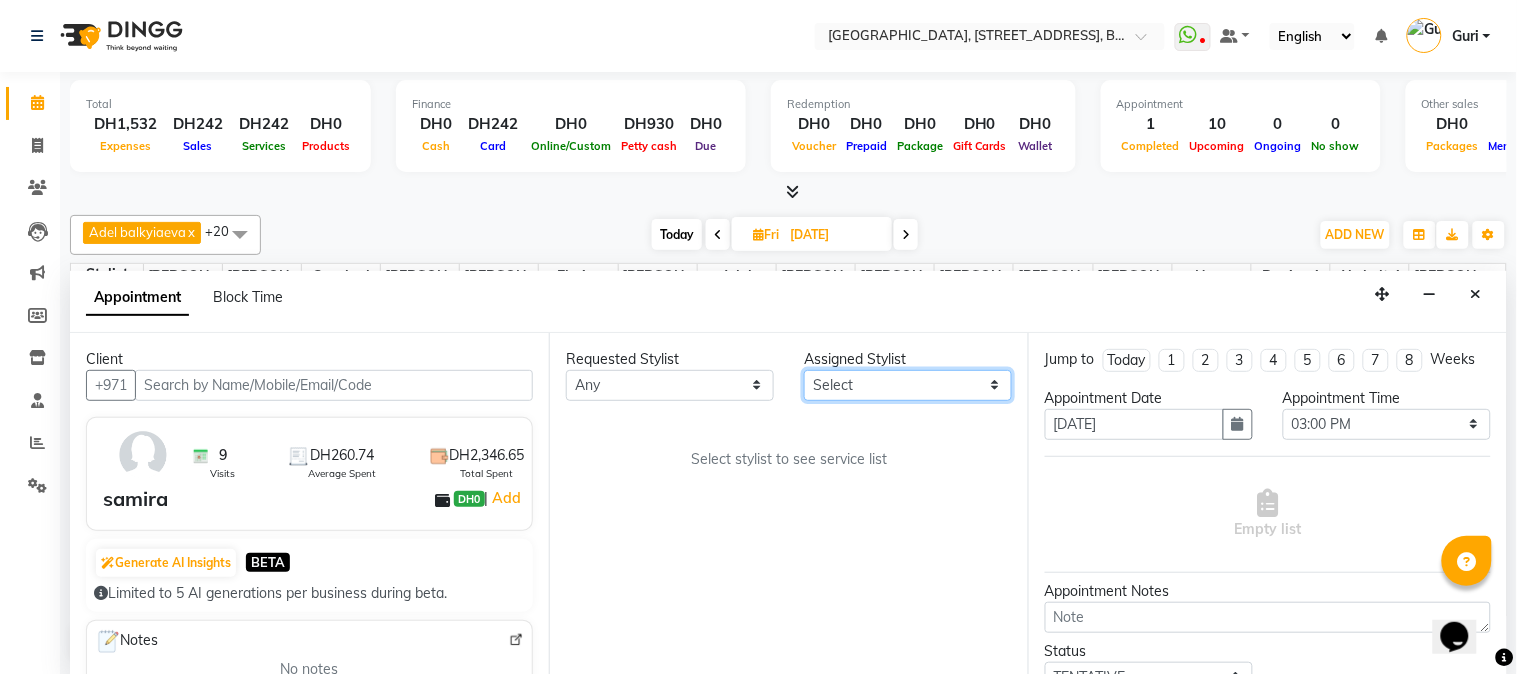 select on "50308" 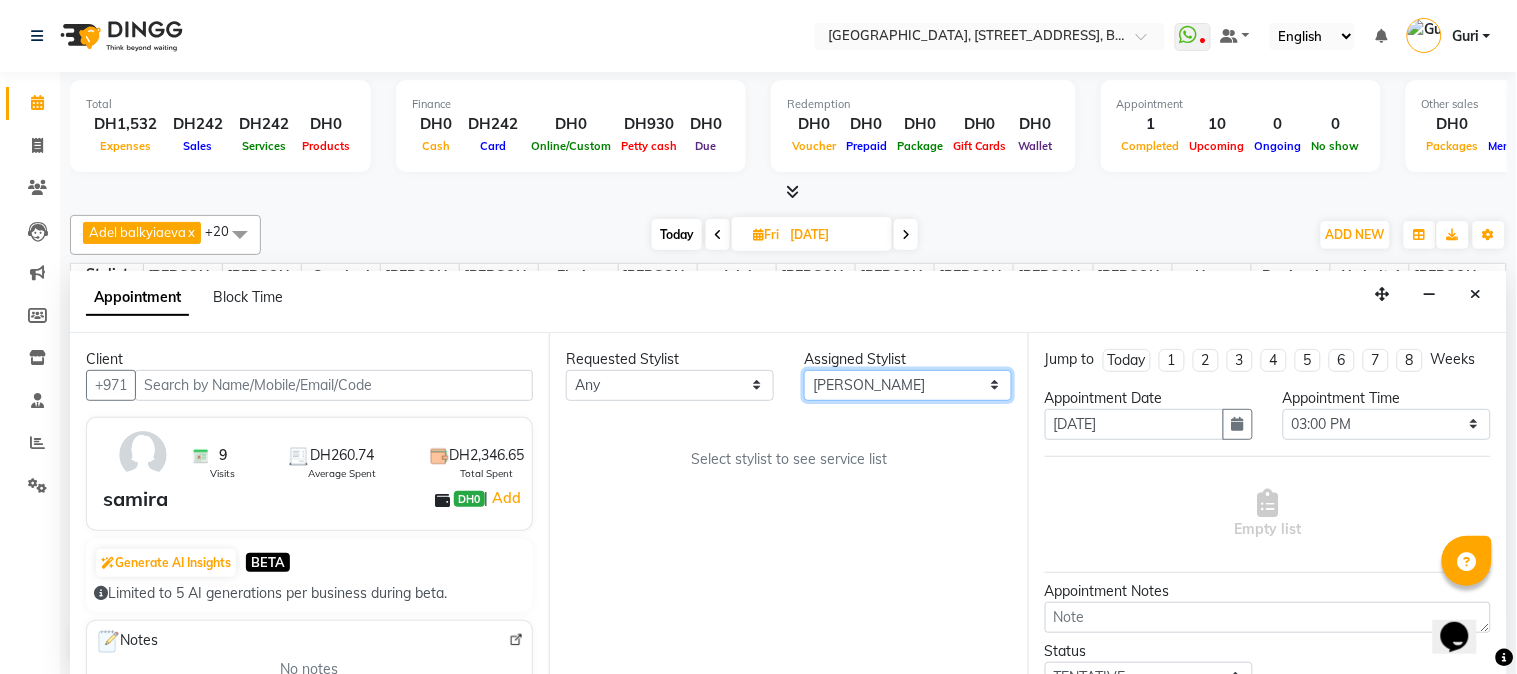 click on "Select Adel balkyiaeva [PERSON_NAME] [PERSON_NAME] ZHUMALIEVA [PERSON_NAME] Rakhmaniberdieva Aygul Durdyyeva [PERSON_NAME] soldatbek kyzy [PERSON_NAME]  [PERSON_NAME] el Gourari [PERSON_NAME] [PERSON_NAME] agozian [PERSON_NAME] (hadija) [PERSON_NAME] [PERSON_NAME] [PERSON_NAME] Soldotbek kyzy Meerzat askatovna Nour [PERSON_NAME] [PERSON_NAME]" at bounding box center [908, 385] 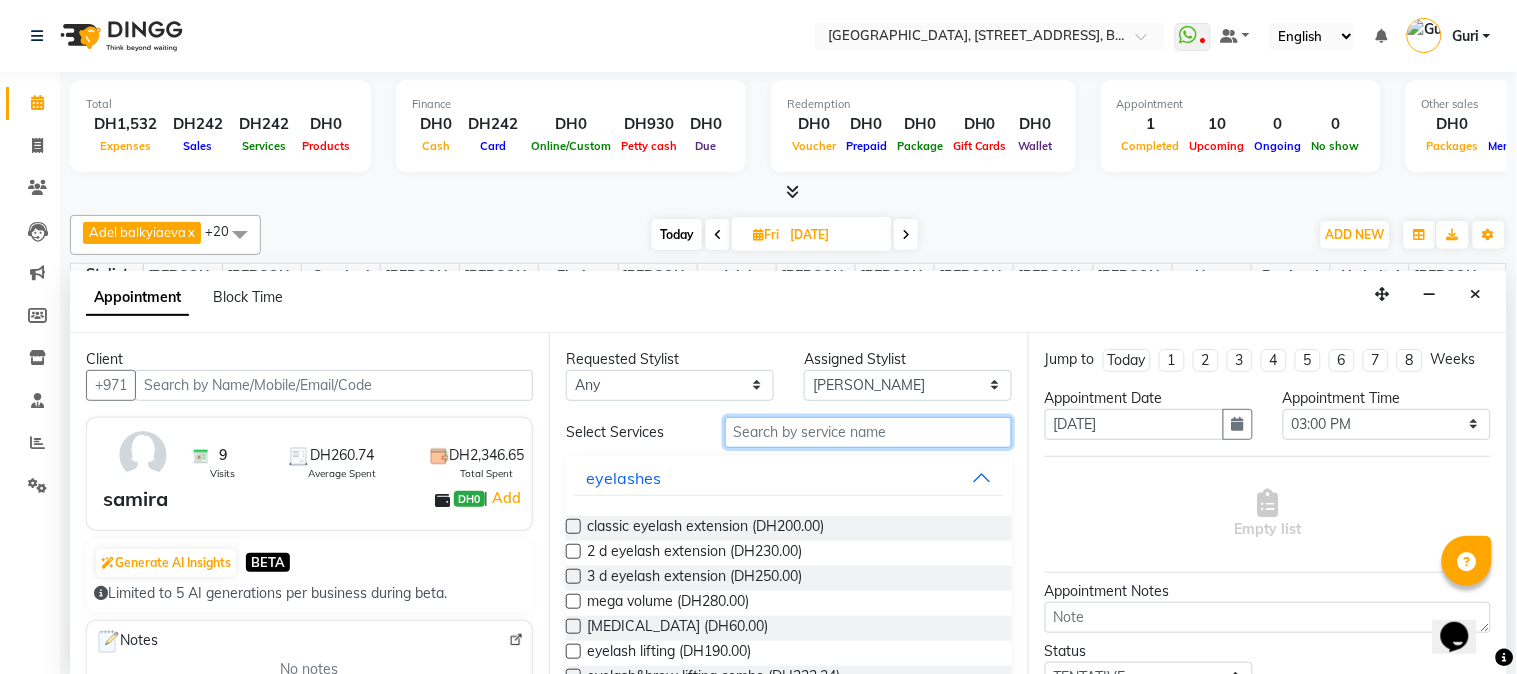 click at bounding box center [868, 432] 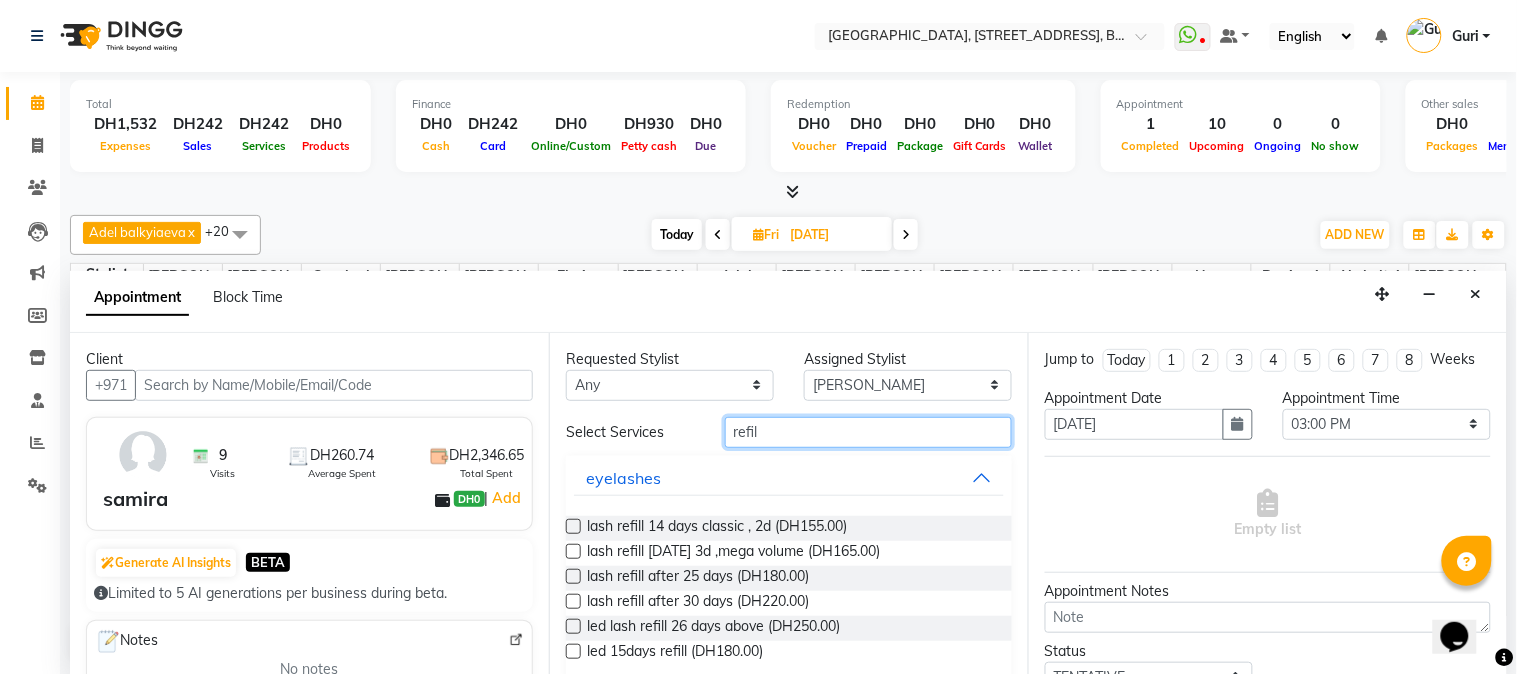 type on "refil" 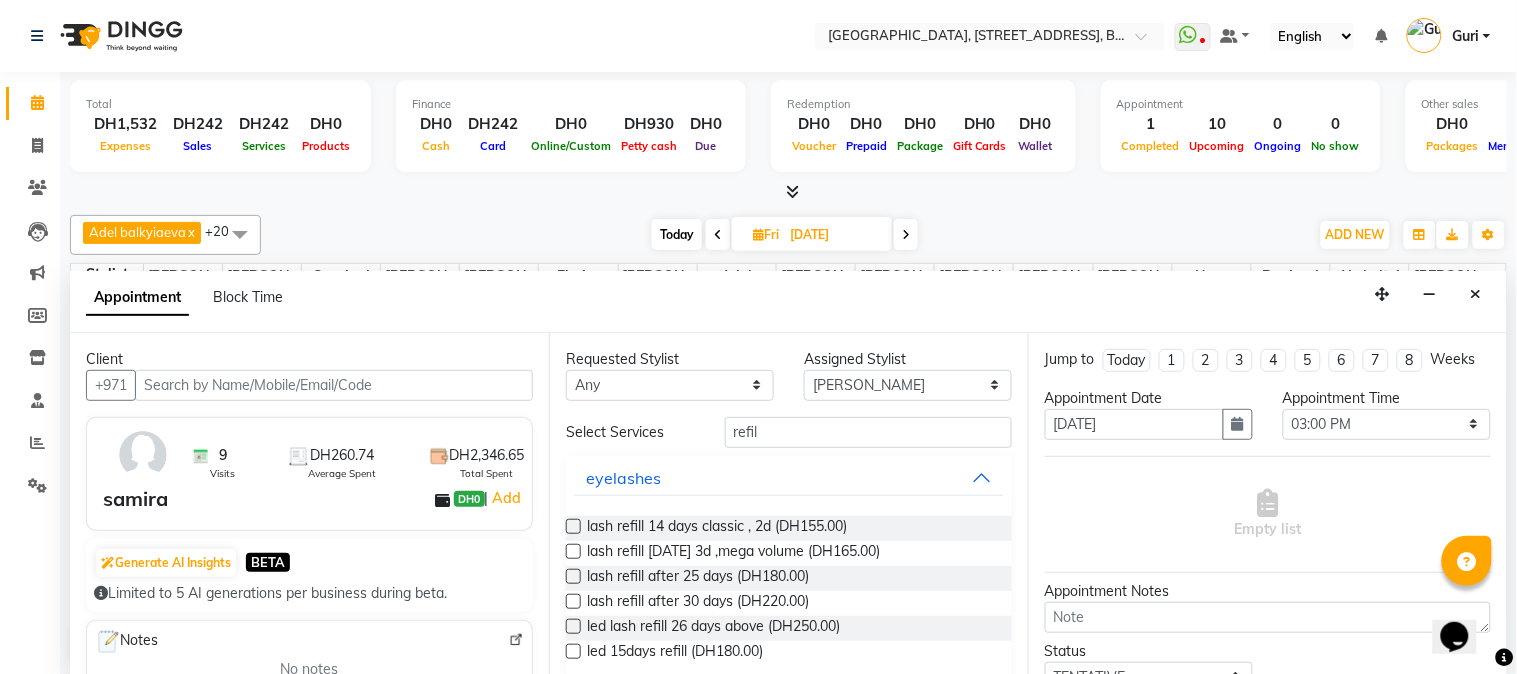 click at bounding box center (573, 526) 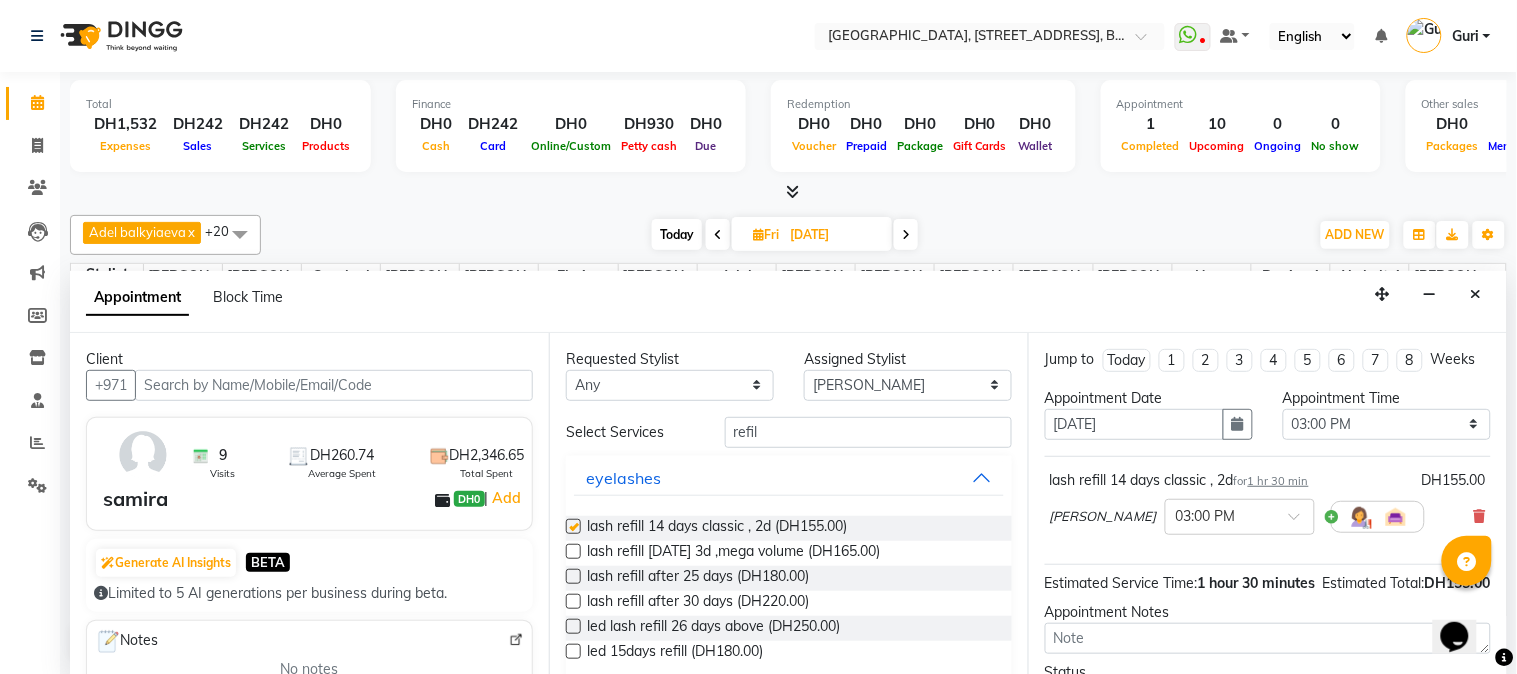 checkbox on "false" 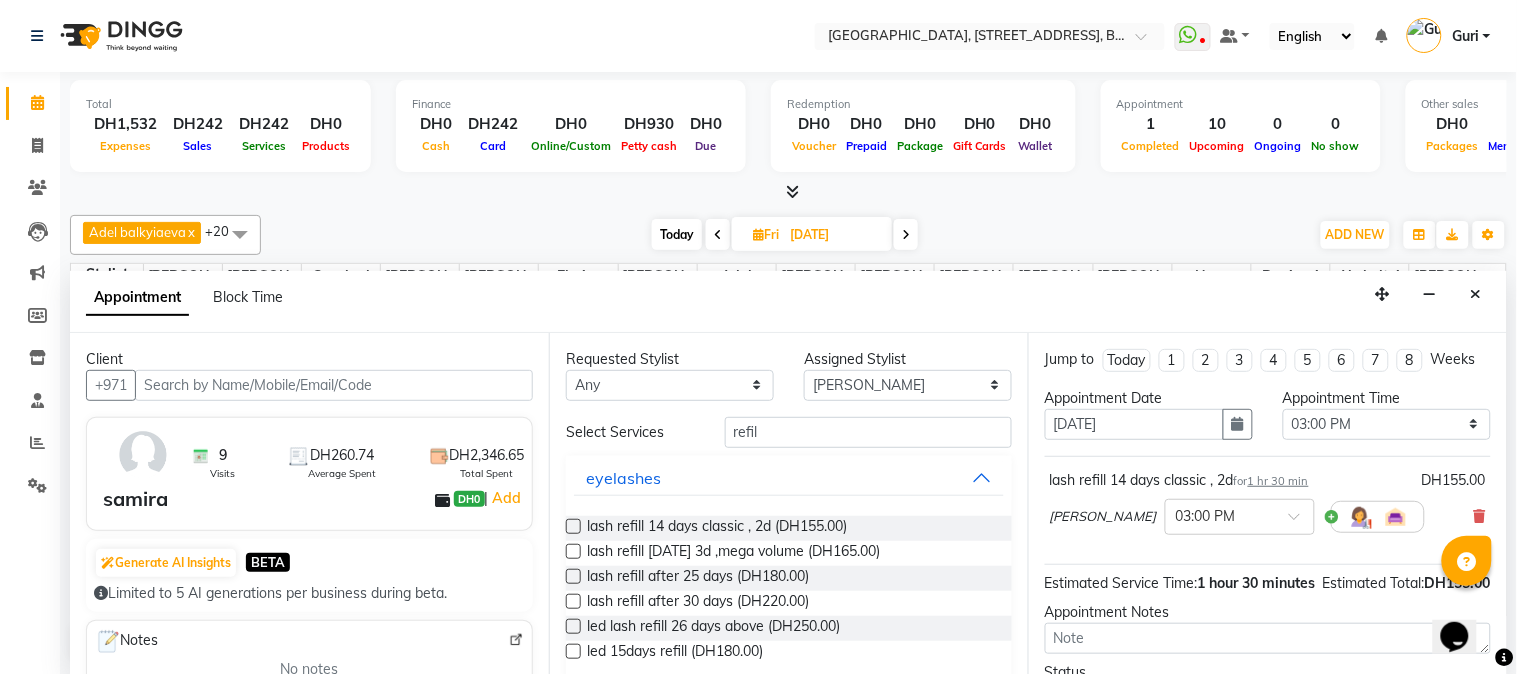 scroll, scrollTop: 172, scrollLeft: 0, axis: vertical 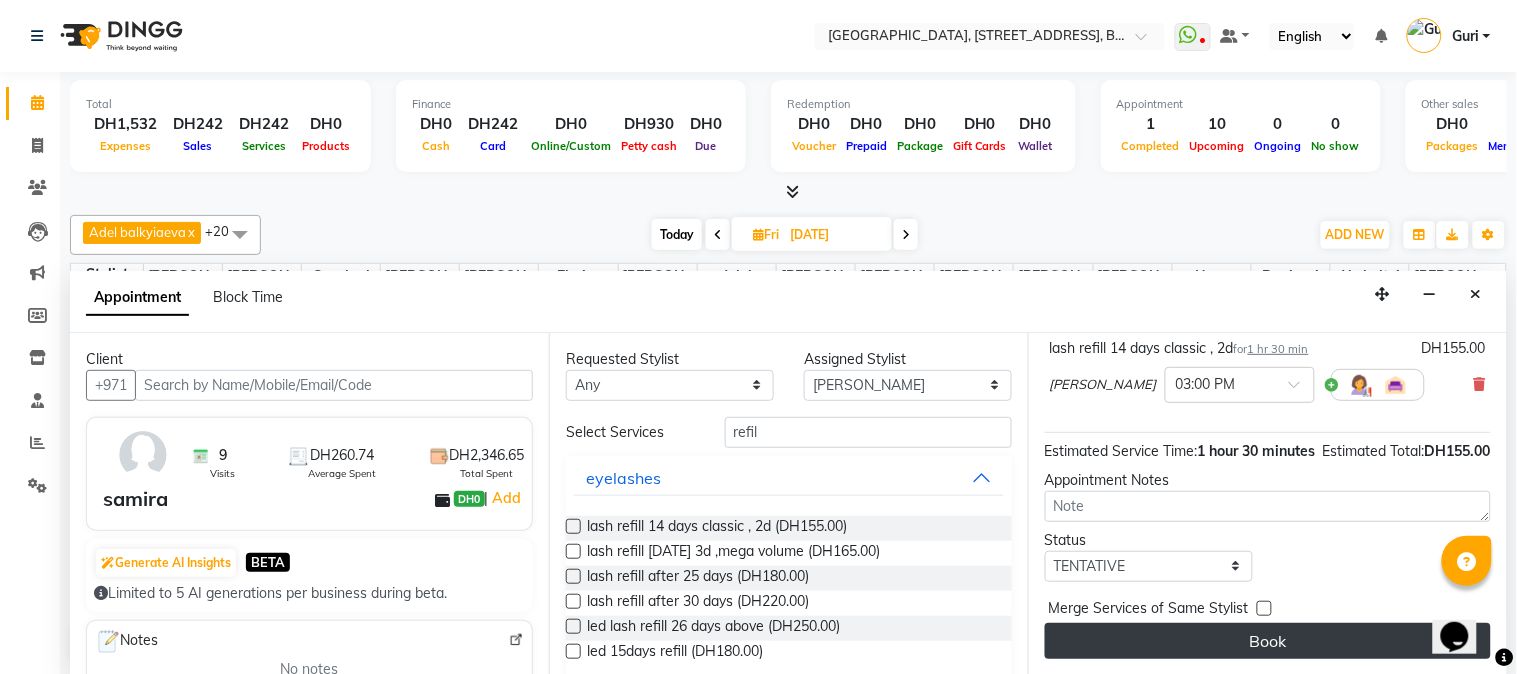 click on "Book" at bounding box center [1268, 641] 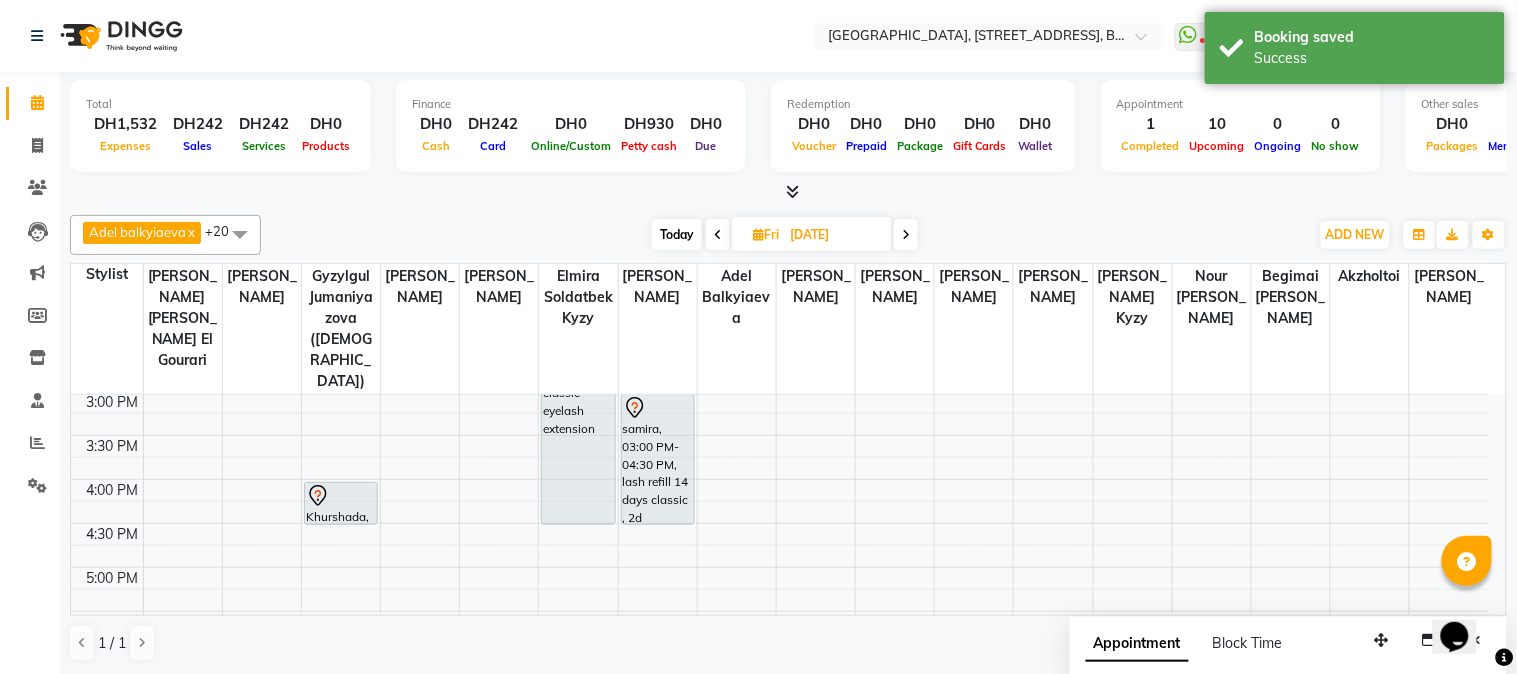 click on "Total  DH1,532  Expenses DH242  Sales DH242  Services DH0  Products Finance  DH0  Cash DH242  Card DH0  Online/Custom DH930 [PERSON_NAME] cash DH0 Due  Redemption  DH0 Voucher DH0 Prepaid DH0 Package DH0  Gift Cards DH0  Wallet  Appointment  1 Completed 10 Upcoming 0 Ongoing 0 No show  Other sales  DH0  Packages DH0  Memberships DH0  Vouchers DH0  Prepaids DH0  Gift Cards Adel balkyiaeva  x [PERSON_NAME]  x [PERSON_NAME]  x [PERSON_NAME]  x Elmira soldatbek kyzy  x [PERSON_NAME]  [PERSON_NAME] el Gourari  x [PERSON_NAME] agozian  x [PERSON_NAME] (hadija)  x [PERSON_NAME]  x [PERSON_NAME] [PERSON_NAME]  x [PERSON_NAME] kyzy  x [PERSON_NAME]   x [PERSON_NAME]  x [PERSON_NAME]  x [PERSON_NAME]  x [PERSON_NAME] frrncos  x [PERSON_NAME]  x Begimai  x [PERSON_NAME]  x Akzholtoi  x +20 UnSelect All Adel balkyiaeva [PERSON_NAME] [PERSON_NAME] [PERSON_NAME] [PERSON_NAME] [PERSON_NAME] soldatbek kyzy [PERSON_NAME]  [PERSON_NAME] el Gourari [PERSON_NAME] Guri" 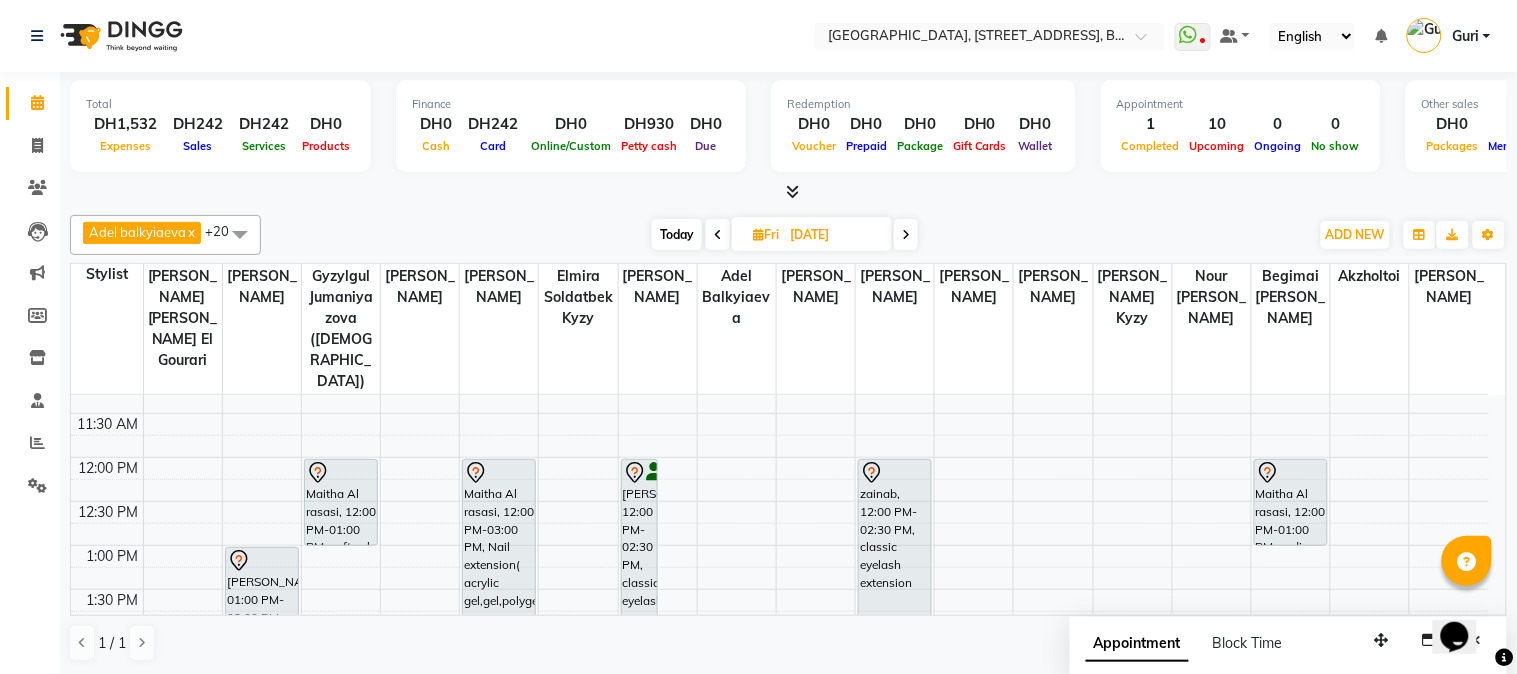scroll, scrollTop: 222, scrollLeft: 0, axis: vertical 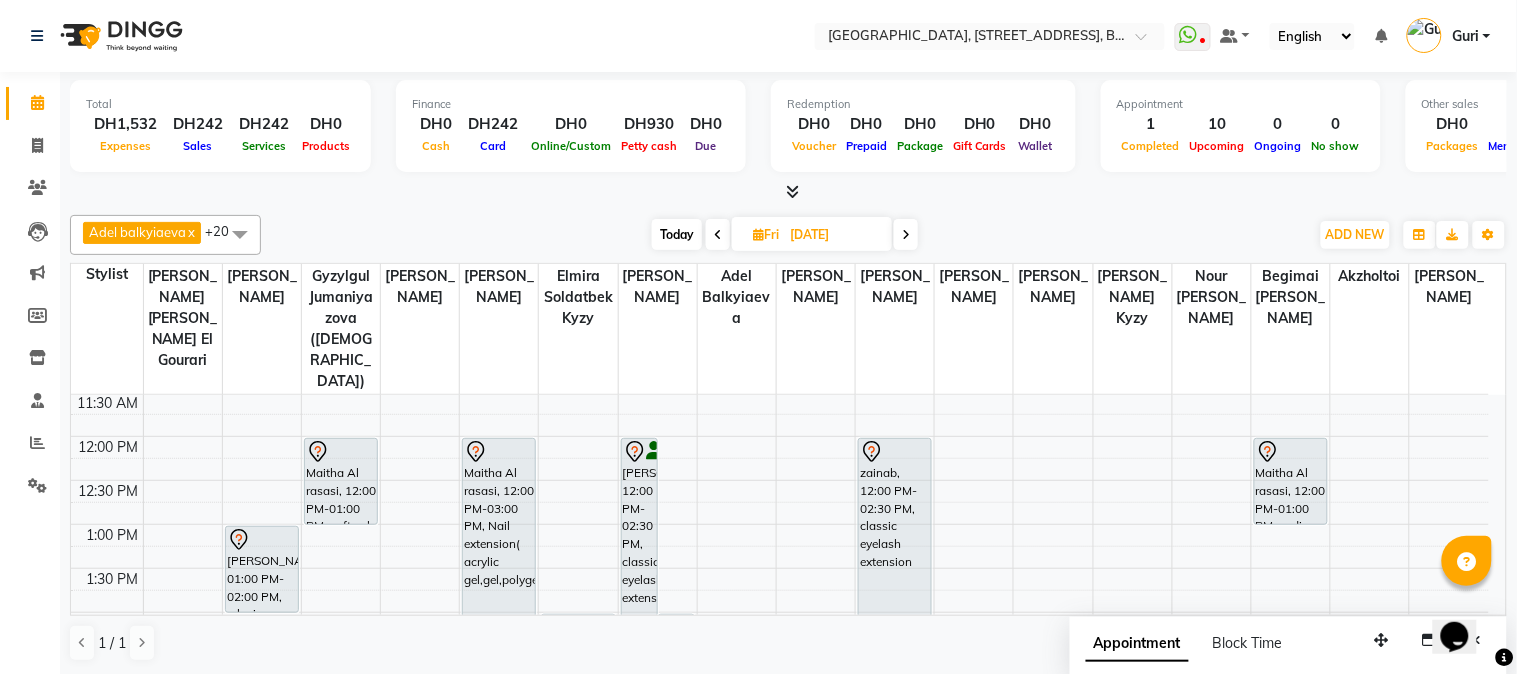 click on "Appointment Block Time" at bounding box center [1288, 648] 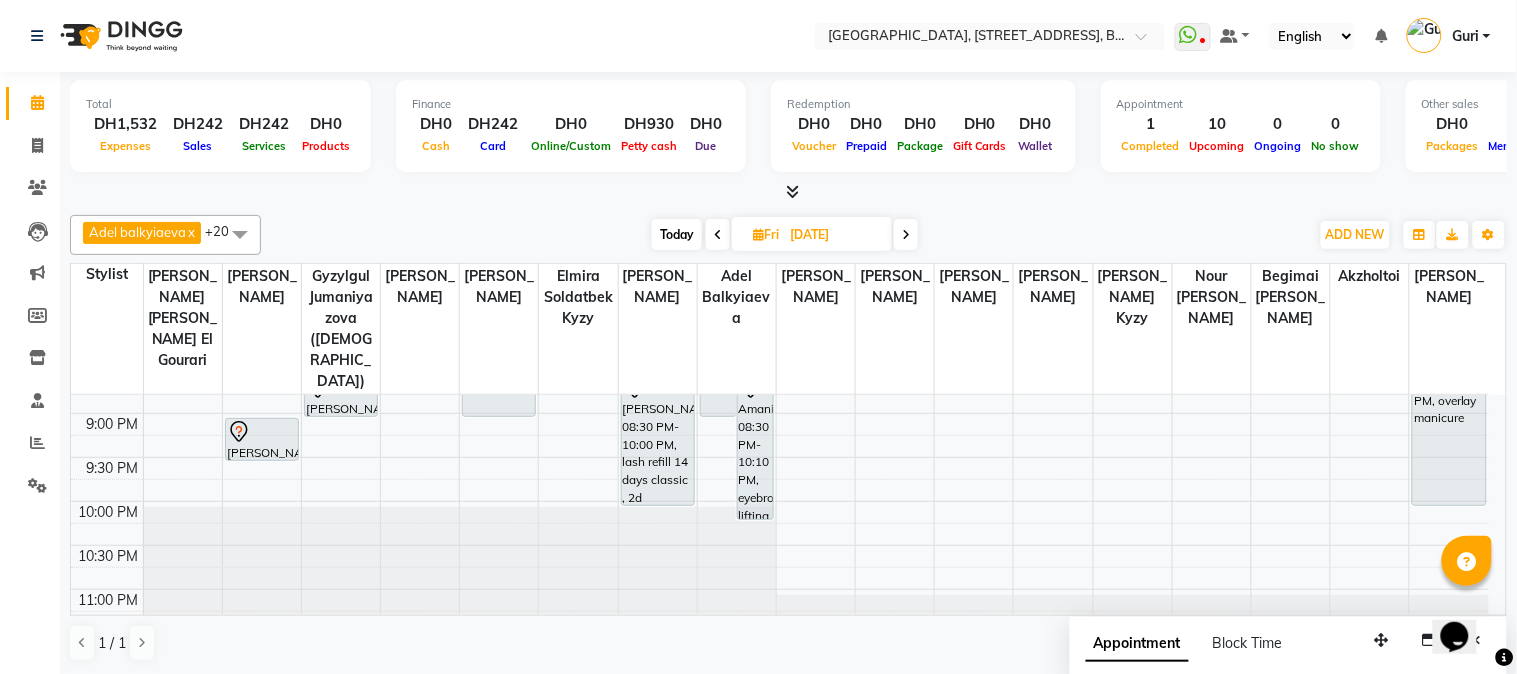 scroll, scrollTop: 1063, scrollLeft: 0, axis: vertical 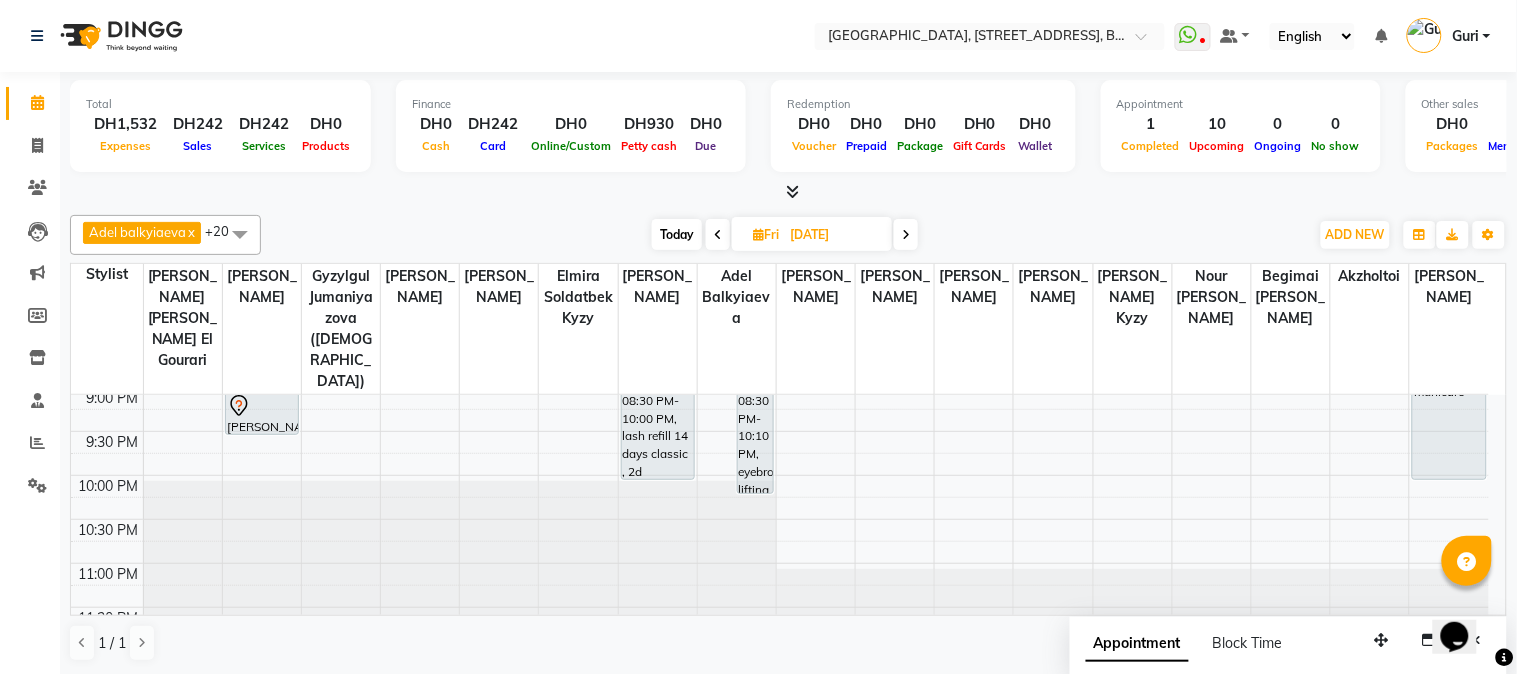 click on "Appointment Block Time" at bounding box center [1288, 648] 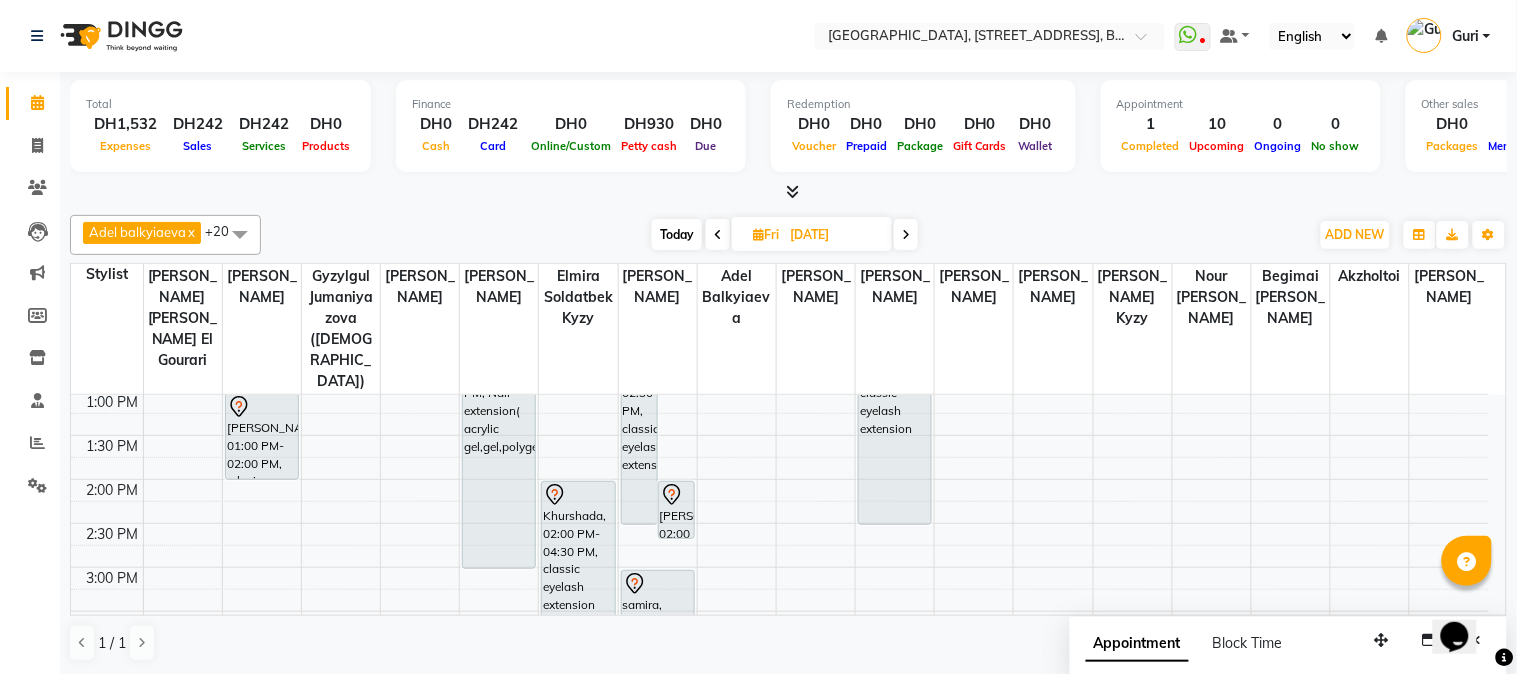 scroll, scrollTop: 400, scrollLeft: 0, axis: vertical 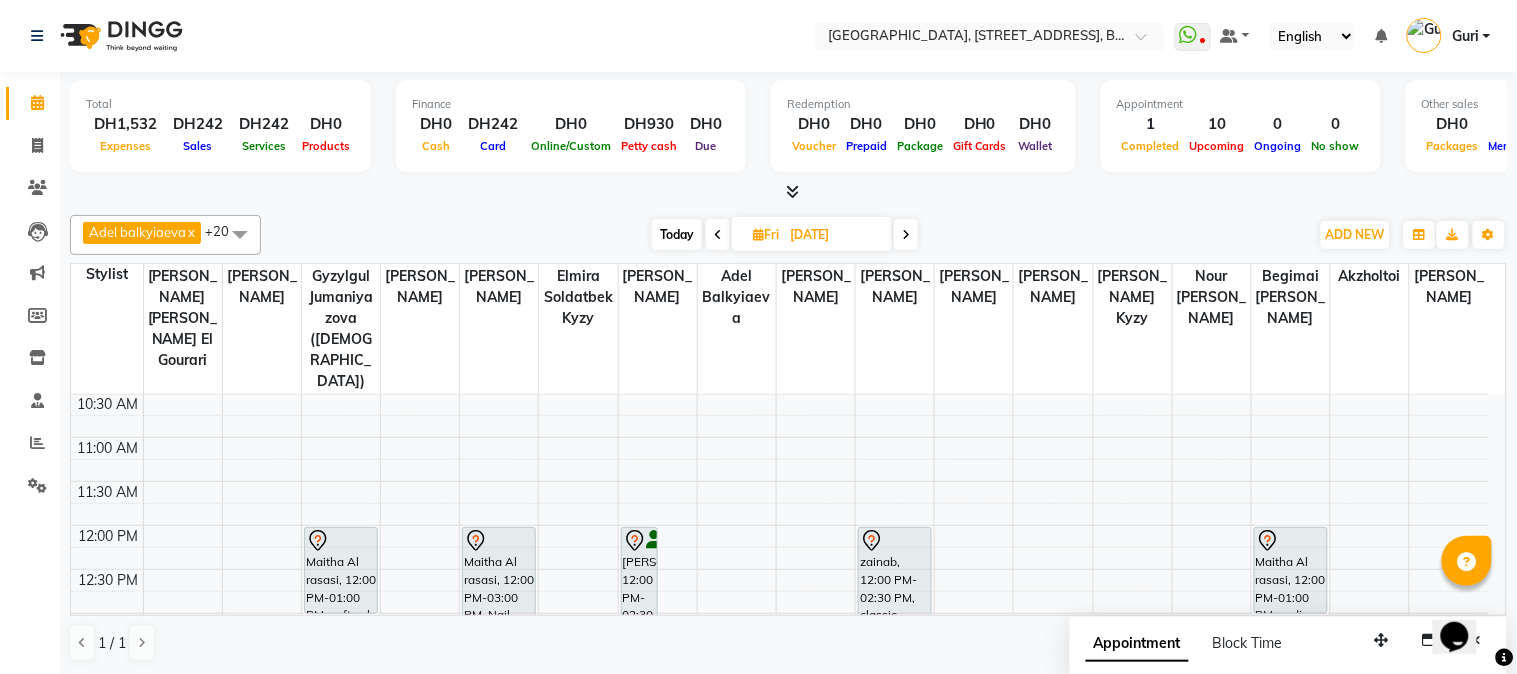 click on "Opens Chat This icon Opens the chat window." at bounding box center [1464, 601] 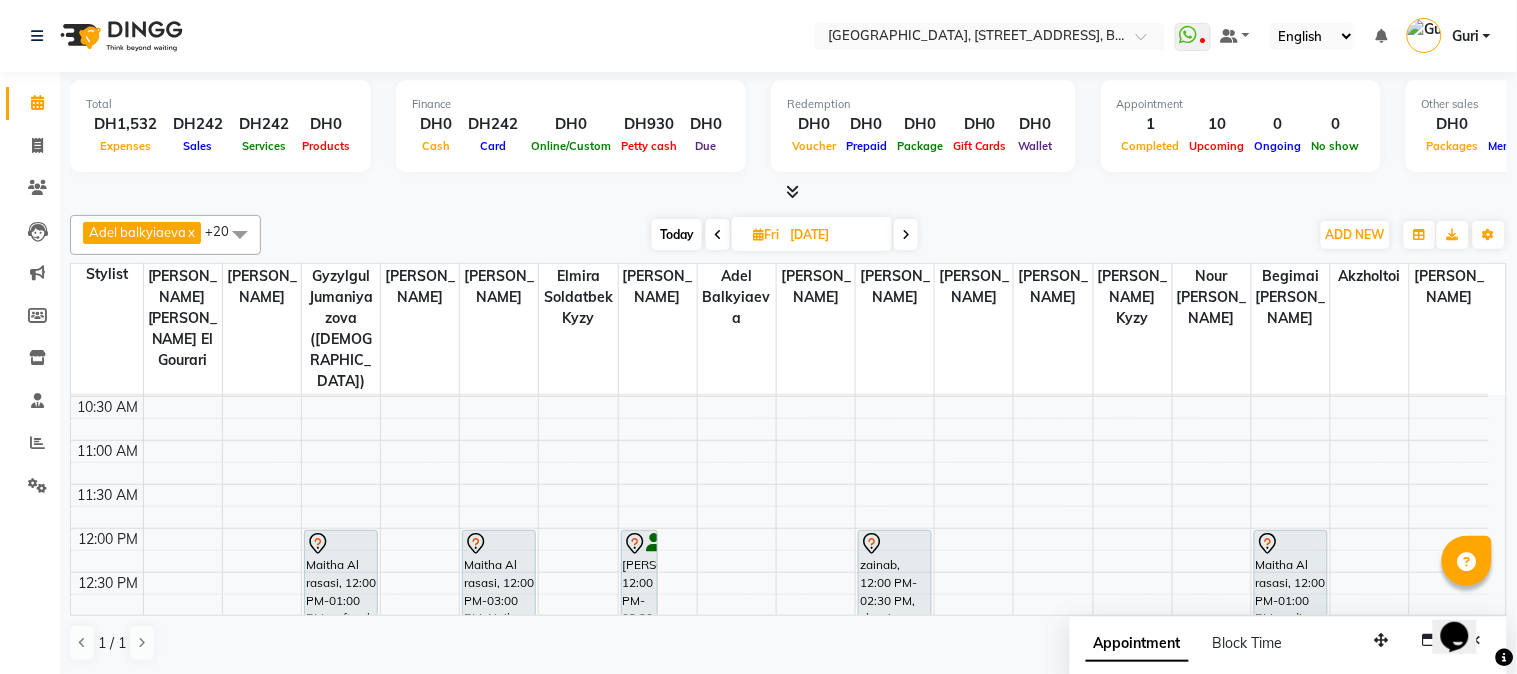 scroll, scrollTop: 85, scrollLeft: 0, axis: vertical 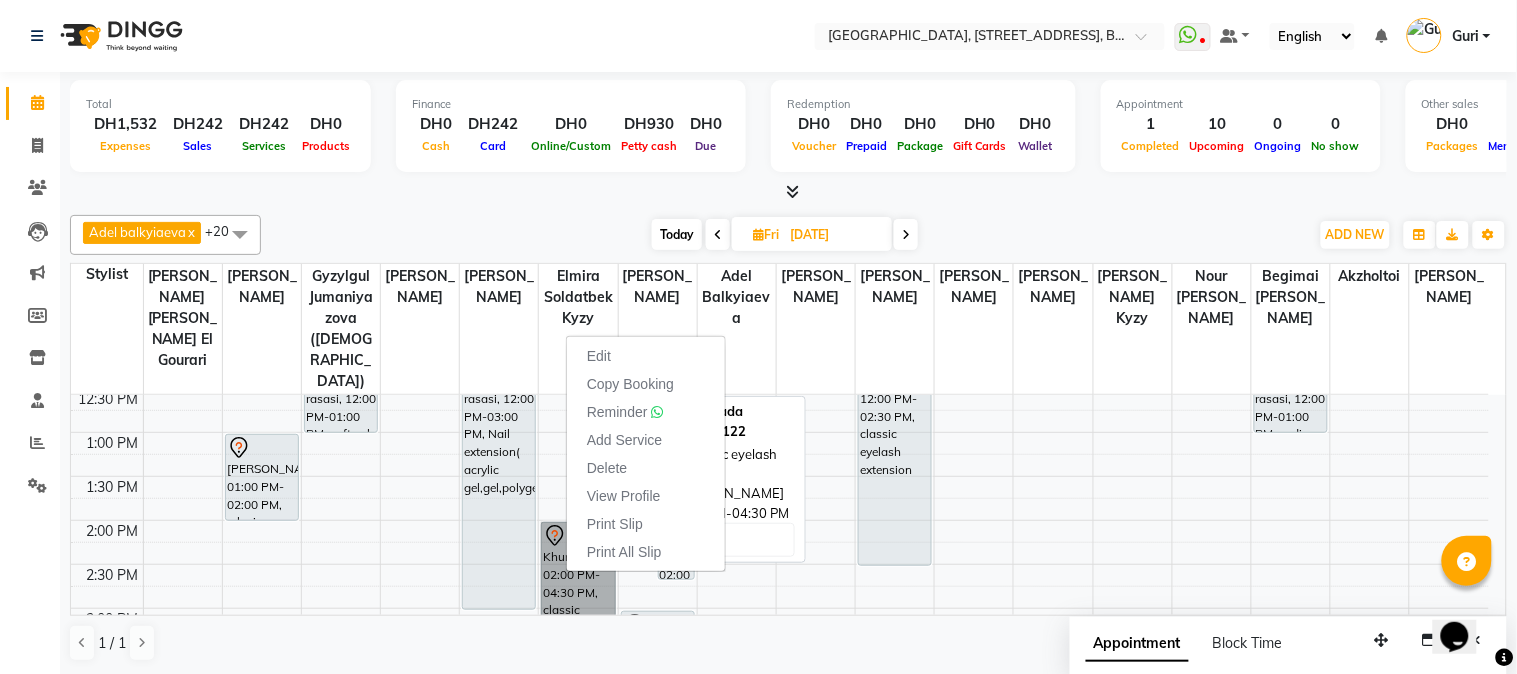 click on "Khurshada, 02:00 PM-04:30 PM, classic eyelash extension" at bounding box center (578, 632) 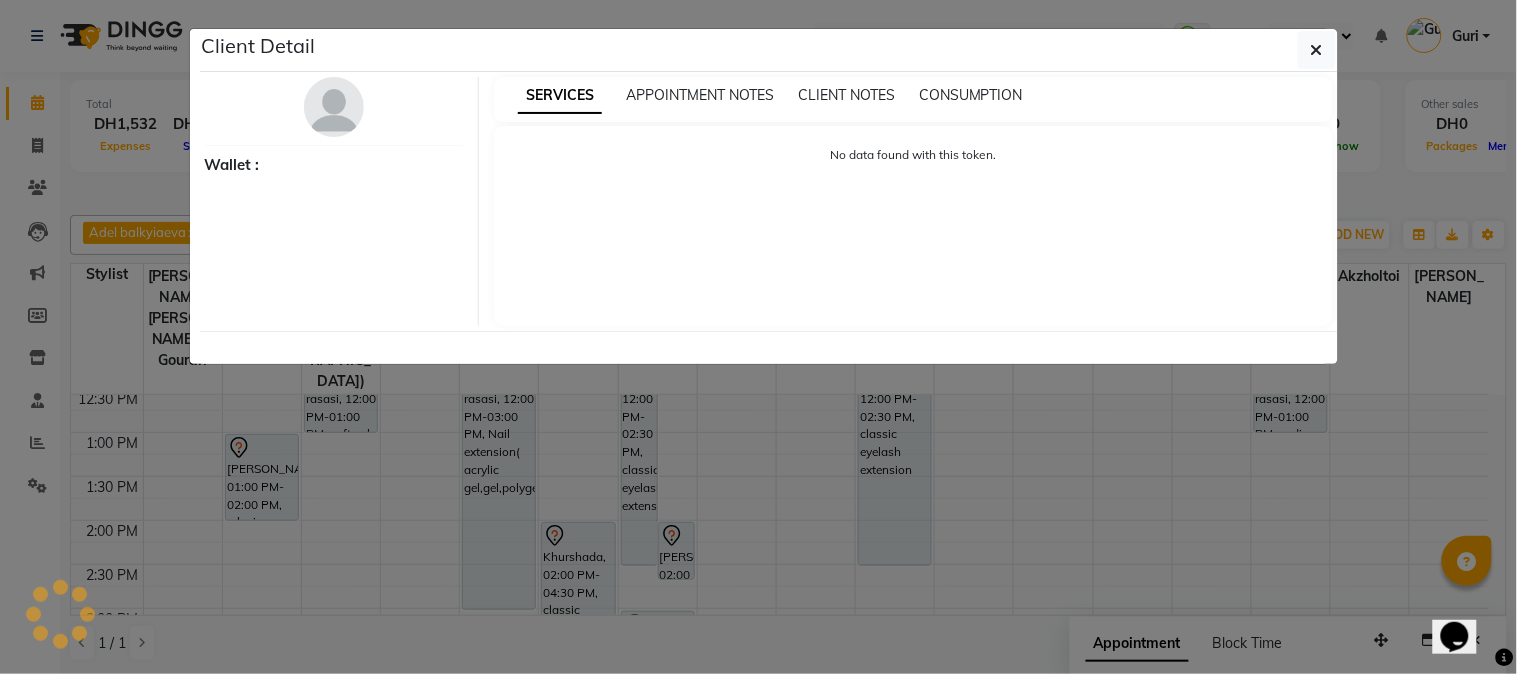 select on "7" 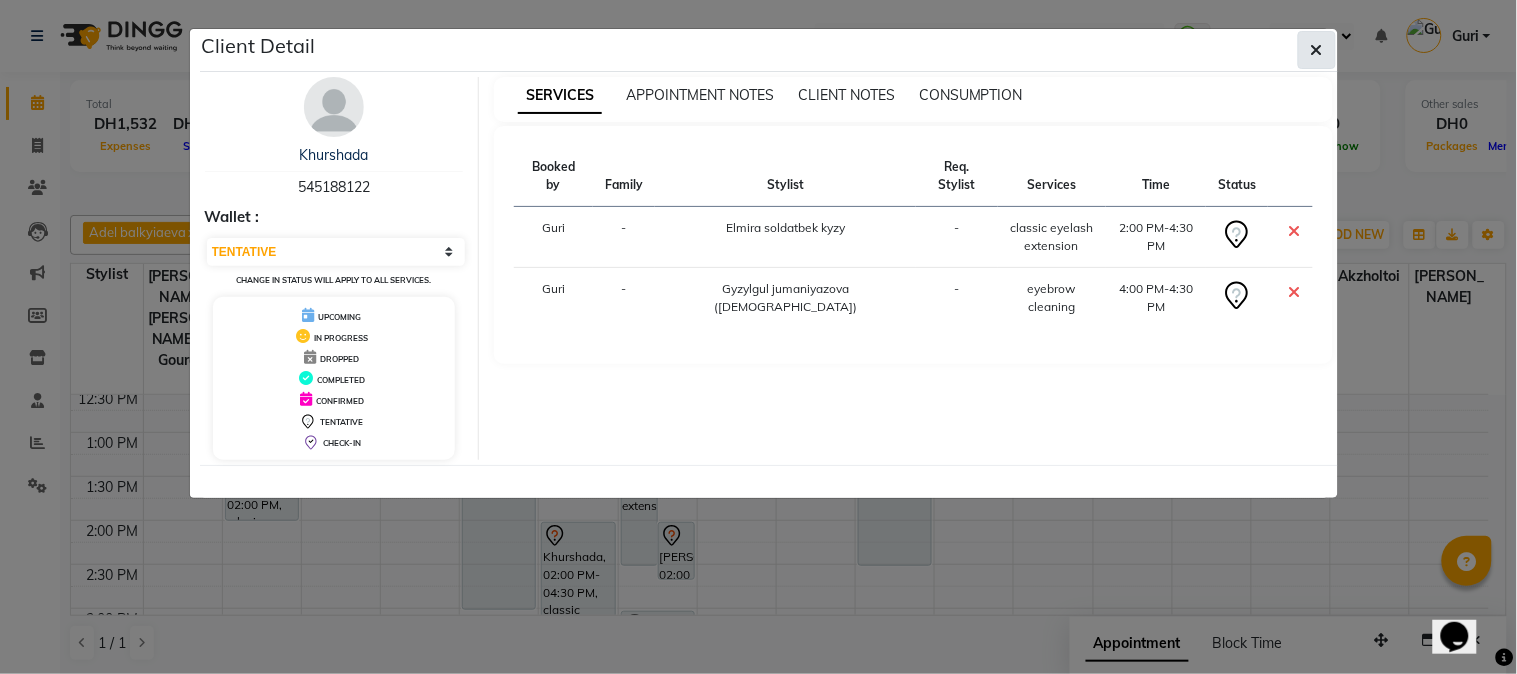 click 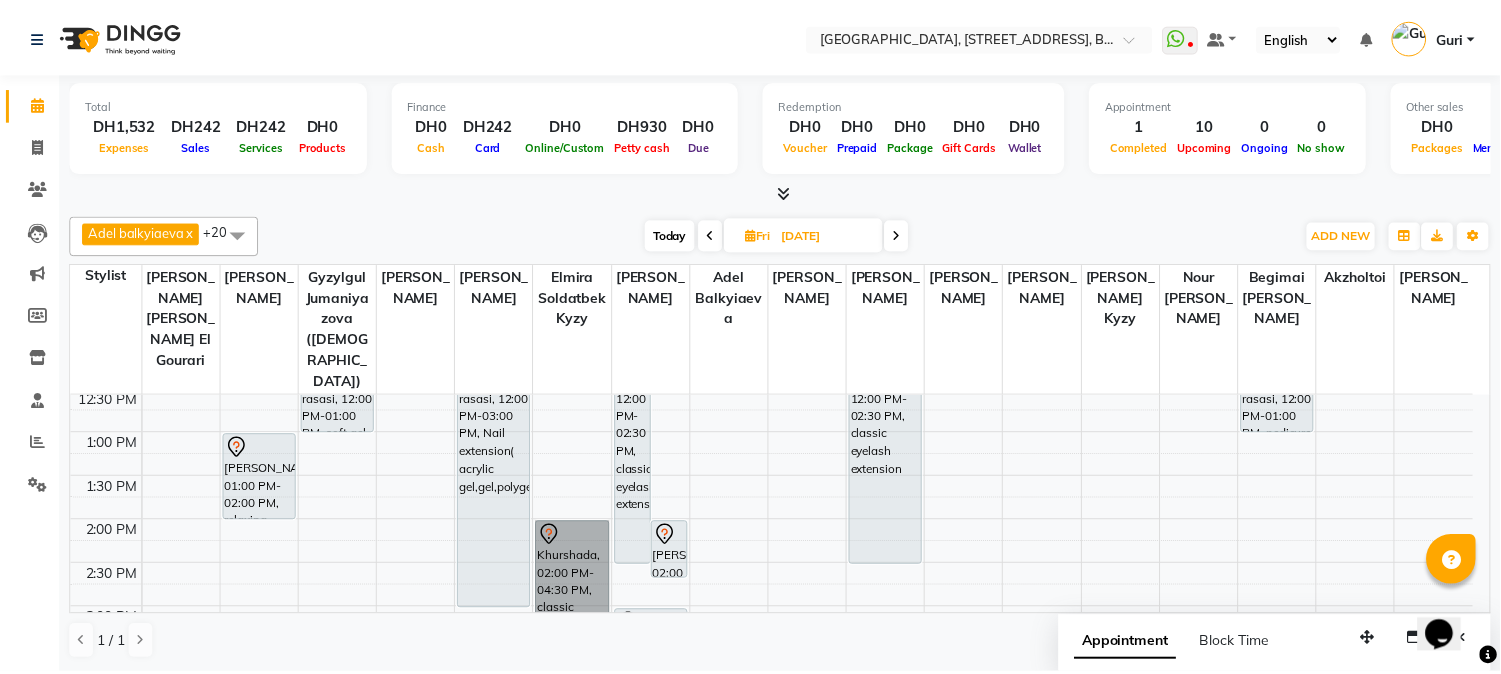 scroll, scrollTop: 398, scrollLeft: 0, axis: vertical 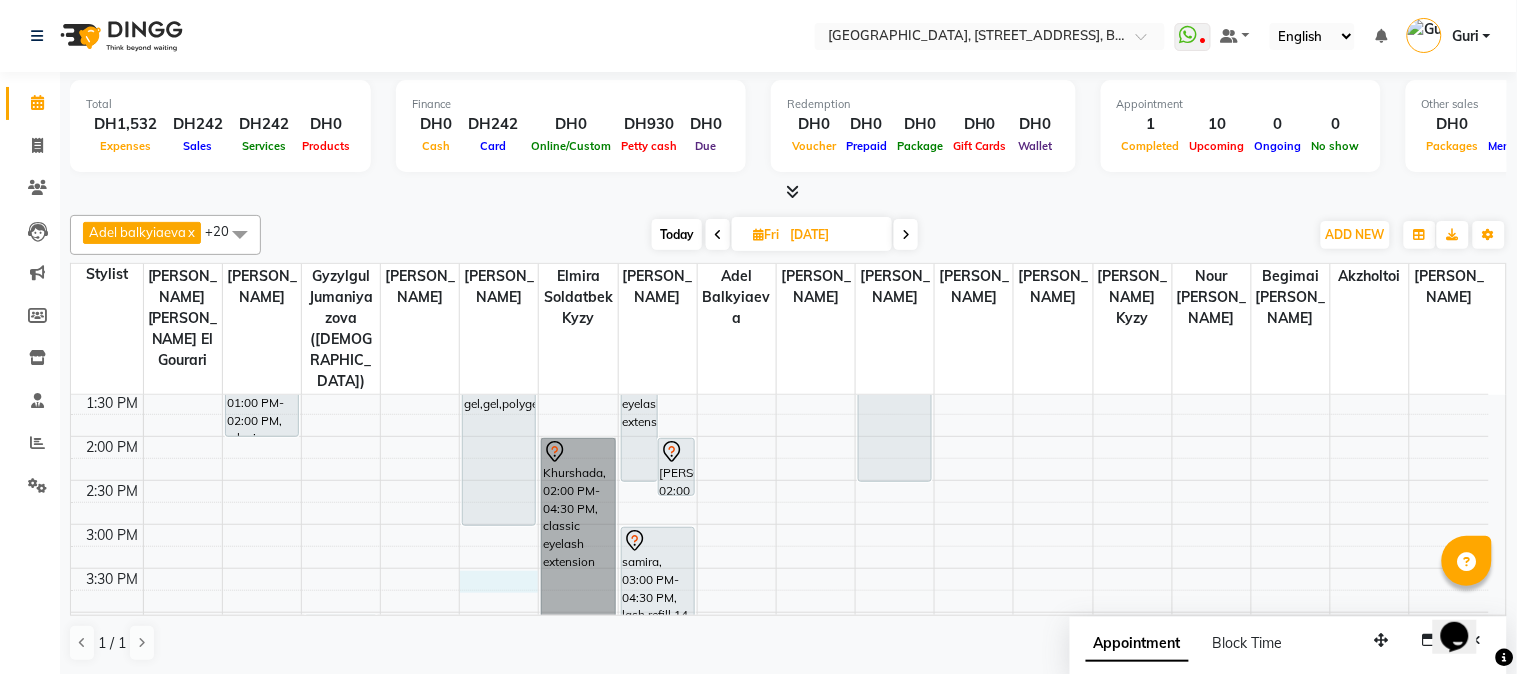 click on "9:00 AM 9:30 AM 10:00 AM 10:30 AM 11:00 AM 11:30 AM 12:00 PM 12:30 PM 1:00 PM 1:30 PM 2:00 PM 2:30 PM 3:00 PM 3:30 PM 4:00 PM 4:30 PM 5:00 PM 5:30 PM 6:00 PM 6:30 PM 7:00 PM 7:30 PM 8:00 PM 8:30 PM 9:00 PM 9:30 PM 10:00 PM 10:30 PM 11:00 PM 11:30 PM             [PERSON_NAME], 01:00 PM-02:00 PM, relaxing massage             Mariyam, 09:00 PM-09:30 PM, Back massage             [GEOGRAPHIC_DATA], 12:00 PM-01:00 PM, soft gel manicure              Khurshada, 04:00 PM-04:30 PM, eyebrow cleaning              [GEOGRAPHIC_DATA], 08:30 PM-09:00 PM, Classic Manicure             Amaninull, 07:00 PM-08:30 PM, lash refill 14 days classic , 2d              Maitha Al rasasi, 12:00 PM-03:00 PM, Nail extension( acrylic gel,gel,polygel,acrygel)             Maitha, 07:00 PM-09:00 PM, Plastic nails (false nail extention),             [GEOGRAPHIC_DATA], 02:00 PM-04:30 PM, classic eyelash extension             [PERSON_NAME], 12:00 PM-02:30 PM, classic eyelash extension             [PERSON_NAME], 02:00 PM-02:40 PM, [DATE] of  service" at bounding box center [780, 656] 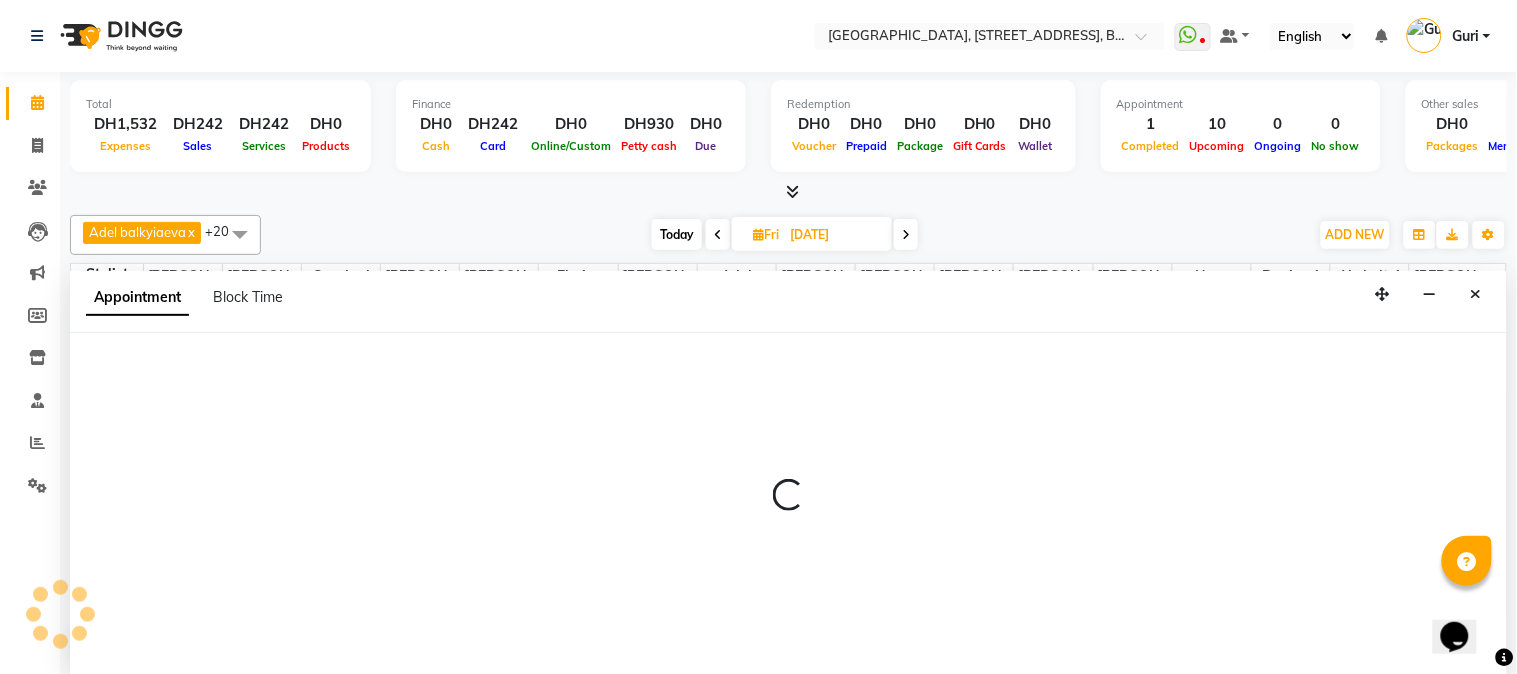 select on "43437" 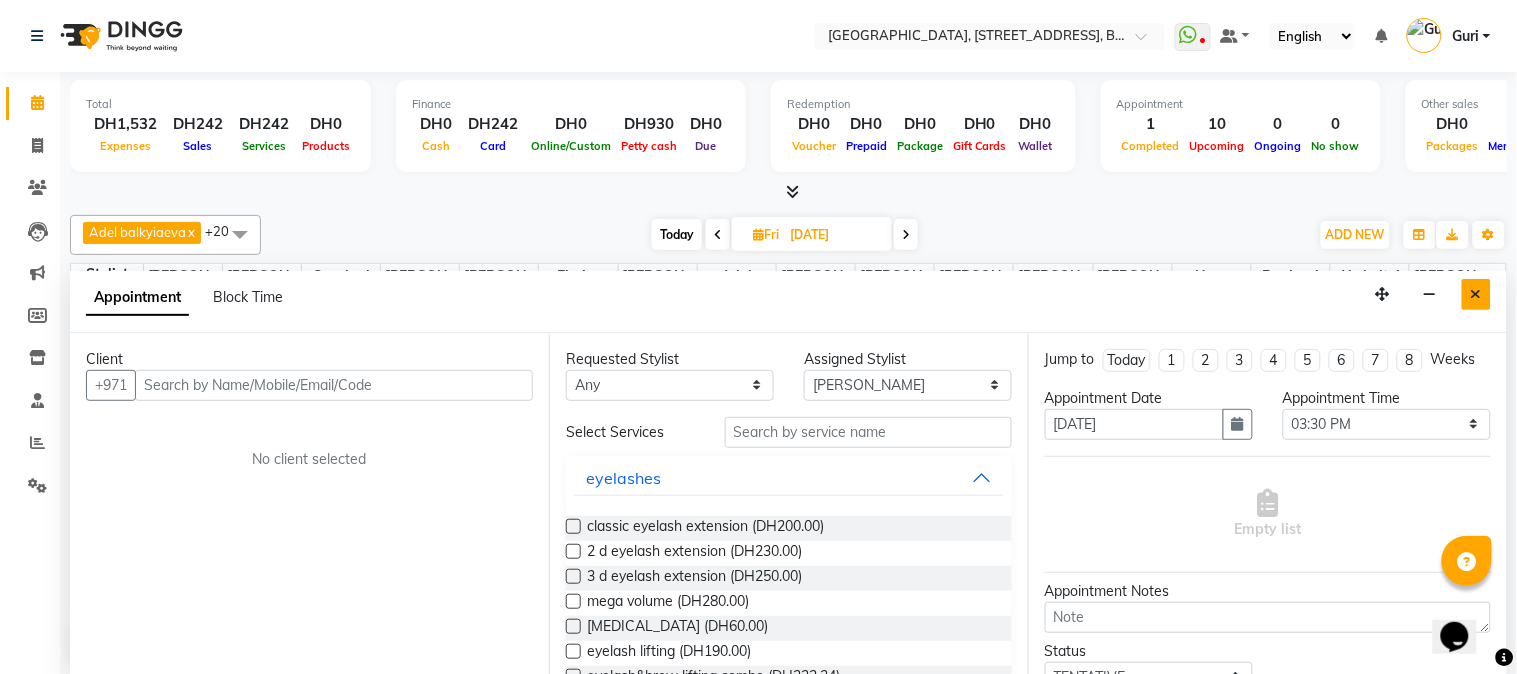 click at bounding box center [1476, 294] 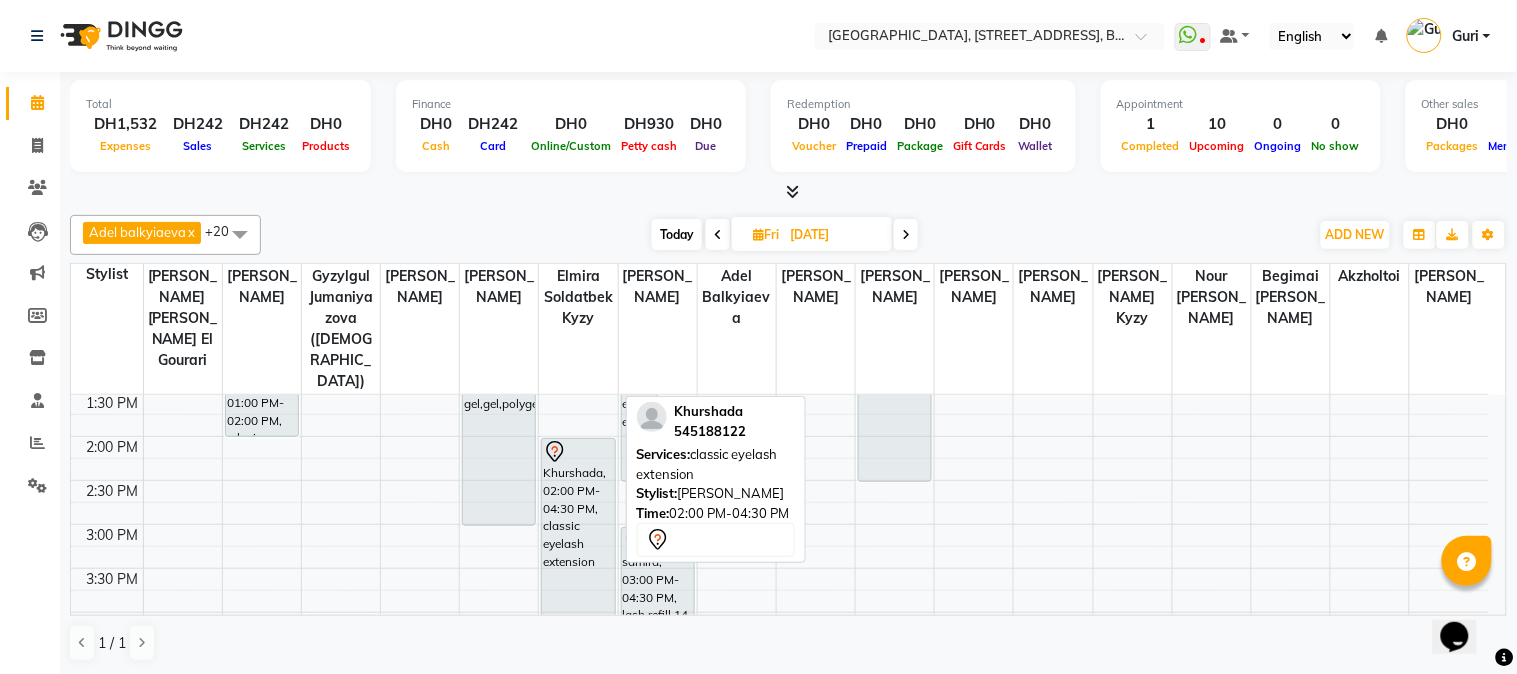 drag, startPoint x: 593, startPoint y: 495, endPoint x: 641, endPoint y: 502, distance: 48.507732 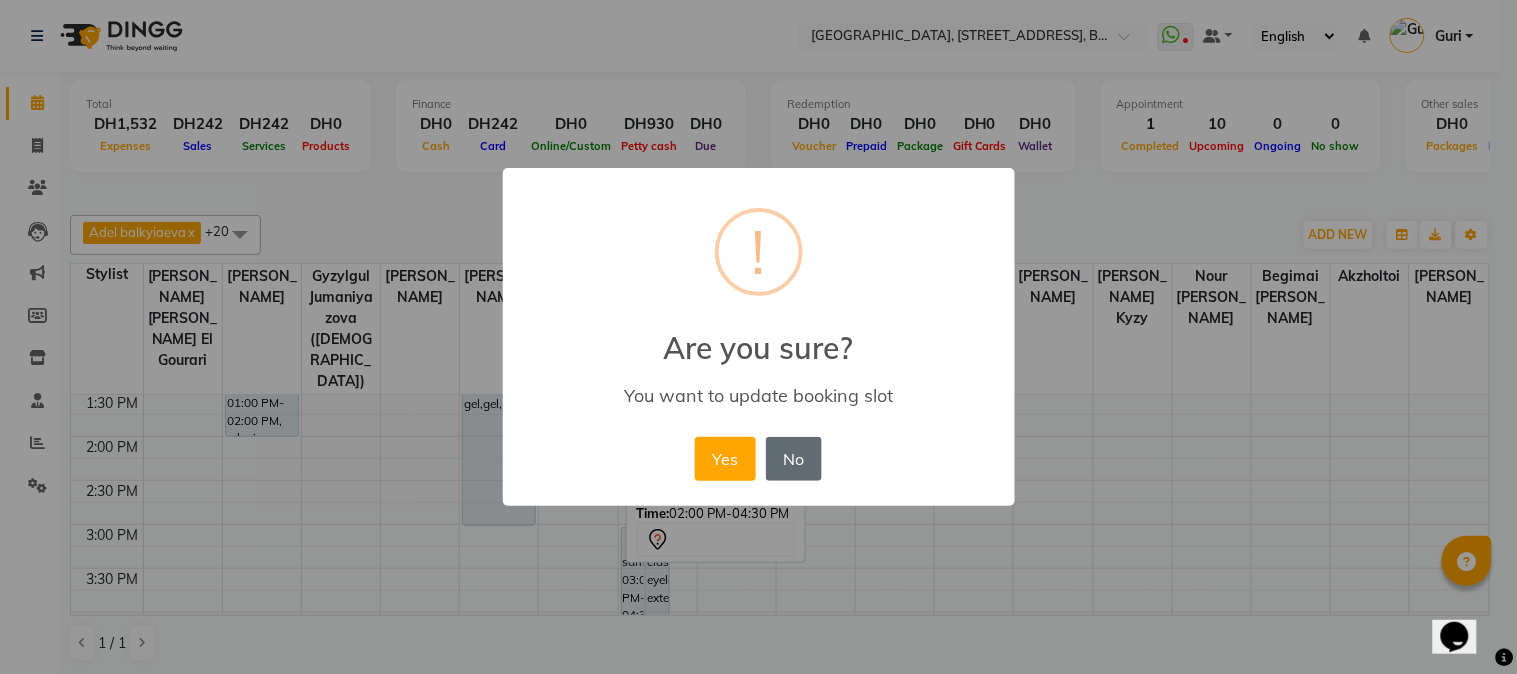 click on "No" at bounding box center (794, 459) 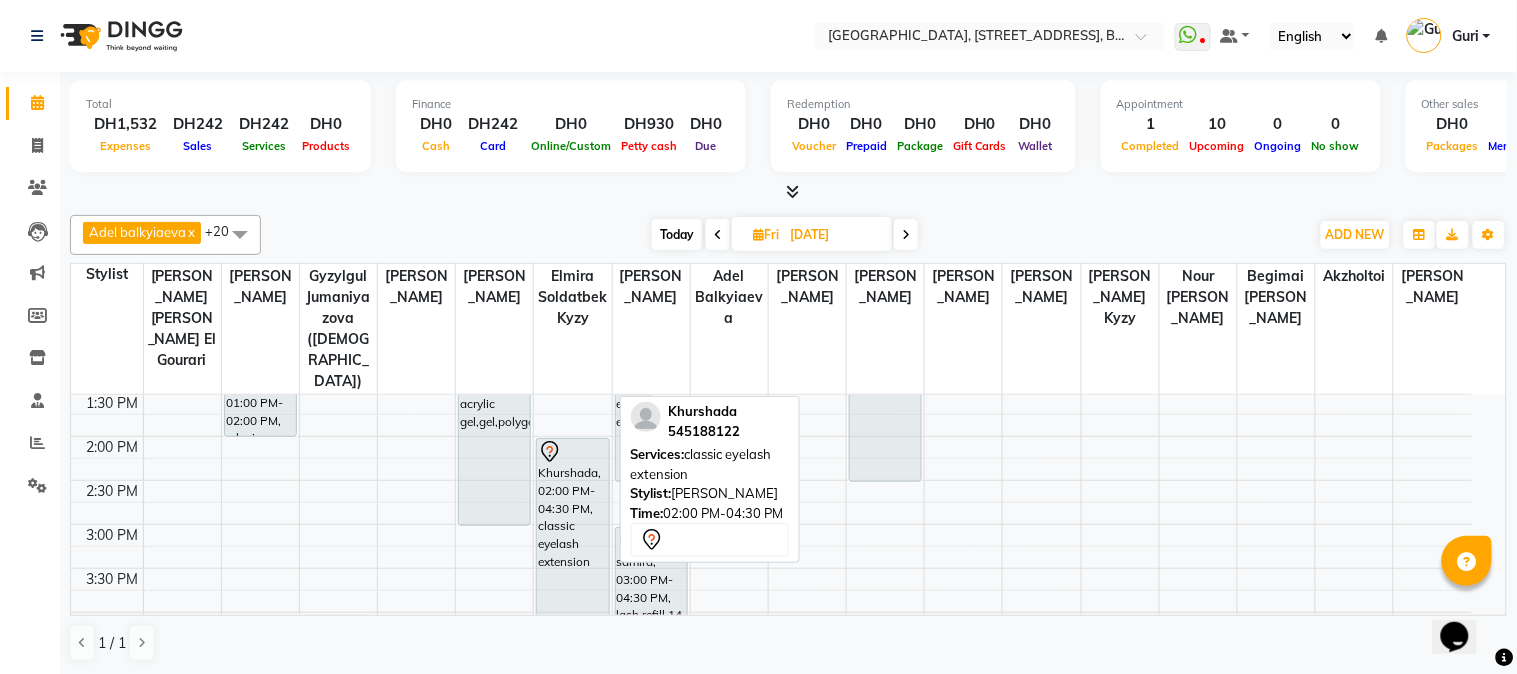 click on "Khurshada, 02:00 PM-04:30 PM, classic eyelash extension" at bounding box center [572, 656] 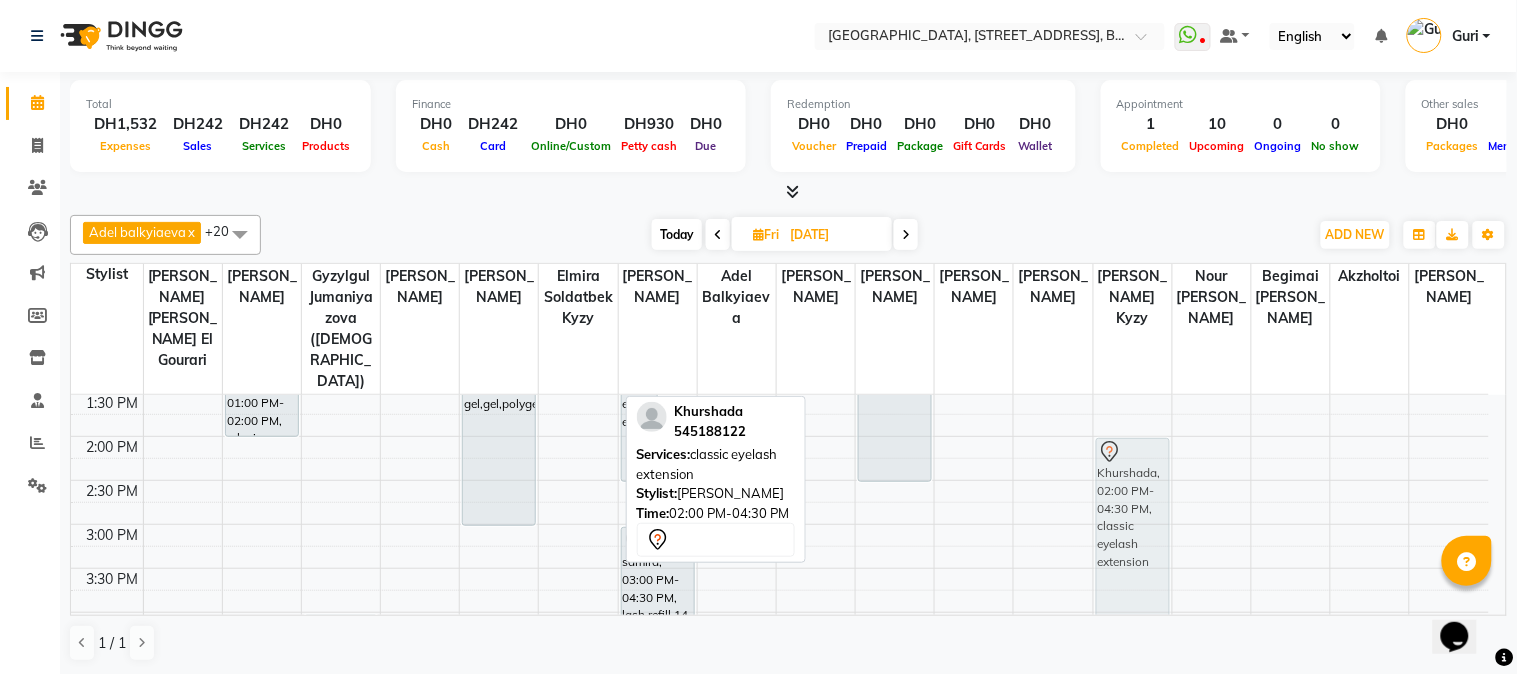 drag, startPoint x: 563, startPoint y: 511, endPoint x: 1095, endPoint y: 513, distance: 532.0038 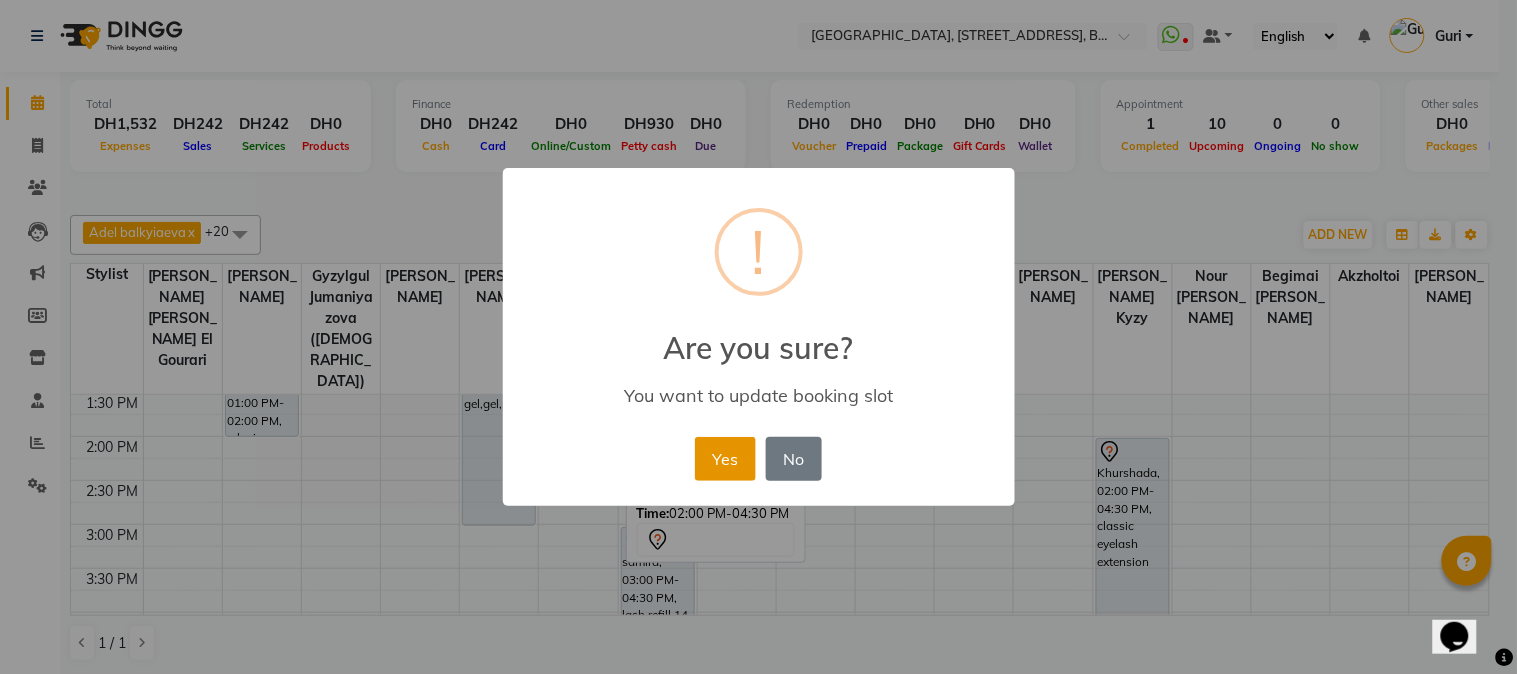click on "Yes" at bounding box center [725, 459] 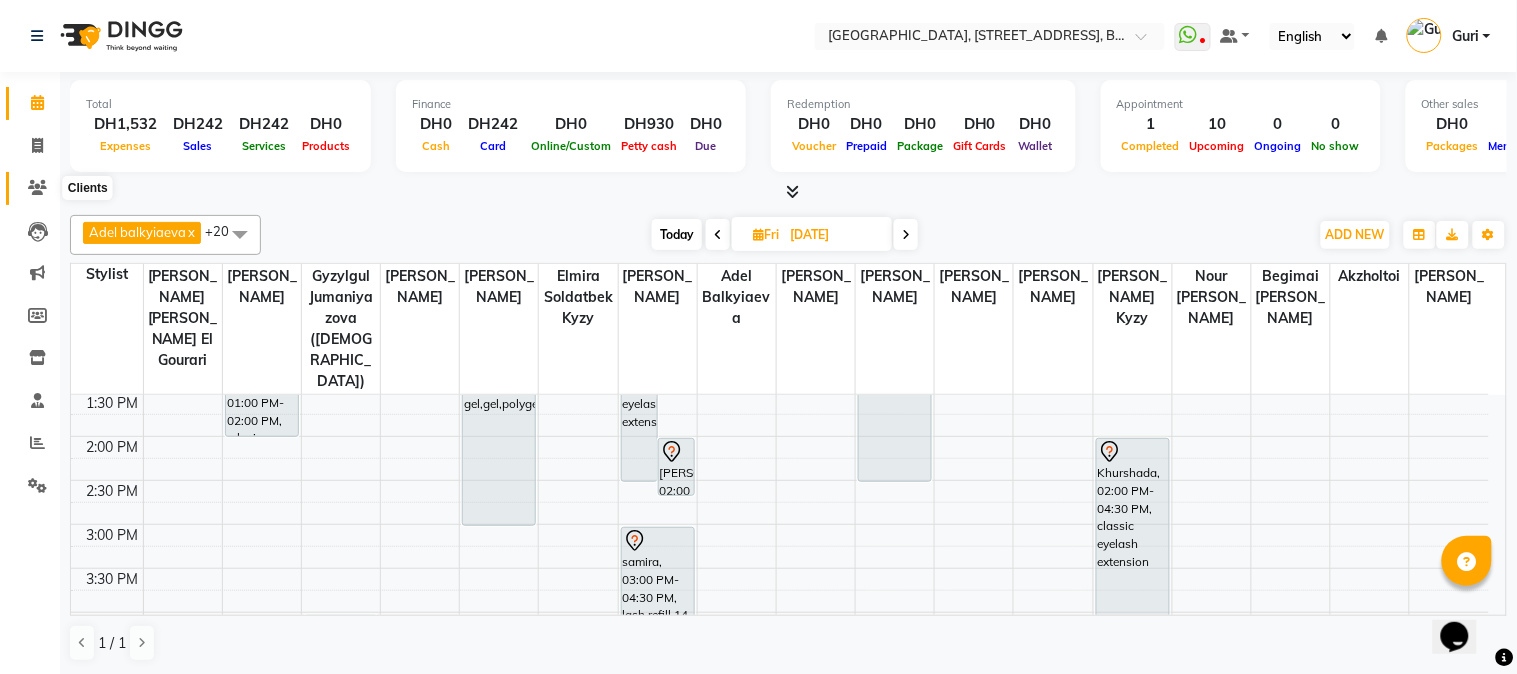 click 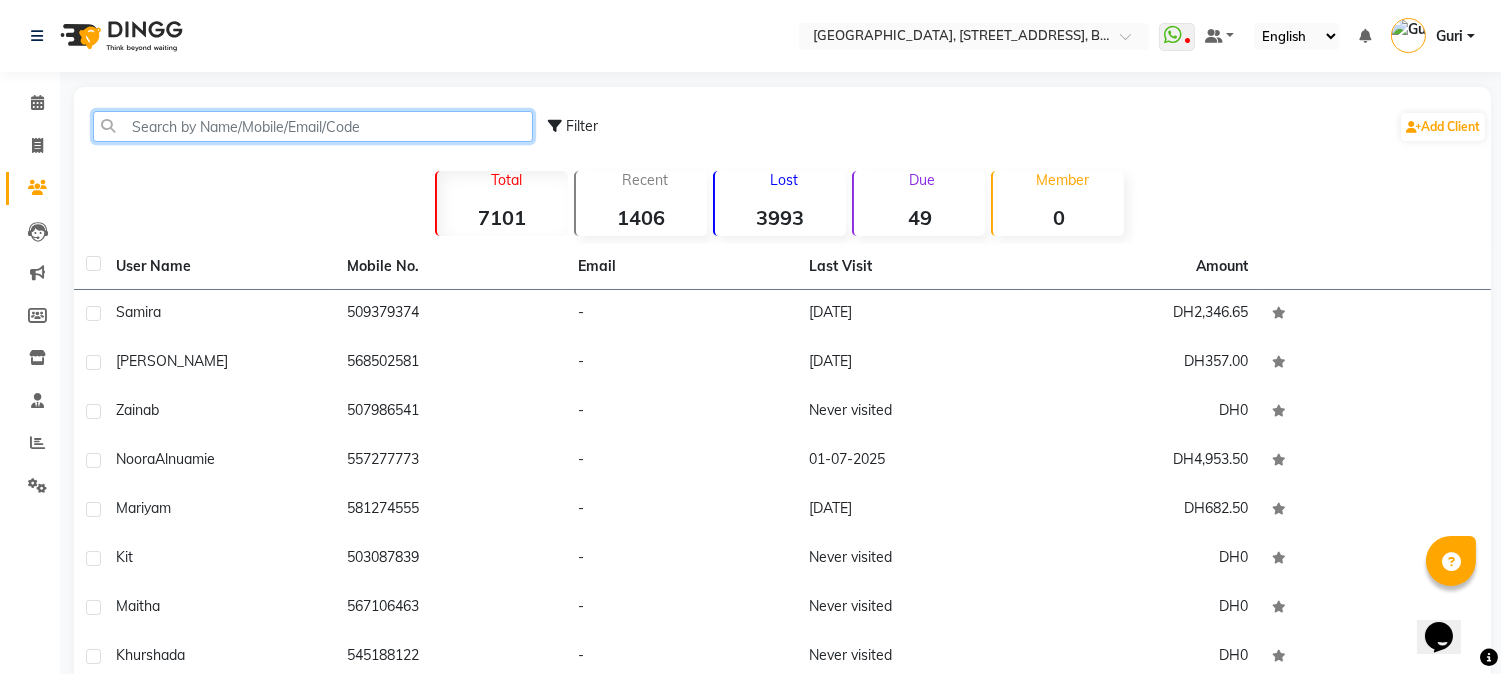 click 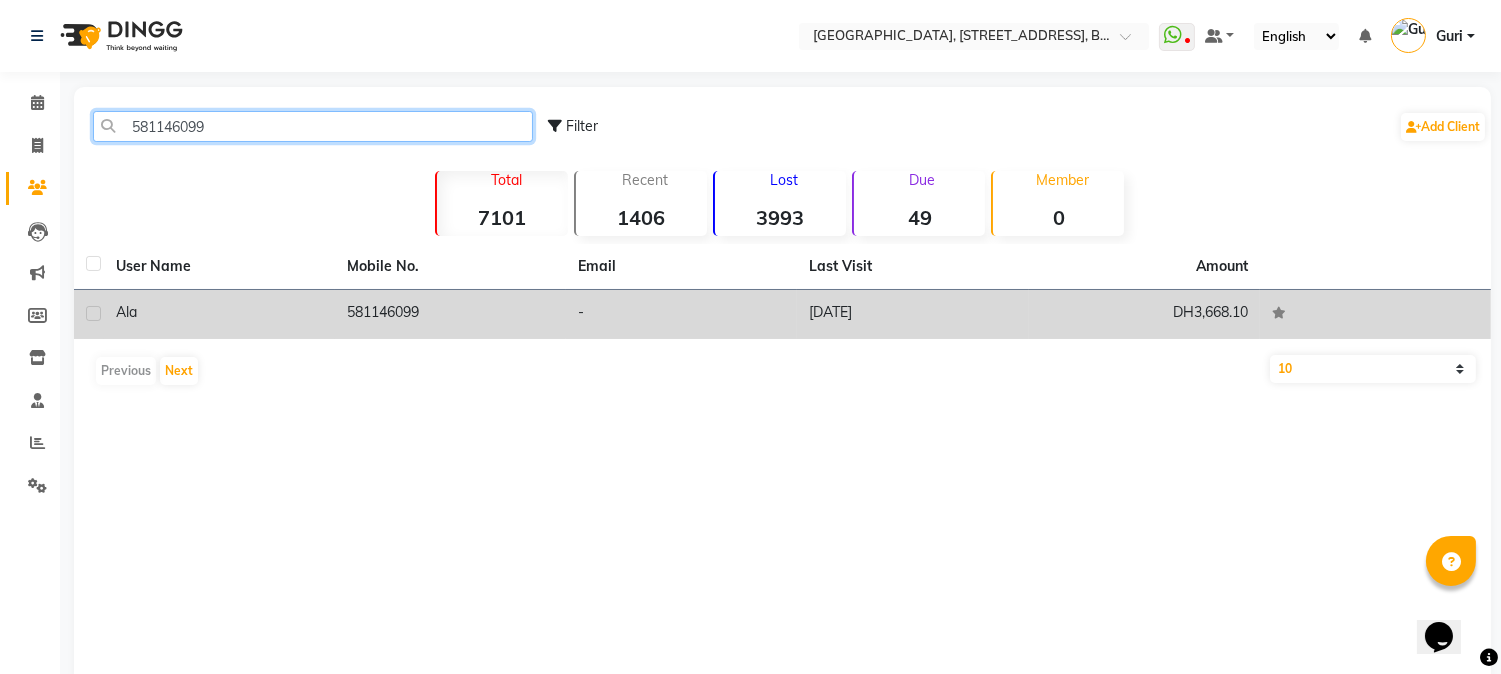 type on "581146099" 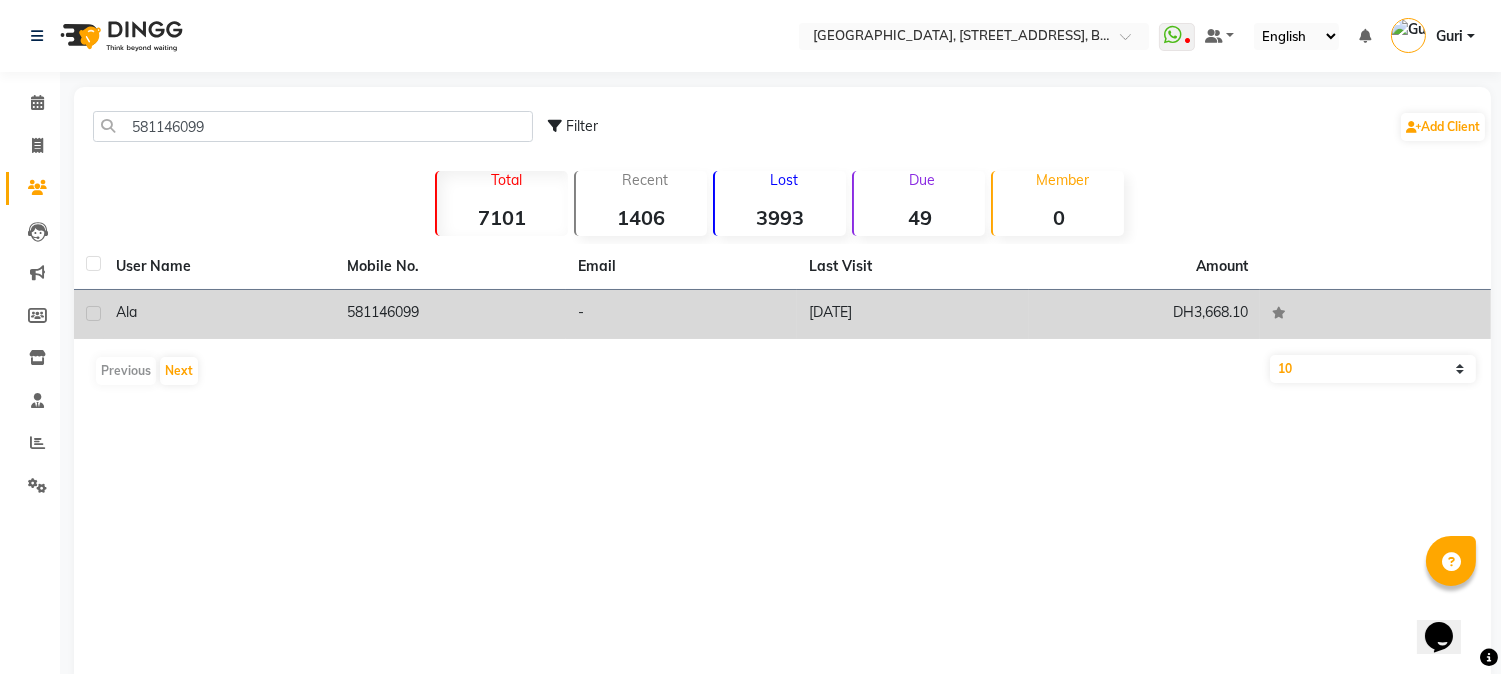 click on "581146099" 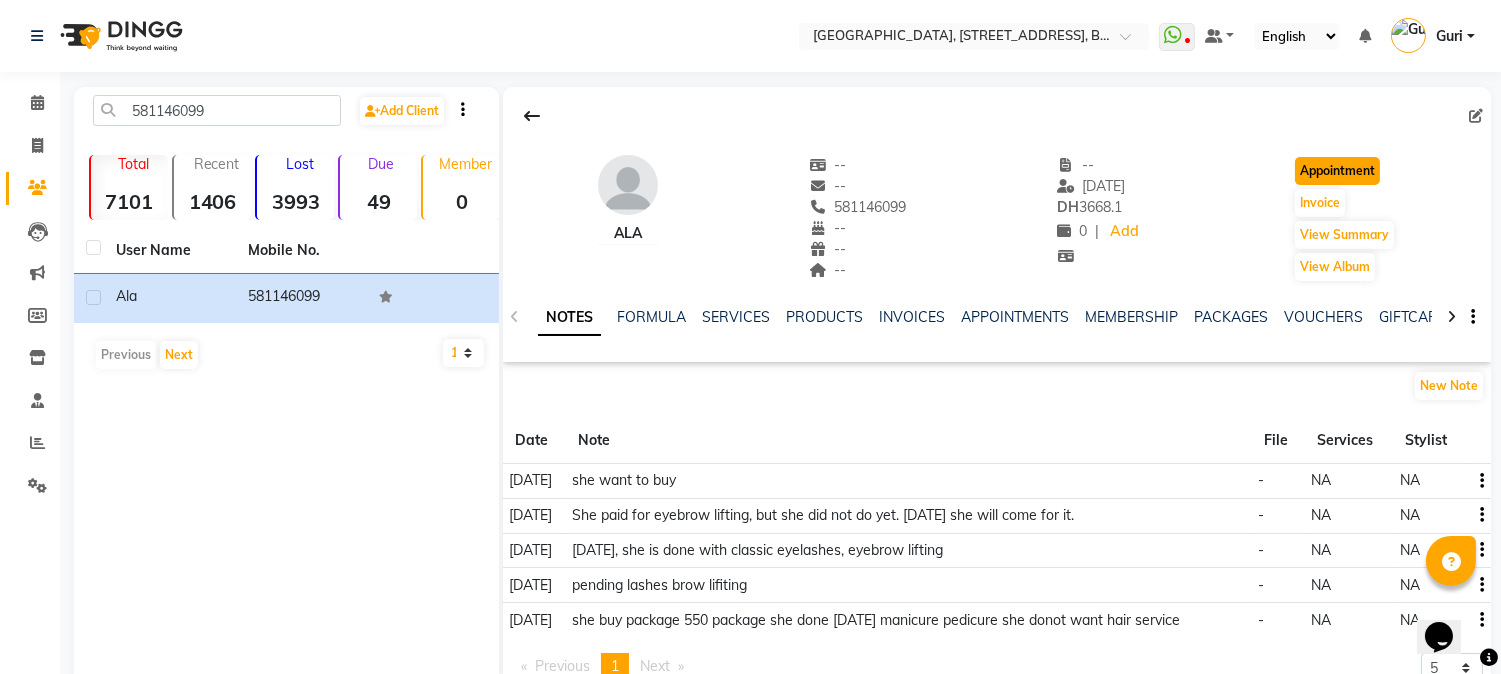 click on "Appointment" 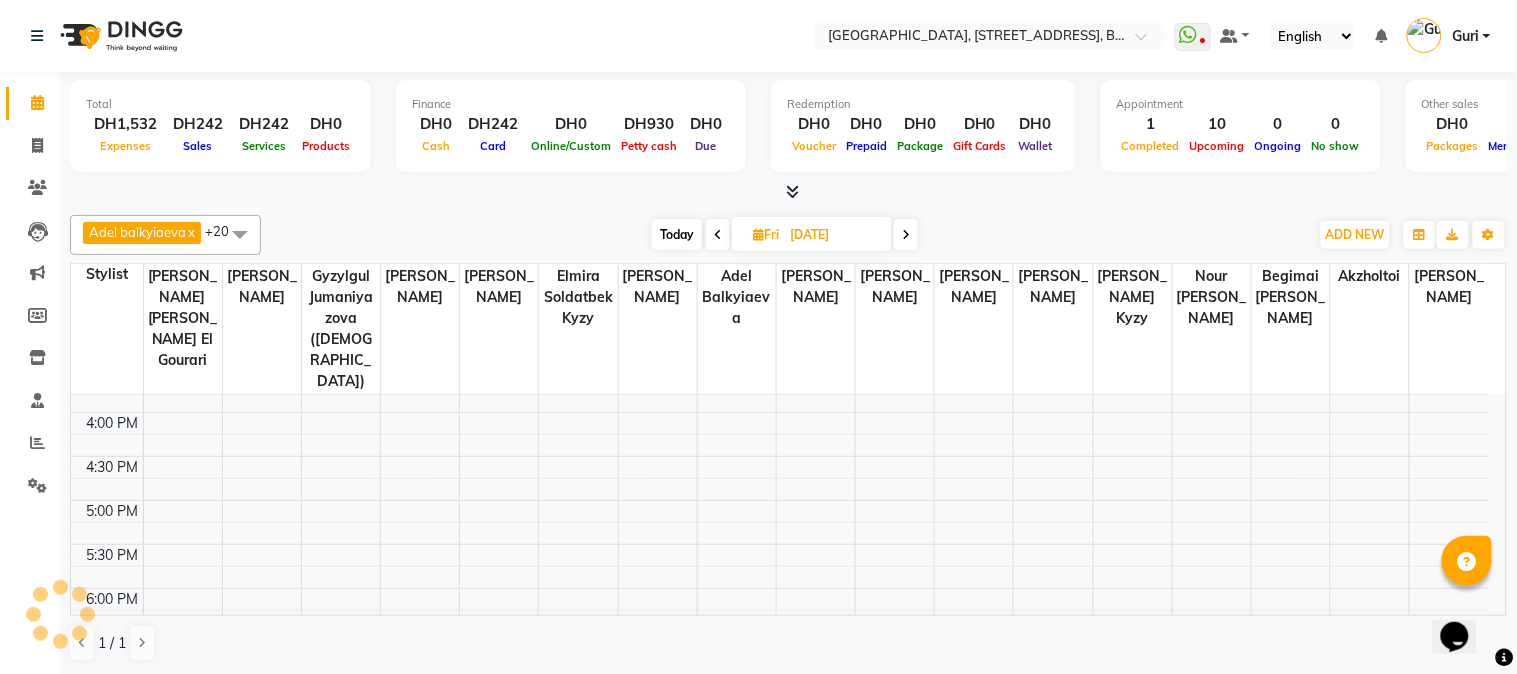 scroll, scrollTop: 0, scrollLeft: 0, axis: both 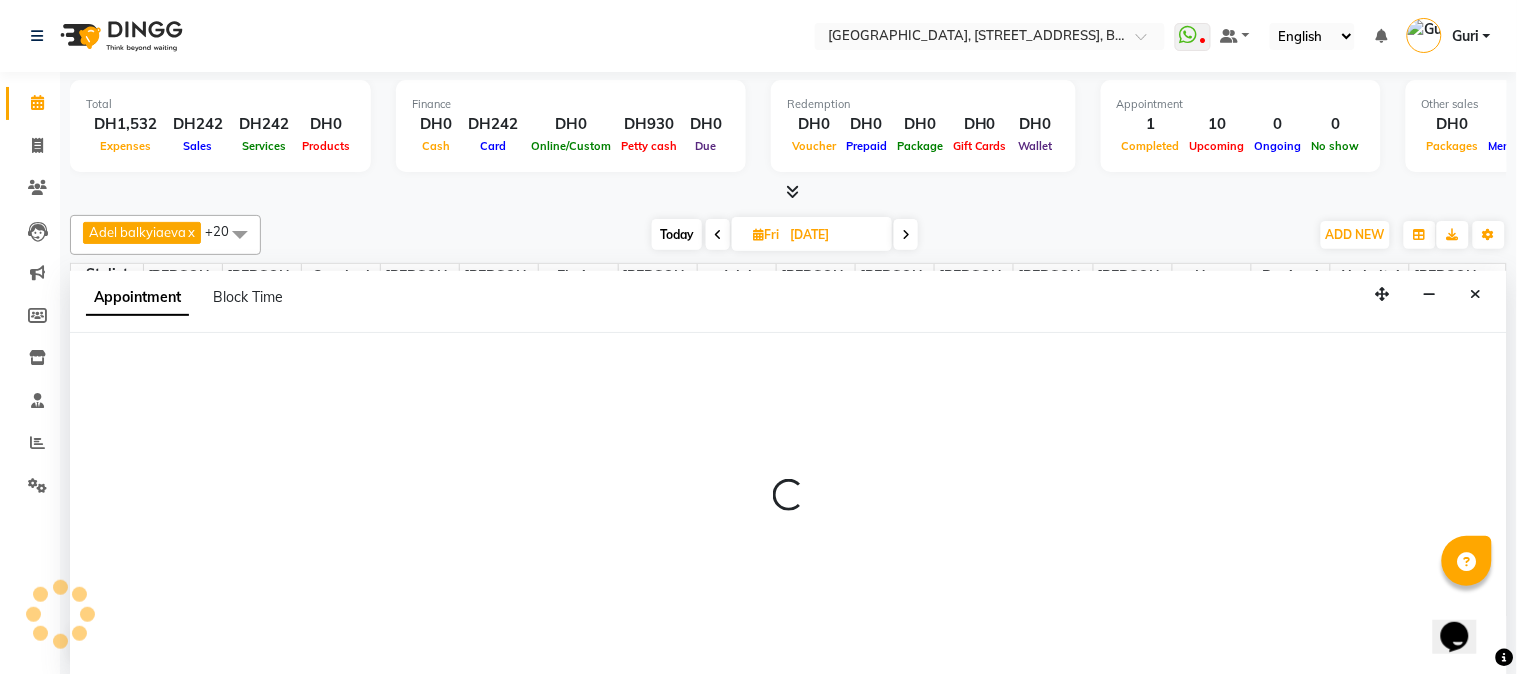 type on "[DATE]" 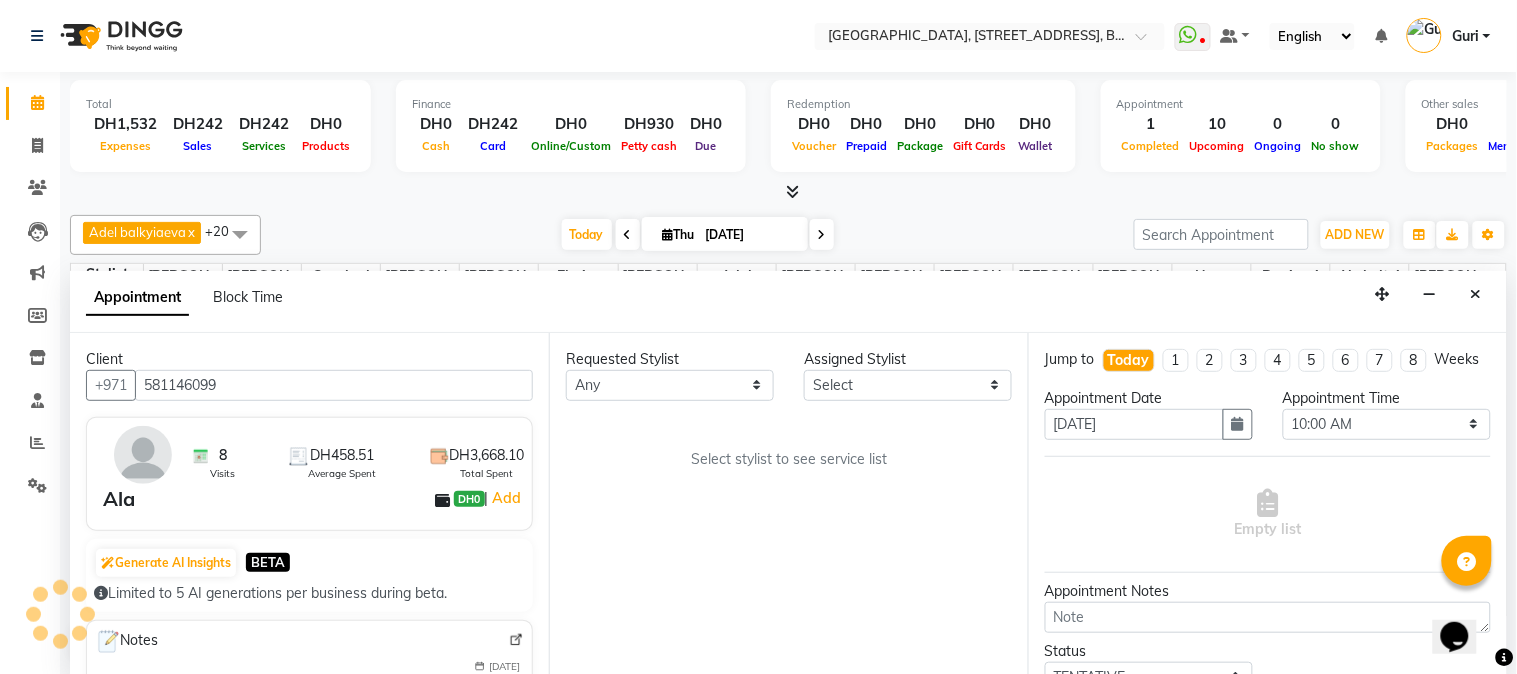 scroll, scrollTop: 620, scrollLeft: 0, axis: vertical 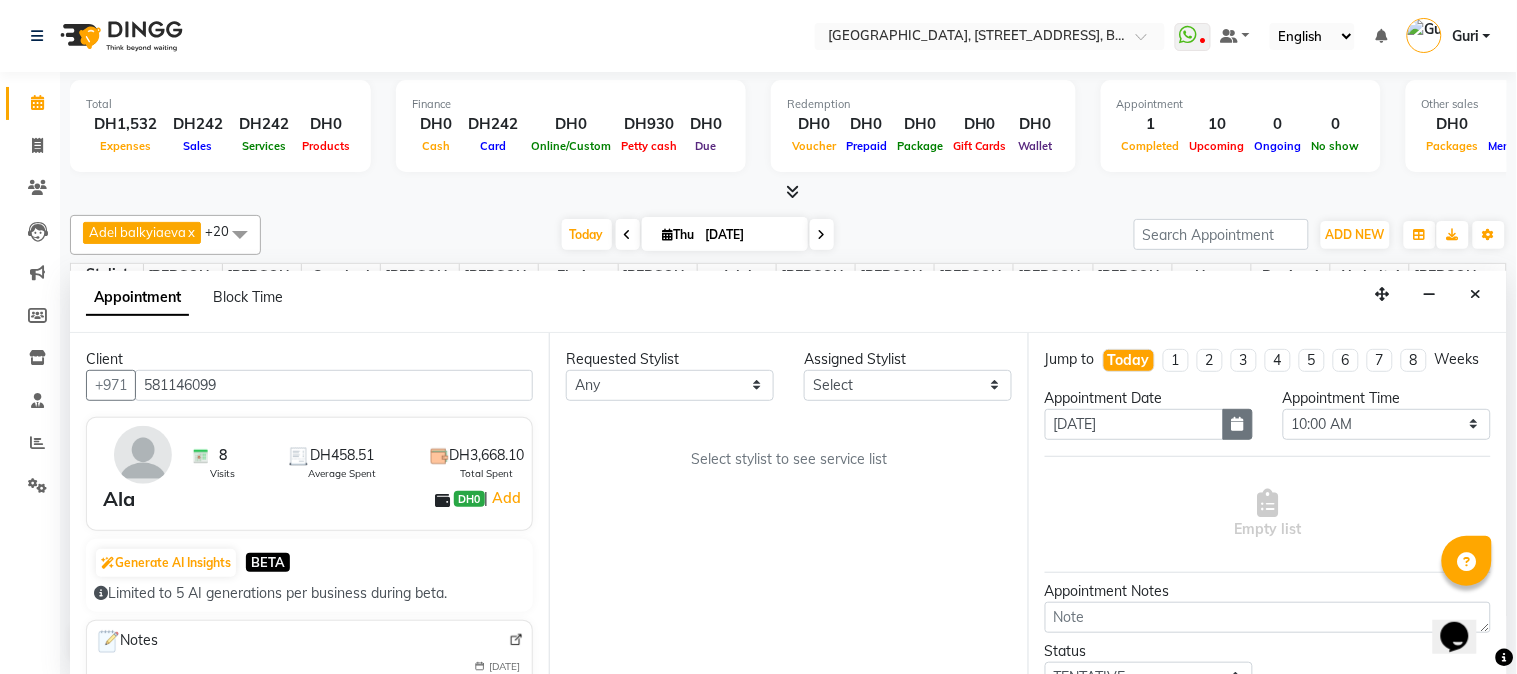 click at bounding box center (1238, 424) 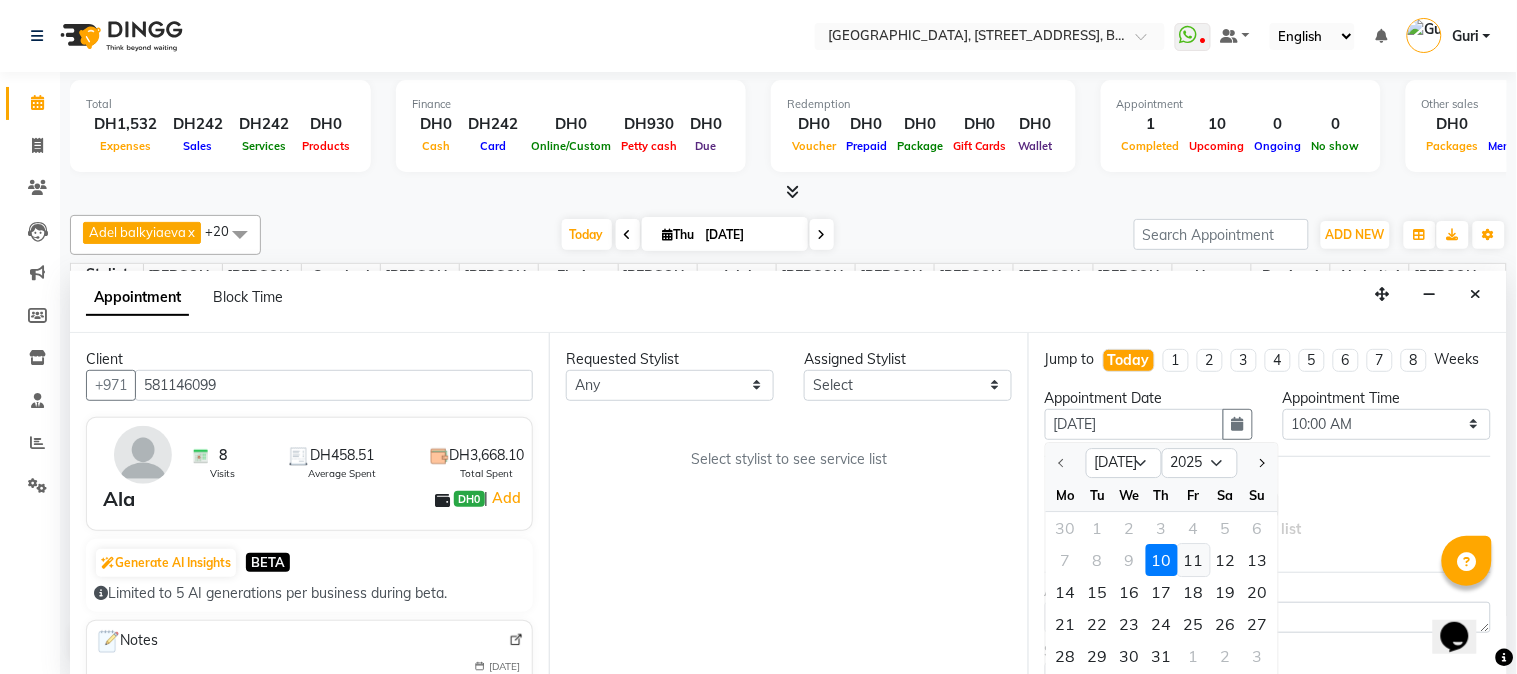 click on "11" at bounding box center [1194, 560] 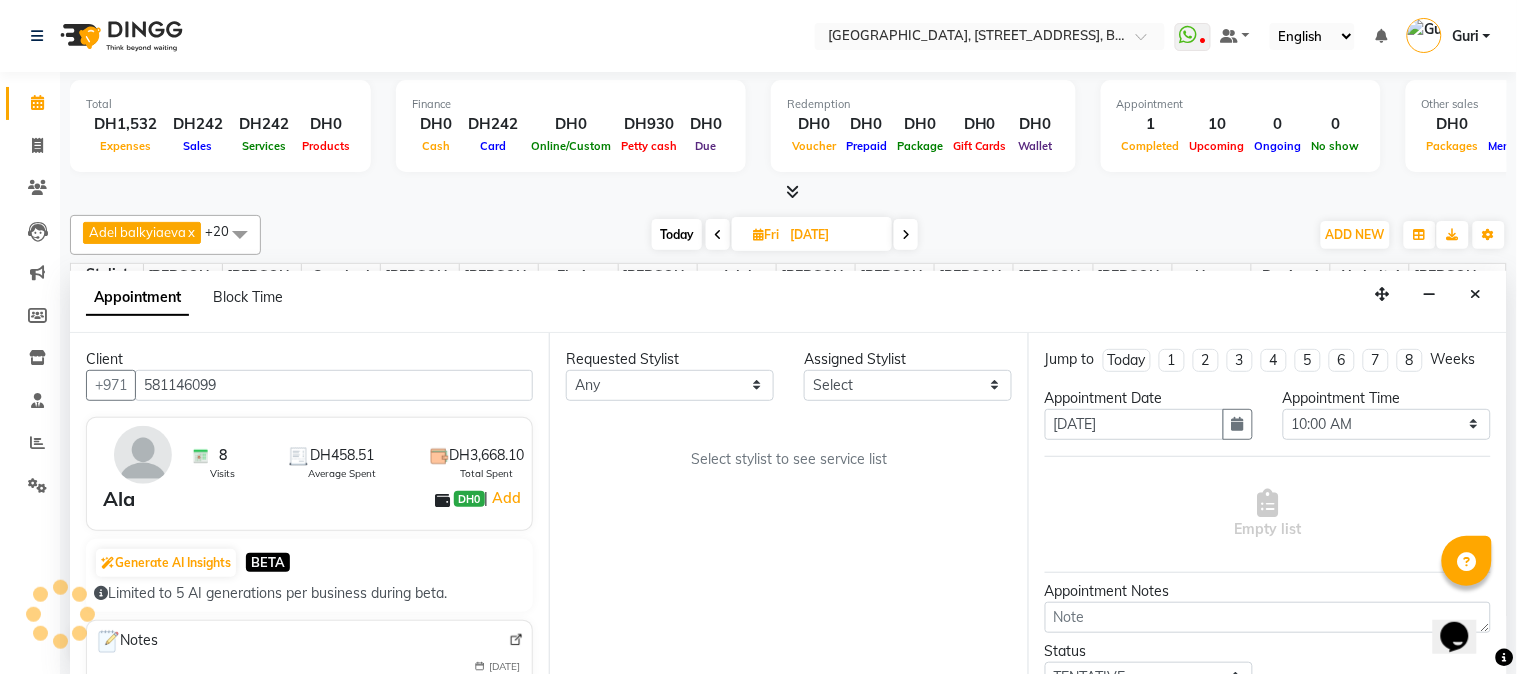scroll, scrollTop: 620, scrollLeft: 0, axis: vertical 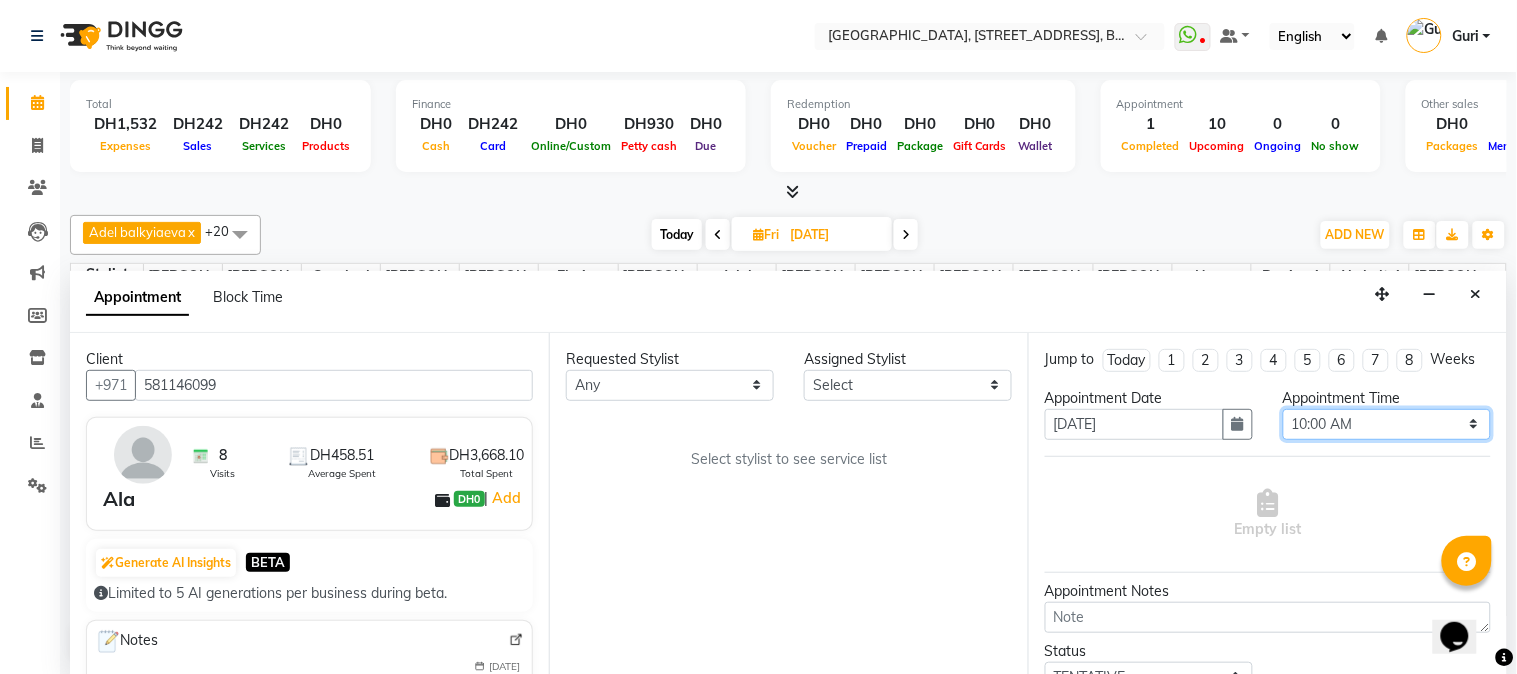 click on "Select 10:00 AM 10:15 AM 10:30 AM 10:45 AM 11:00 AM 11:15 AM 11:30 AM 11:45 AM 12:00 PM 12:15 PM 12:30 PM 12:45 PM 01:00 PM 01:15 PM 01:30 PM 01:45 PM 02:00 PM 02:15 PM 02:30 PM 02:45 PM 03:00 PM 03:15 PM 03:30 PM 03:45 PM 04:00 PM 04:15 PM 04:30 PM 04:45 PM 05:00 PM 05:15 PM 05:30 PM 05:45 PM 06:00 PM 06:15 PM 06:30 PM 06:45 PM 07:00 PM 07:15 PM 07:30 PM 07:45 PM 08:00 PM 08:15 PM 08:30 PM 08:45 PM 09:00 PM 09:15 PM 09:30 PM 09:45 PM 10:00 PM 10:15 PM 10:30 PM 10:45 PM 11:00 PM" at bounding box center [1387, 424] 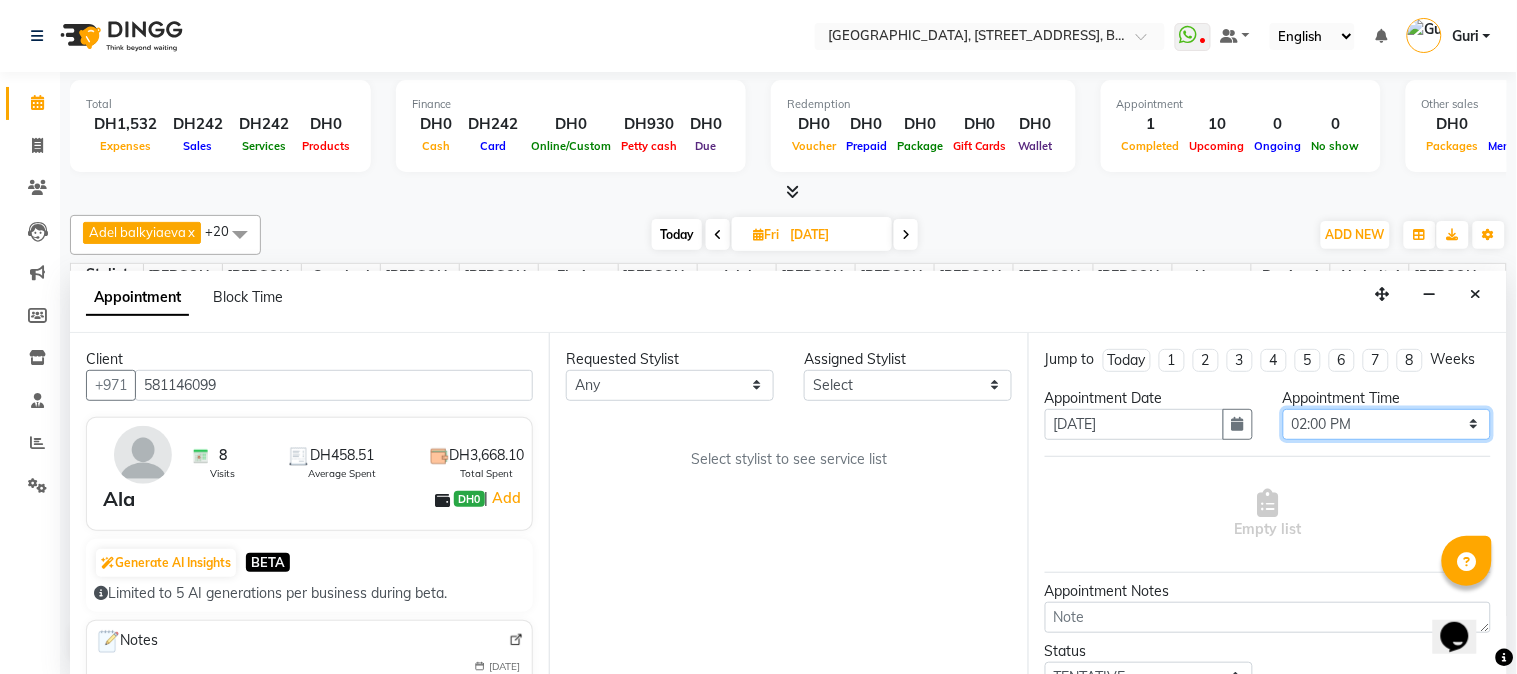 click on "Select 10:00 AM 10:15 AM 10:30 AM 10:45 AM 11:00 AM 11:15 AM 11:30 AM 11:45 AM 12:00 PM 12:15 PM 12:30 PM 12:45 PM 01:00 PM 01:15 PM 01:30 PM 01:45 PM 02:00 PM 02:15 PM 02:30 PM 02:45 PM 03:00 PM 03:15 PM 03:30 PM 03:45 PM 04:00 PM 04:15 PM 04:30 PM 04:45 PM 05:00 PM 05:15 PM 05:30 PM 05:45 PM 06:00 PM 06:15 PM 06:30 PM 06:45 PM 07:00 PM 07:15 PM 07:30 PM 07:45 PM 08:00 PM 08:15 PM 08:30 PM 08:45 PM 09:00 PM 09:15 PM 09:30 PM 09:45 PM 10:00 PM 10:15 PM 10:30 PM 10:45 PM 11:00 PM" at bounding box center (1387, 424) 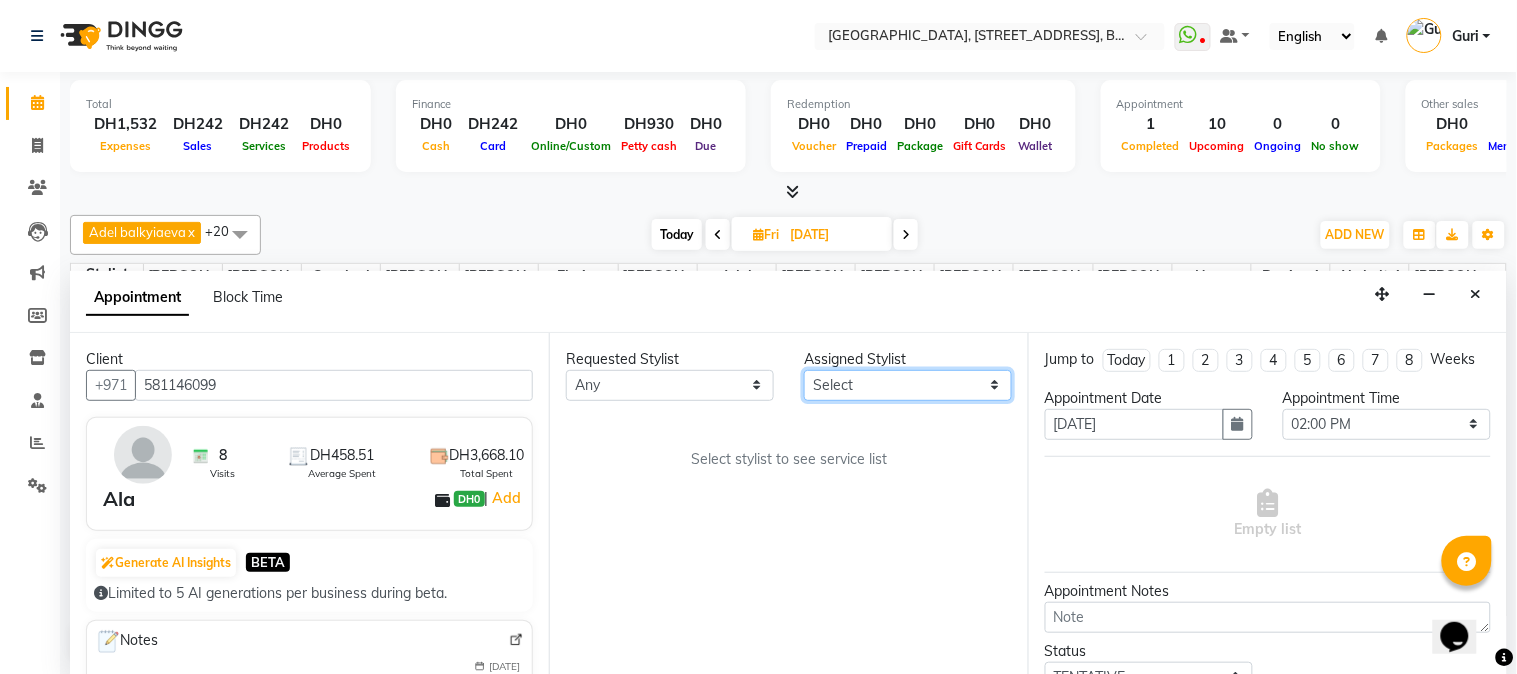 click on "Select Adel balkyiaeva [PERSON_NAME] [PERSON_NAME] ZHUMALIEVA [PERSON_NAME] Rakhmaniberdieva Aygul Durdyyeva [PERSON_NAME] soldatbek kyzy [PERSON_NAME]  [PERSON_NAME] el Gourari [PERSON_NAME] [PERSON_NAME] agozian [PERSON_NAME] (hadija) [PERSON_NAME] [PERSON_NAME] [PERSON_NAME] Soldotbek kyzy Meerzat askatovna Nour [PERSON_NAME] [PERSON_NAME]" at bounding box center [908, 385] 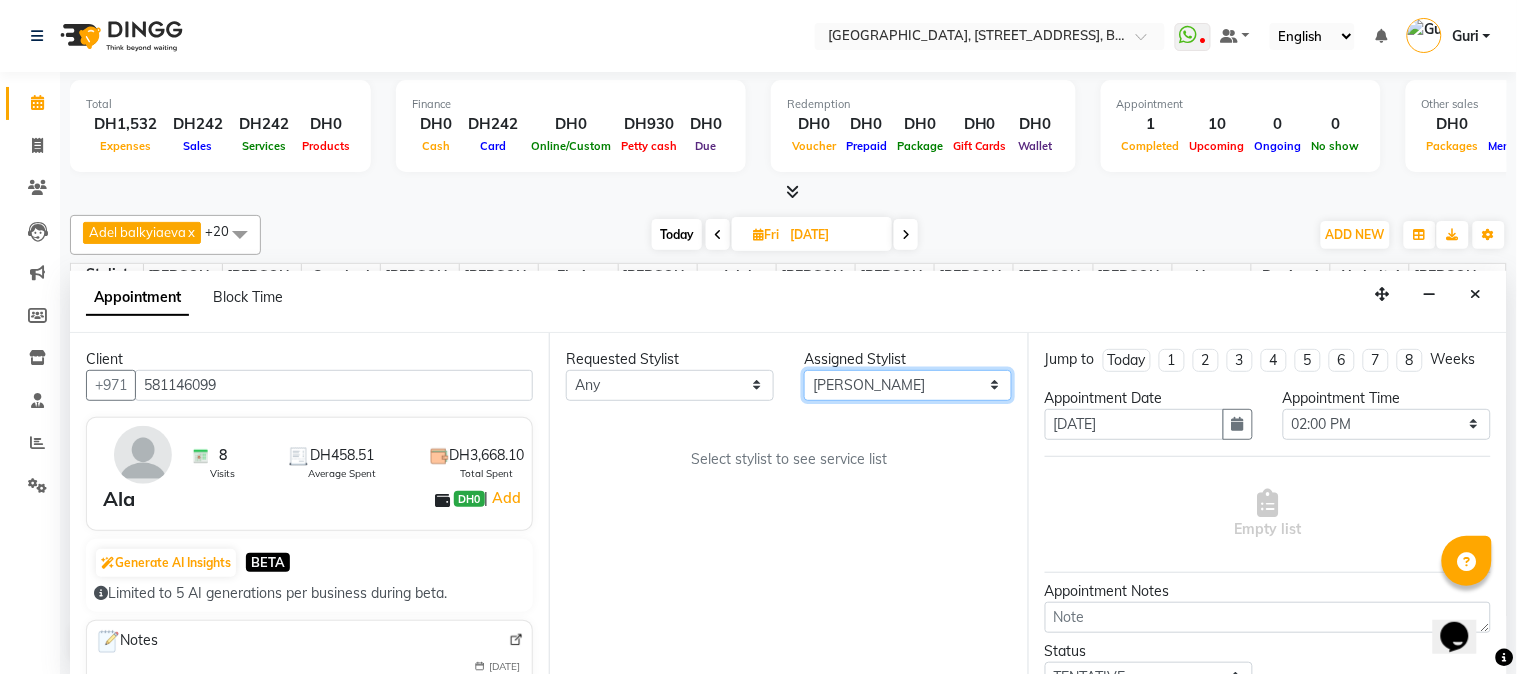 click on "Select Adel balkyiaeva [PERSON_NAME] [PERSON_NAME] ZHUMALIEVA [PERSON_NAME] Rakhmaniberdieva Aygul Durdyyeva [PERSON_NAME] soldatbek kyzy [PERSON_NAME]  [PERSON_NAME] el Gourari [PERSON_NAME] [PERSON_NAME] agozian [PERSON_NAME] (hadija) [PERSON_NAME] [PERSON_NAME] [PERSON_NAME] Soldotbek kyzy Meerzat askatovna Nour [PERSON_NAME] [PERSON_NAME]" at bounding box center [908, 385] 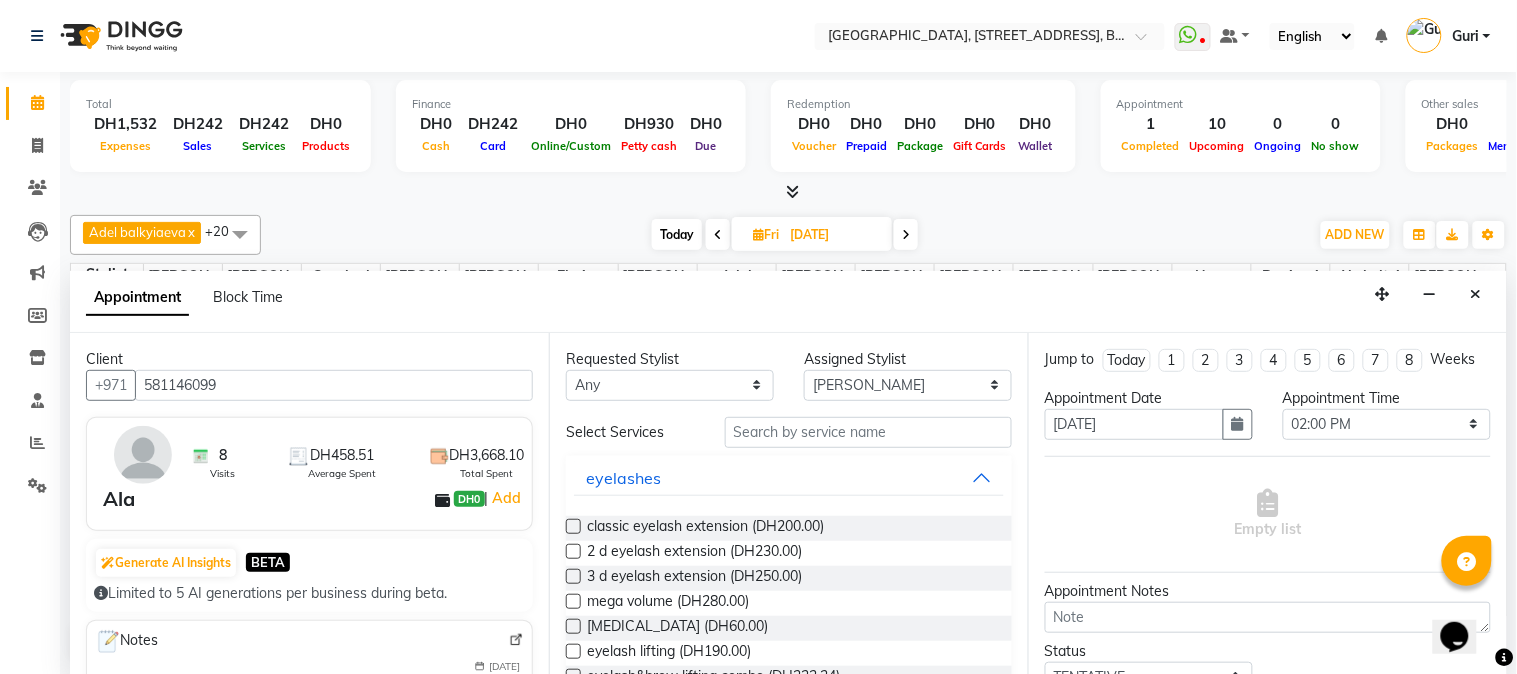 click at bounding box center [573, 526] 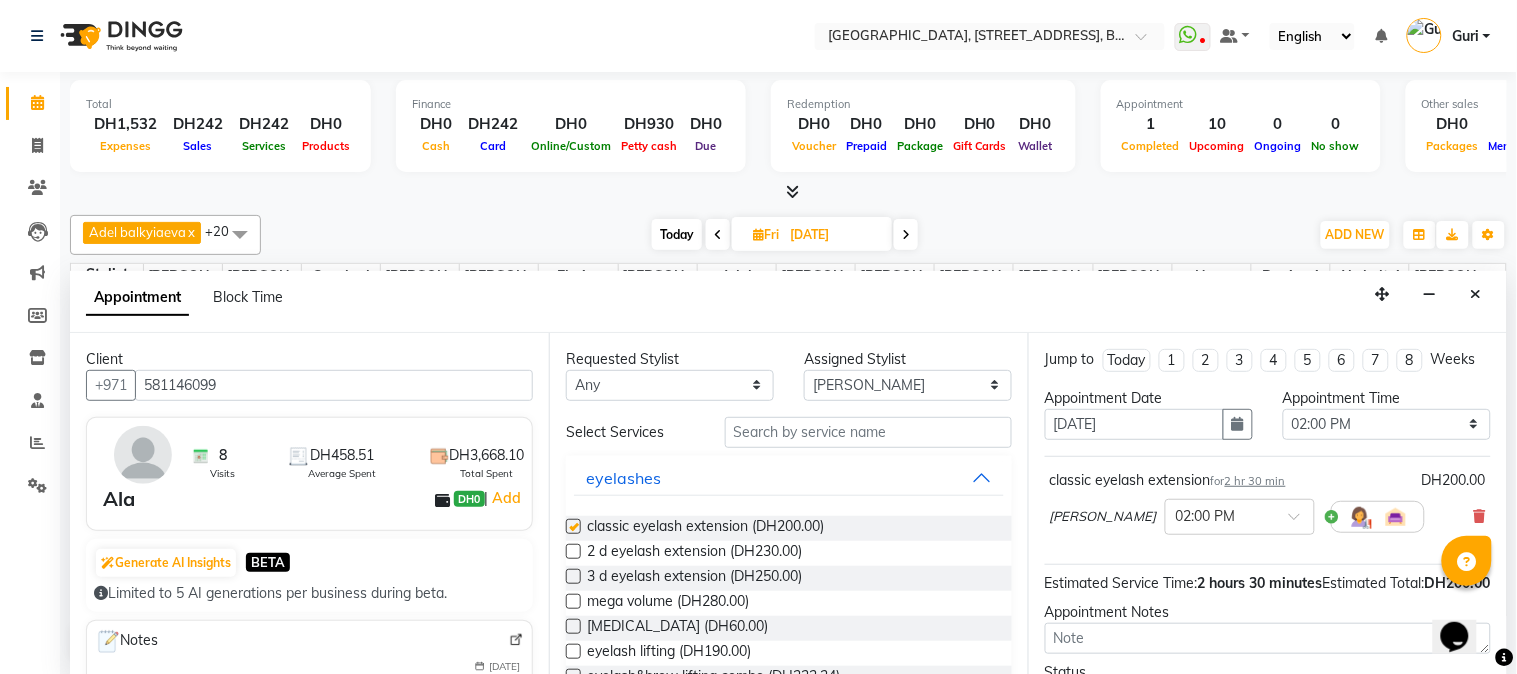 checkbox on "false" 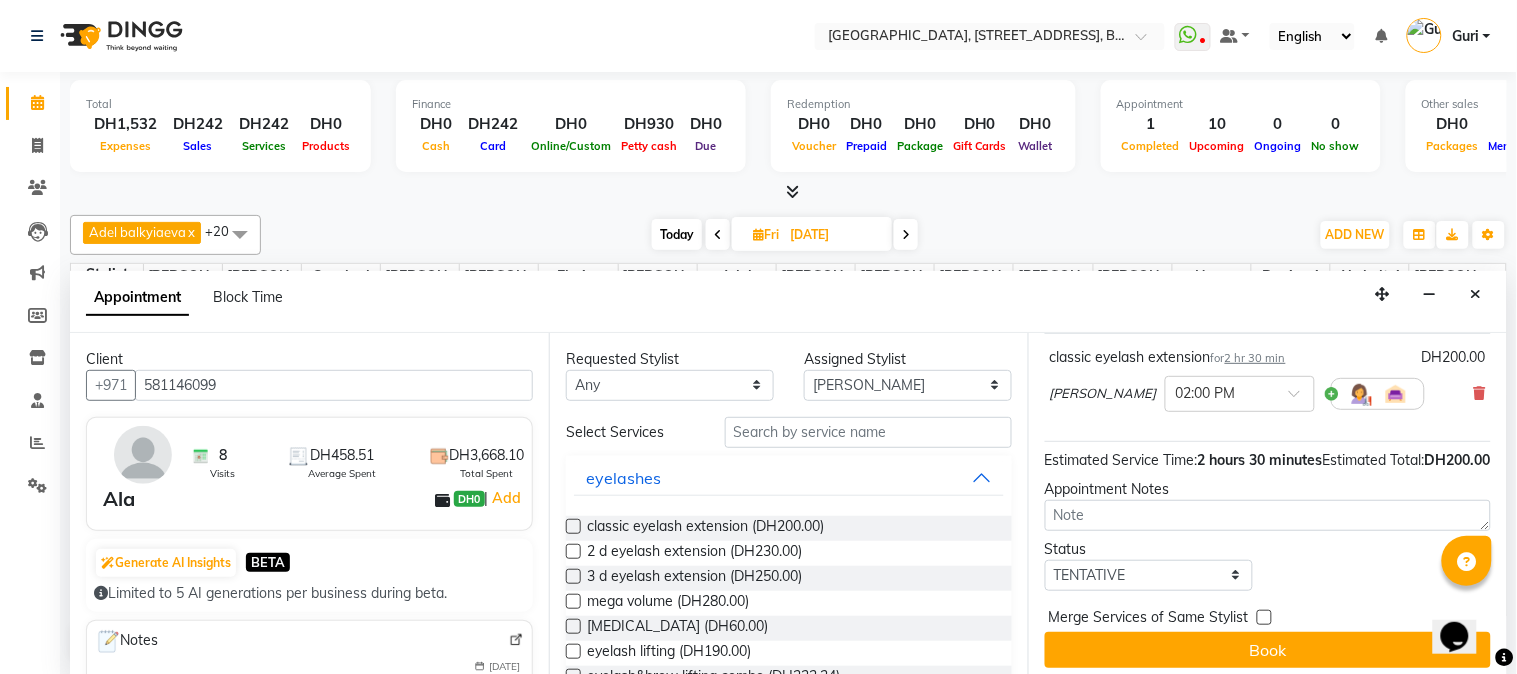 scroll, scrollTop: 175, scrollLeft: 0, axis: vertical 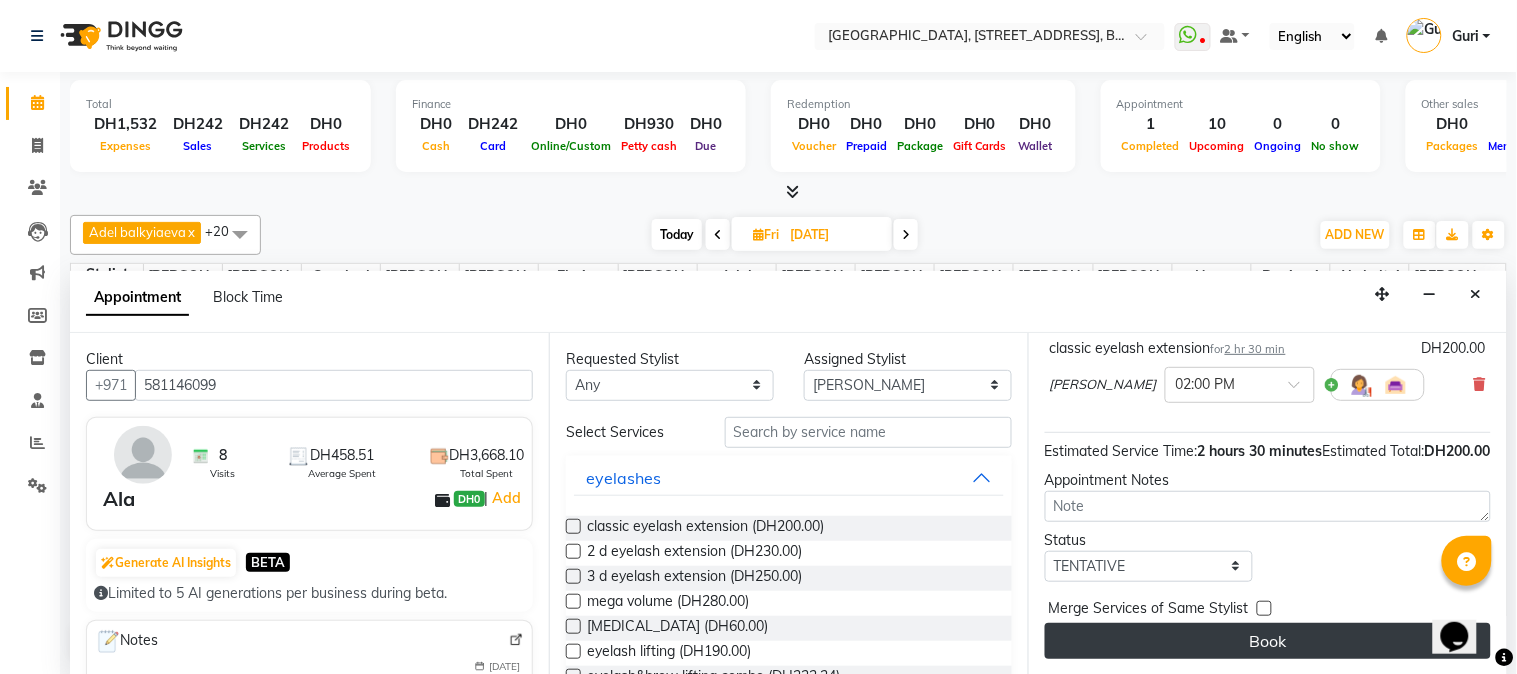 click on "Book" at bounding box center (1268, 641) 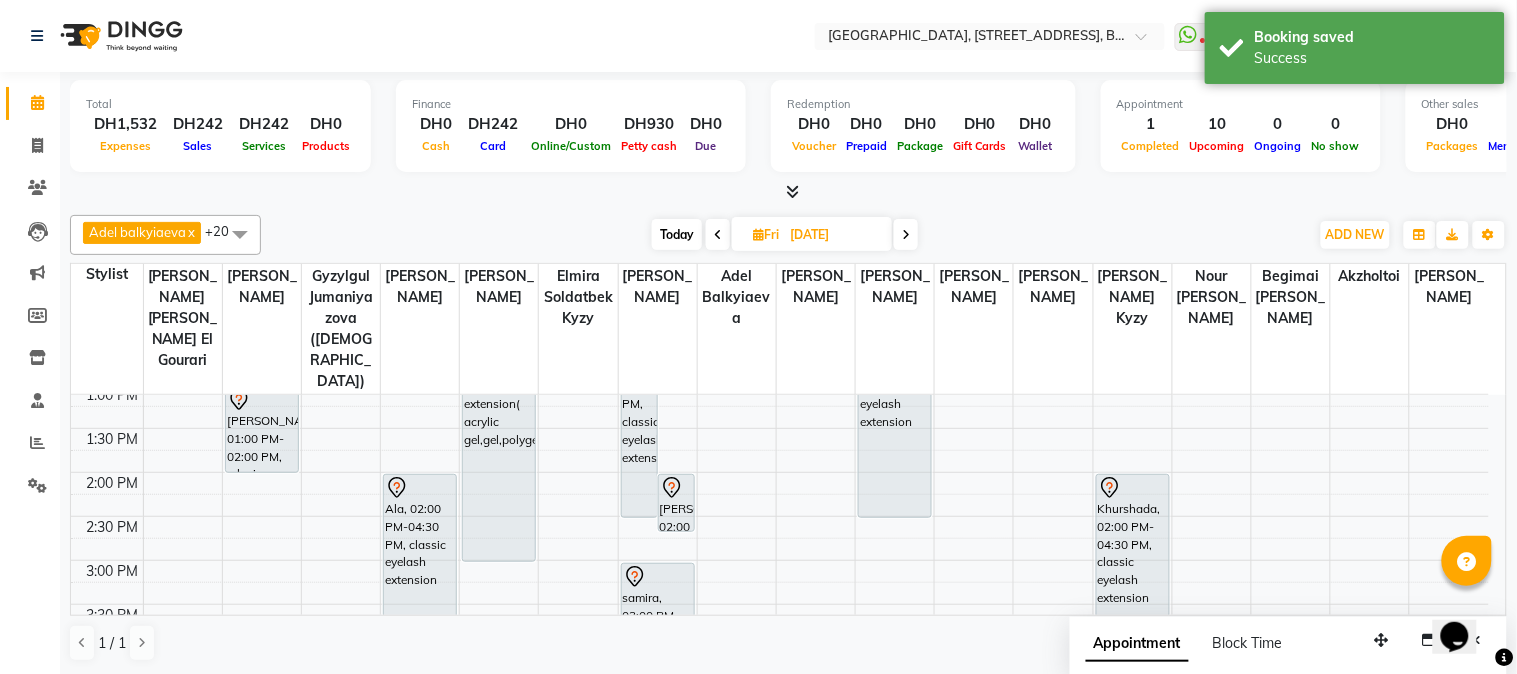 scroll, scrollTop: 353, scrollLeft: 0, axis: vertical 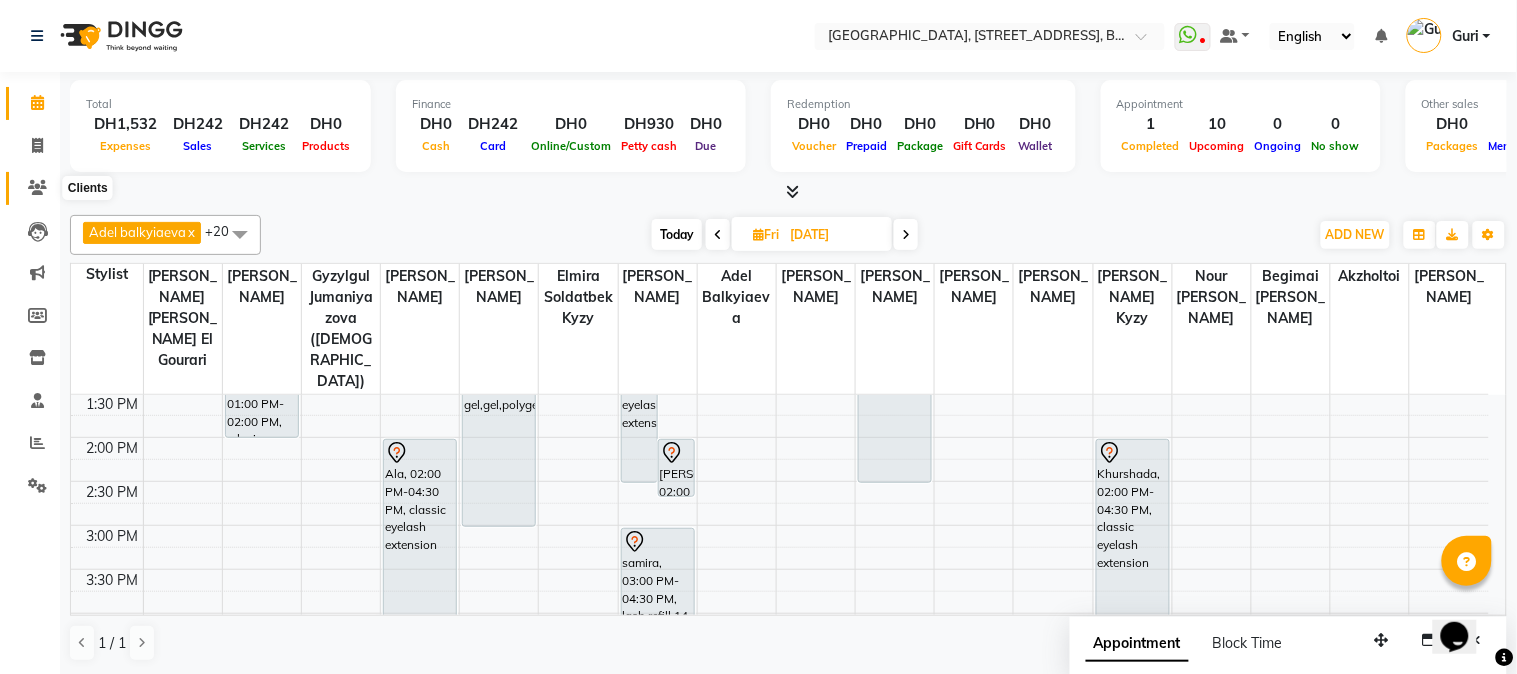 click 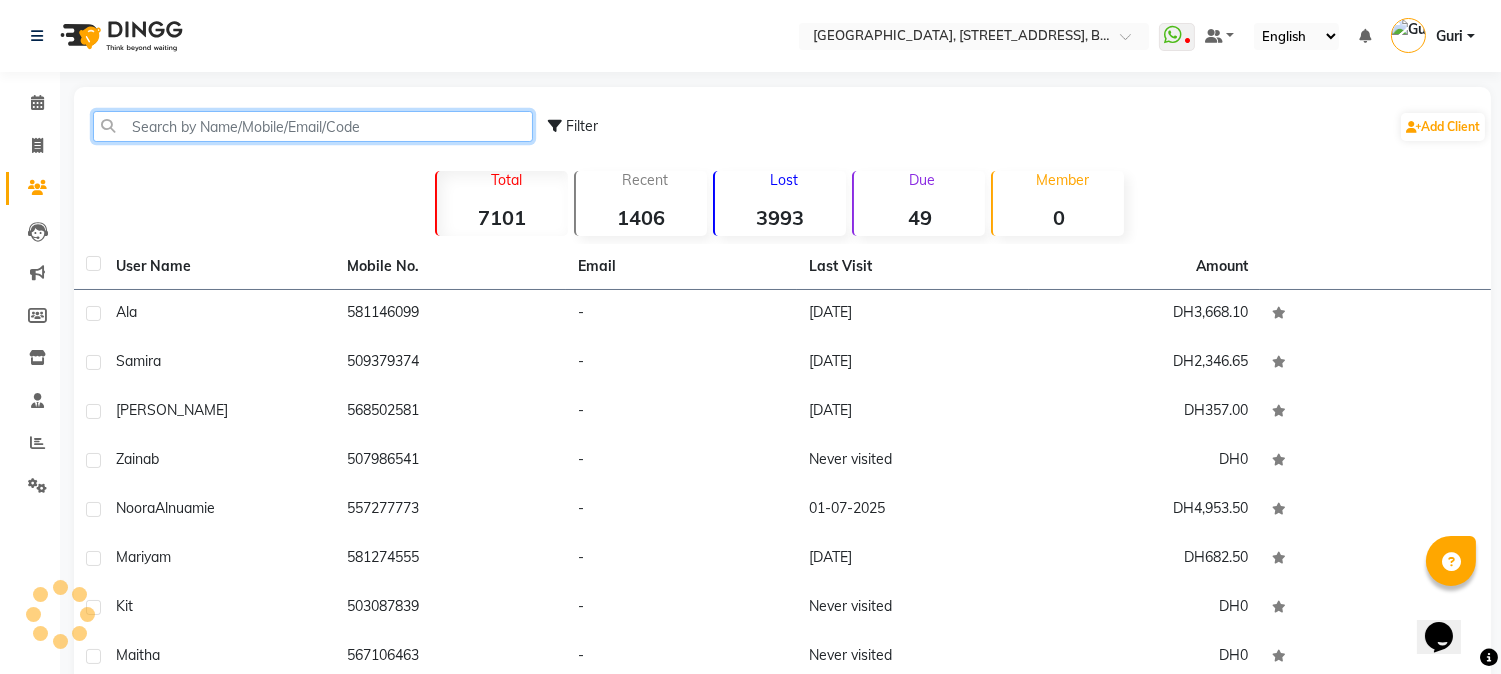 click 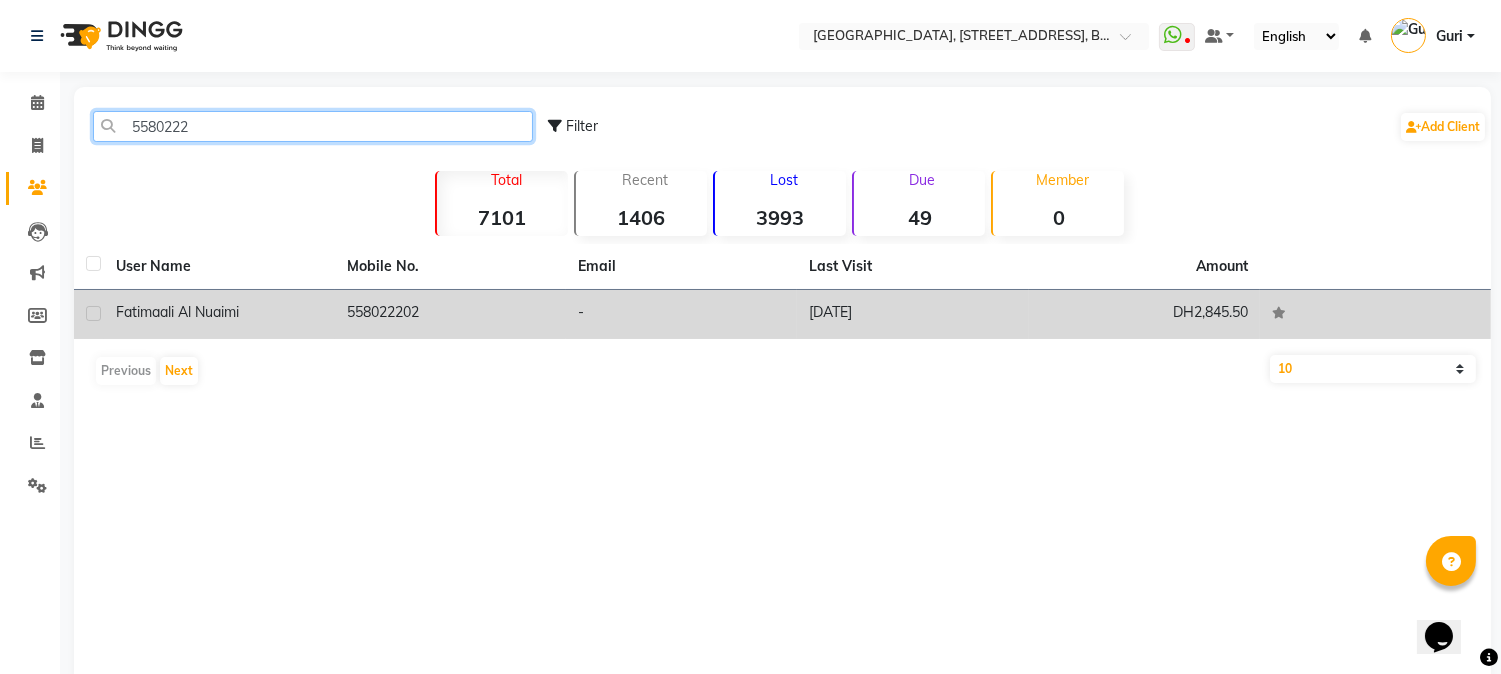 type on "5580222" 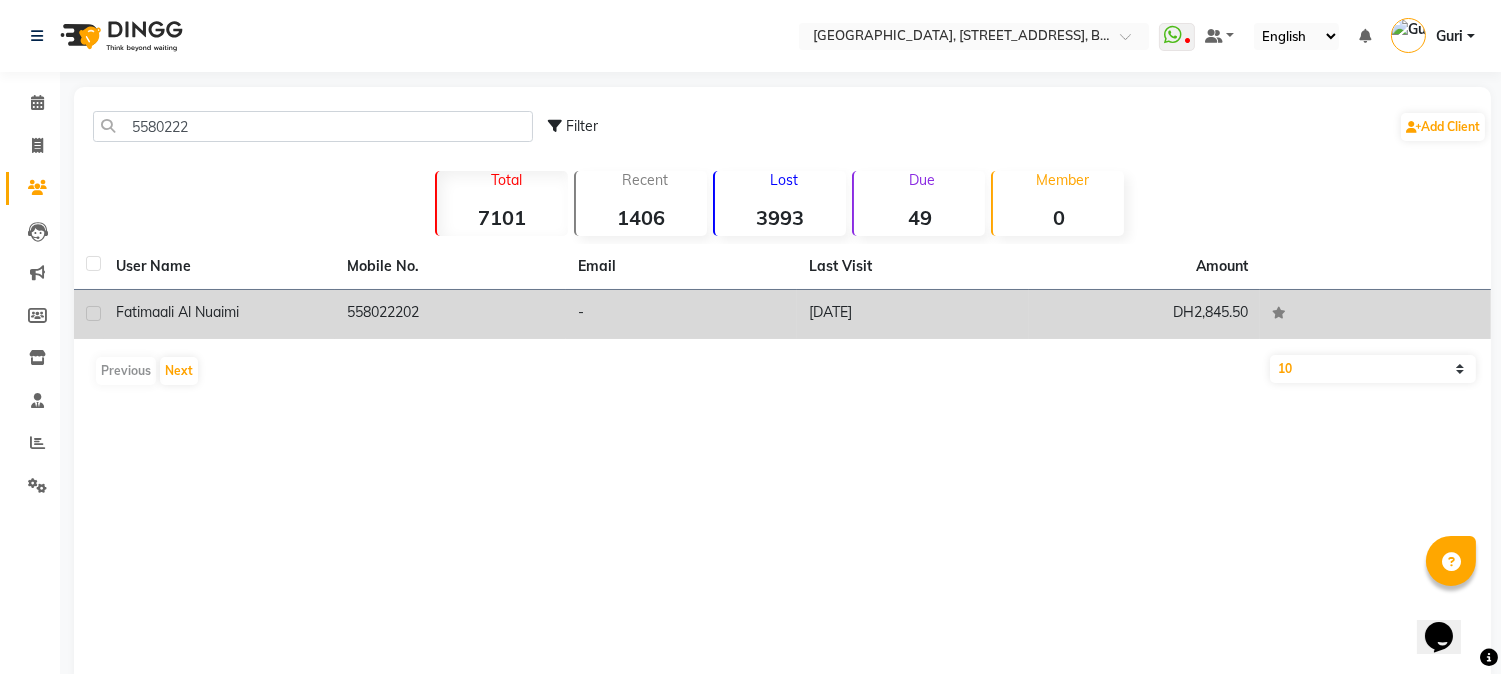 click on "[PERSON_NAME] [PERSON_NAME]" 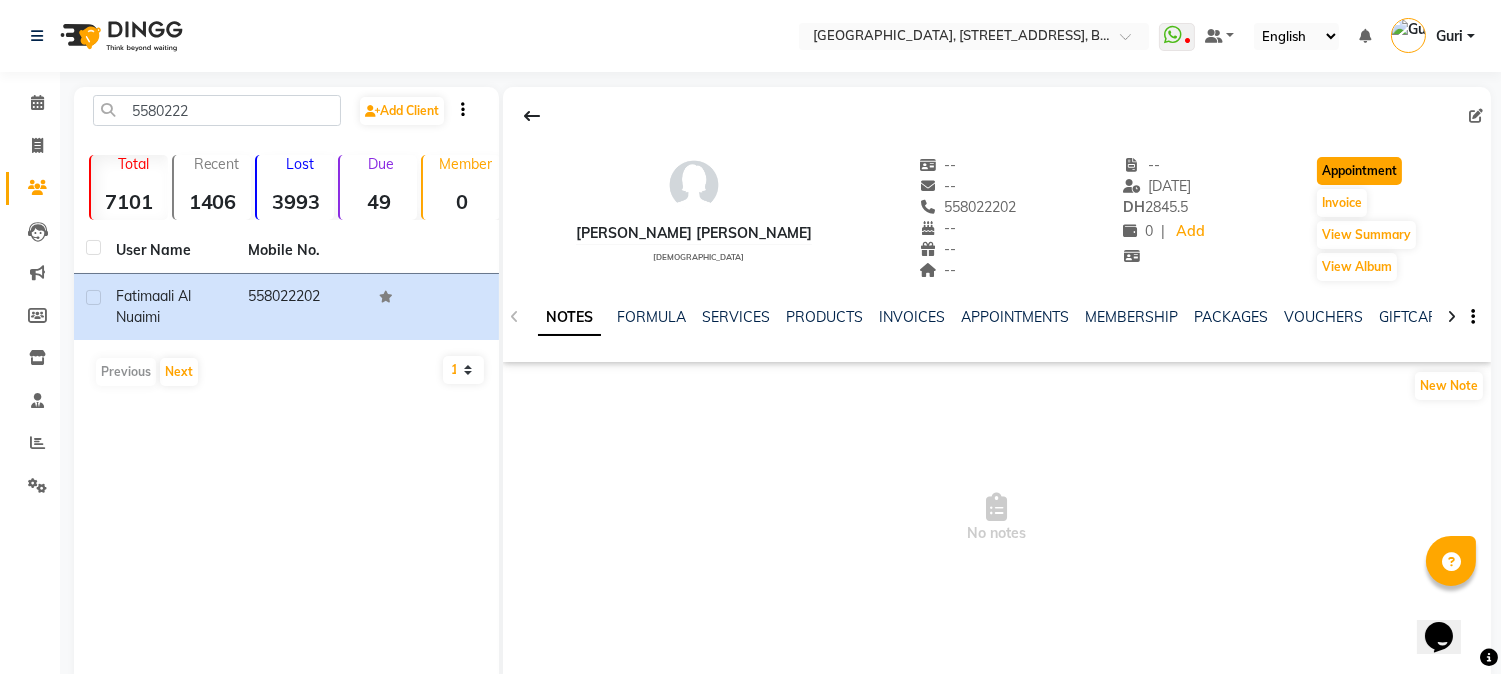 click on "Appointment" 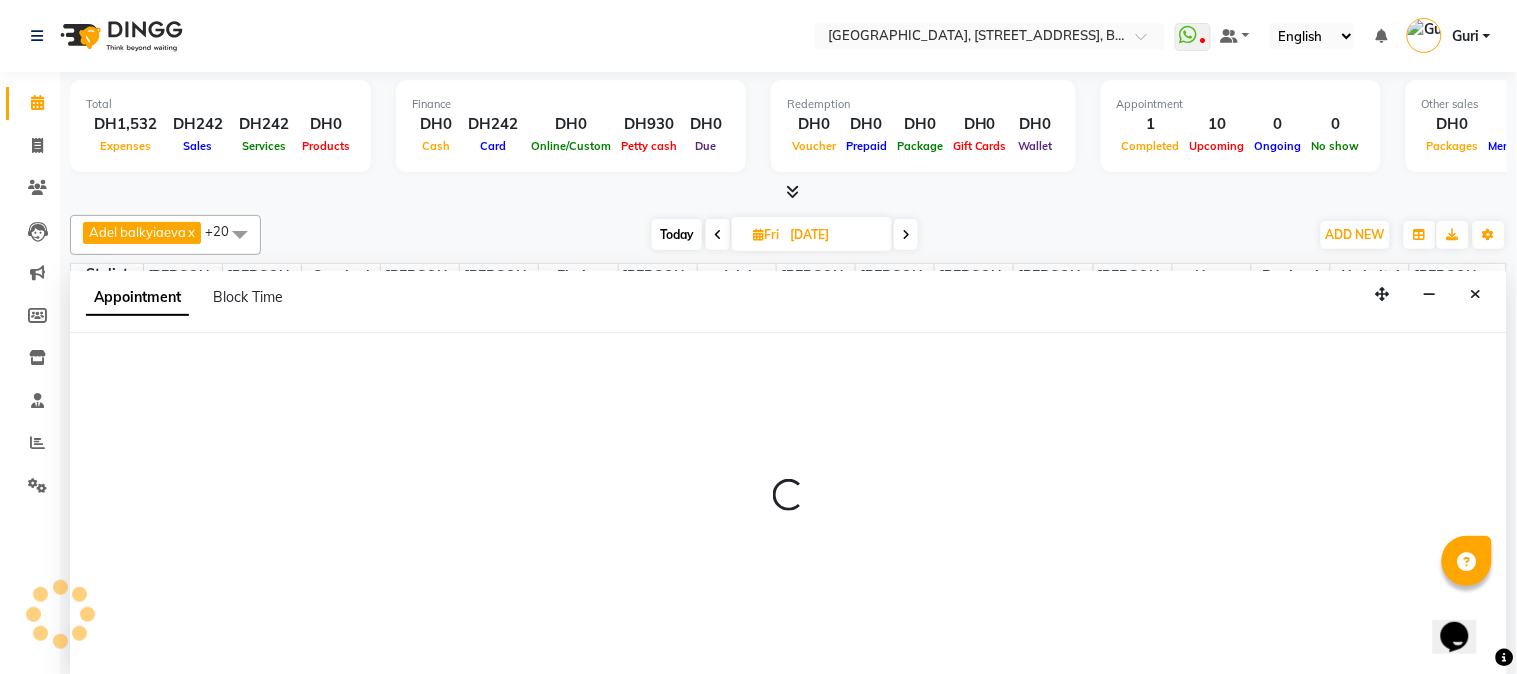 scroll, scrollTop: 0, scrollLeft: 0, axis: both 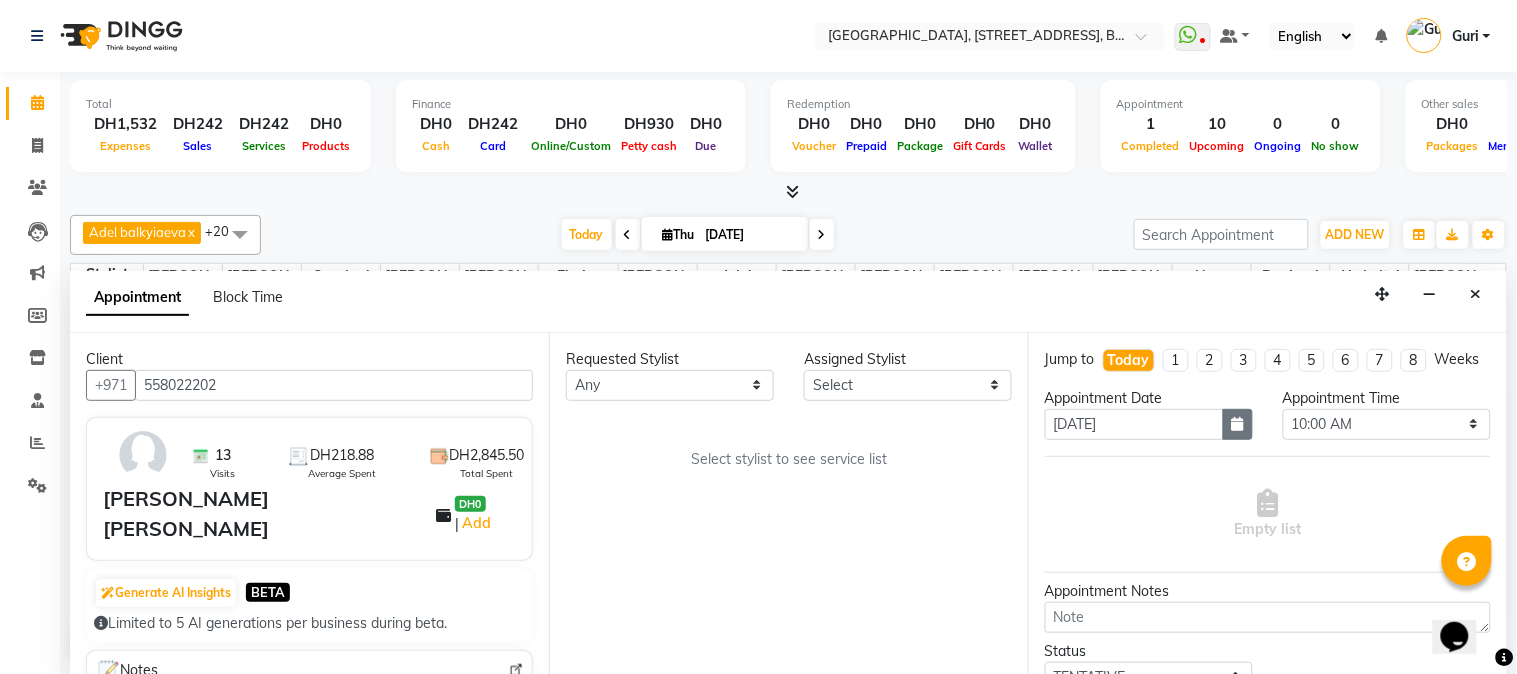 click at bounding box center (1238, 424) 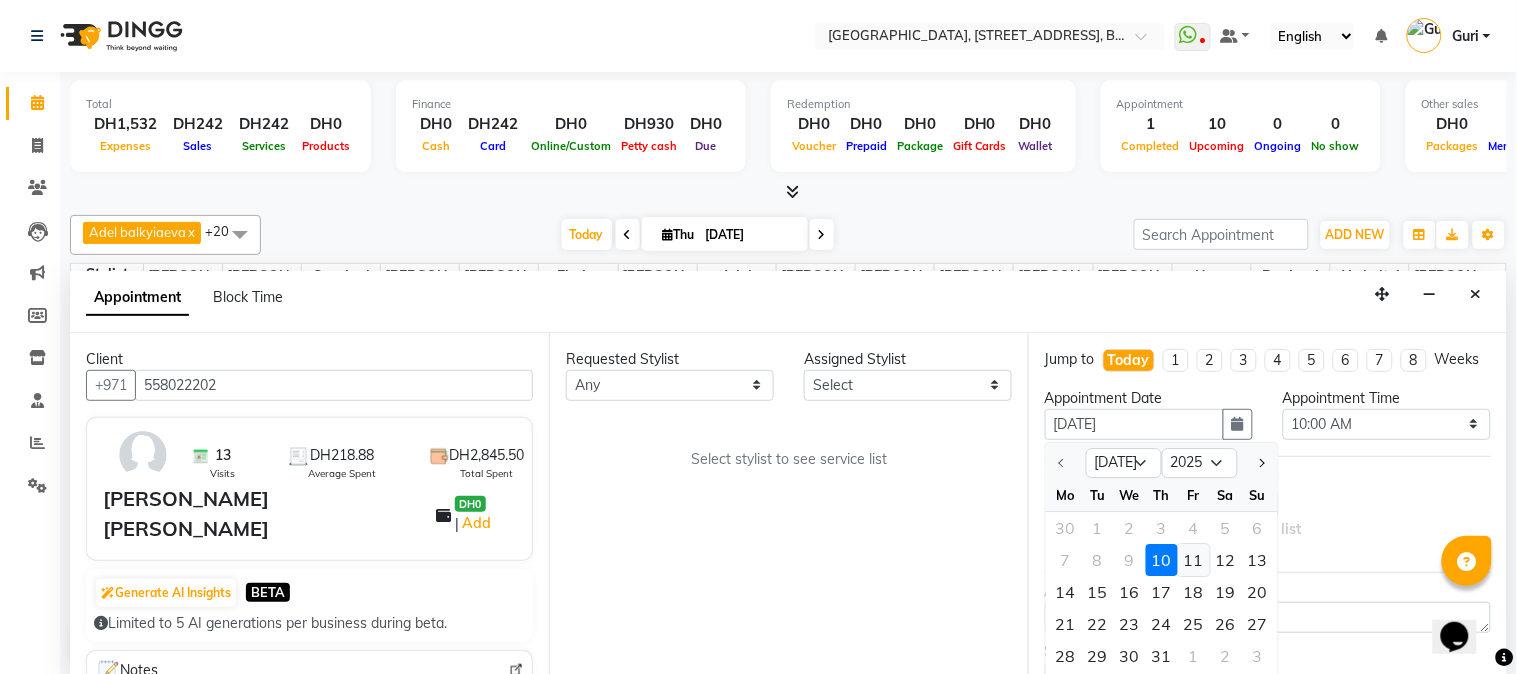 click on "11" at bounding box center (1194, 560) 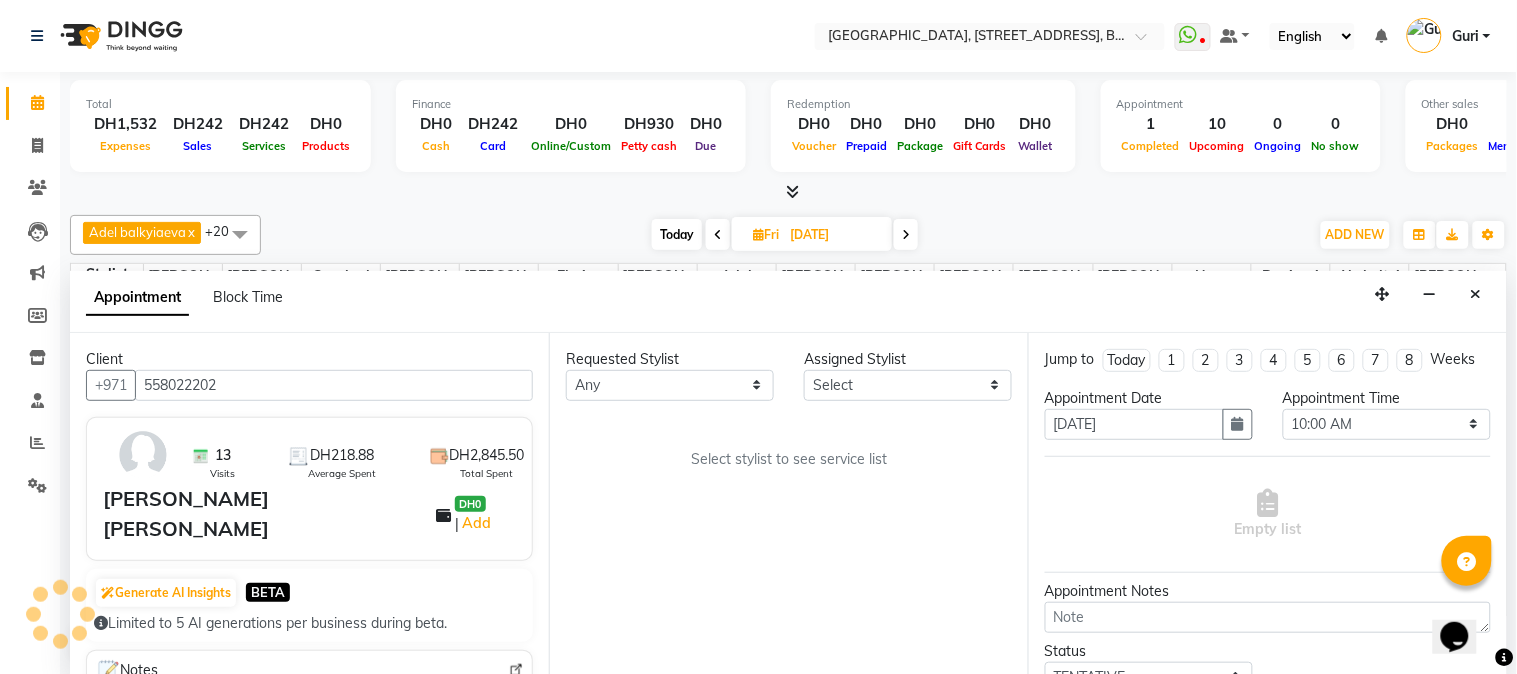 scroll, scrollTop: 620, scrollLeft: 0, axis: vertical 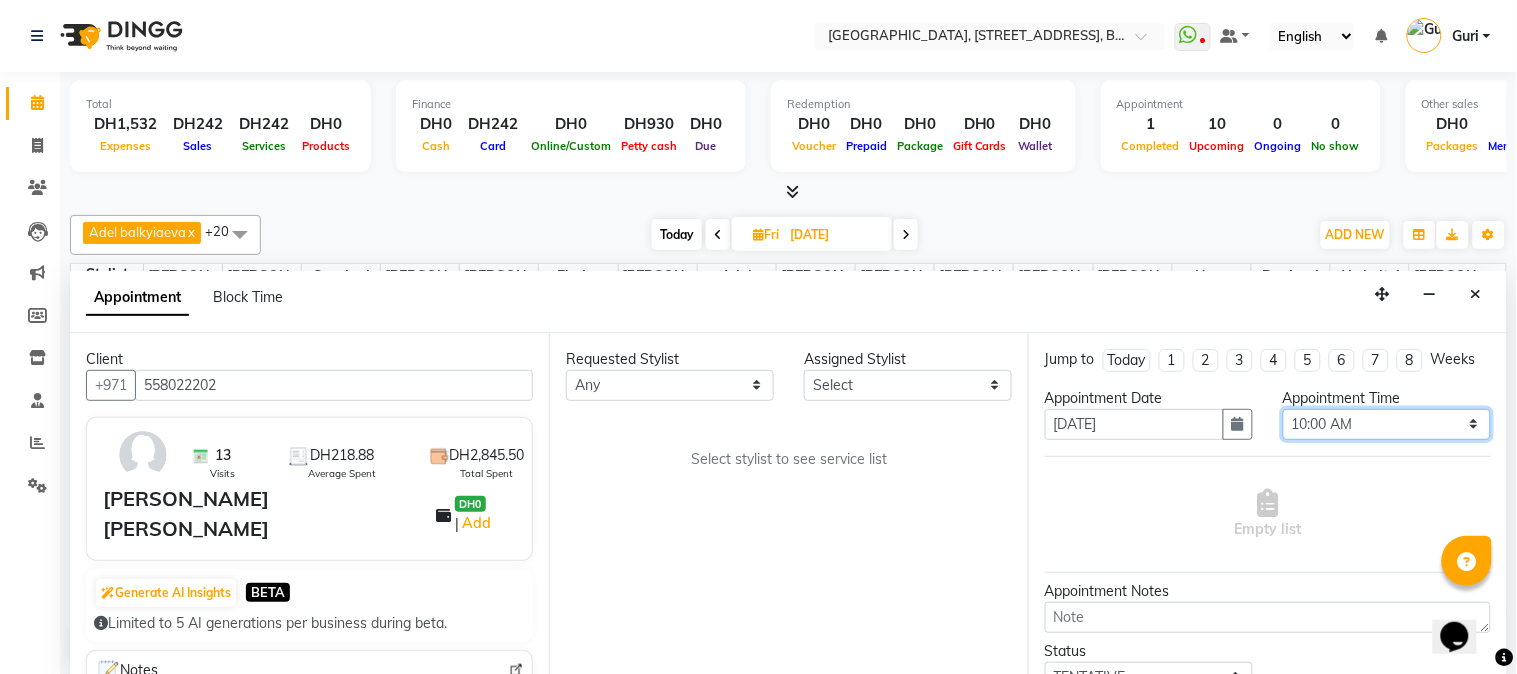 click on "Select 10:00 AM 10:15 AM 10:30 AM 10:45 AM 11:00 AM 11:15 AM 11:30 AM 11:45 AM 12:00 PM 12:15 PM 12:30 PM 12:45 PM 01:00 PM 01:15 PM 01:30 PM 01:45 PM 02:00 PM 02:15 PM 02:30 PM 02:45 PM 03:00 PM 03:15 PM 03:30 PM 03:45 PM 04:00 PM 04:15 PM 04:30 PM 04:45 PM 05:00 PM 05:15 PM 05:30 PM 05:45 PM 06:00 PM 06:15 PM 06:30 PM 06:45 PM 07:00 PM 07:15 PM 07:30 PM 07:45 PM 08:00 PM 08:15 PM 08:30 PM 08:45 PM 09:00 PM 09:15 PM 09:30 PM 09:45 PM 10:00 PM 10:15 PM 10:30 PM 10:45 PM 11:00 PM" at bounding box center [1387, 424] 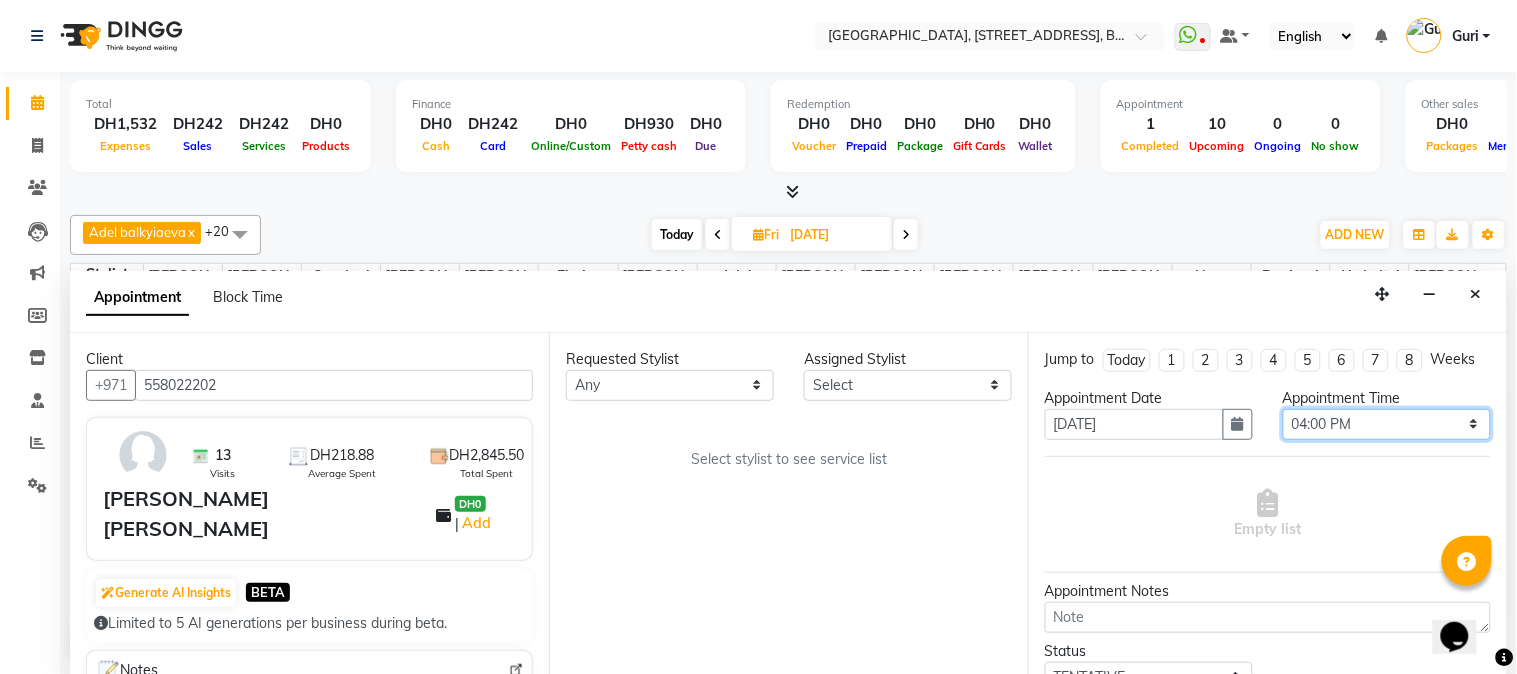 click on "Select 10:00 AM 10:15 AM 10:30 AM 10:45 AM 11:00 AM 11:15 AM 11:30 AM 11:45 AM 12:00 PM 12:15 PM 12:30 PM 12:45 PM 01:00 PM 01:15 PM 01:30 PM 01:45 PM 02:00 PM 02:15 PM 02:30 PM 02:45 PM 03:00 PM 03:15 PM 03:30 PM 03:45 PM 04:00 PM 04:15 PM 04:30 PM 04:45 PM 05:00 PM 05:15 PM 05:30 PM 05:45 PM 06:00 PM 06:15 PM 06:30 PM 06:45 PM 07:00 PM 07:15 PM 07:30 PM 07:45 PM 08:00 PM 08:15 PM 08:30 PM 08:45 PM 09:00 PM 09:15 PM 09:30 PM 09:45 PM 10:00 PM 10:15 PM 10:30 PM 10:45 PM 11:00 PM" at bounding box center (1387, 424) 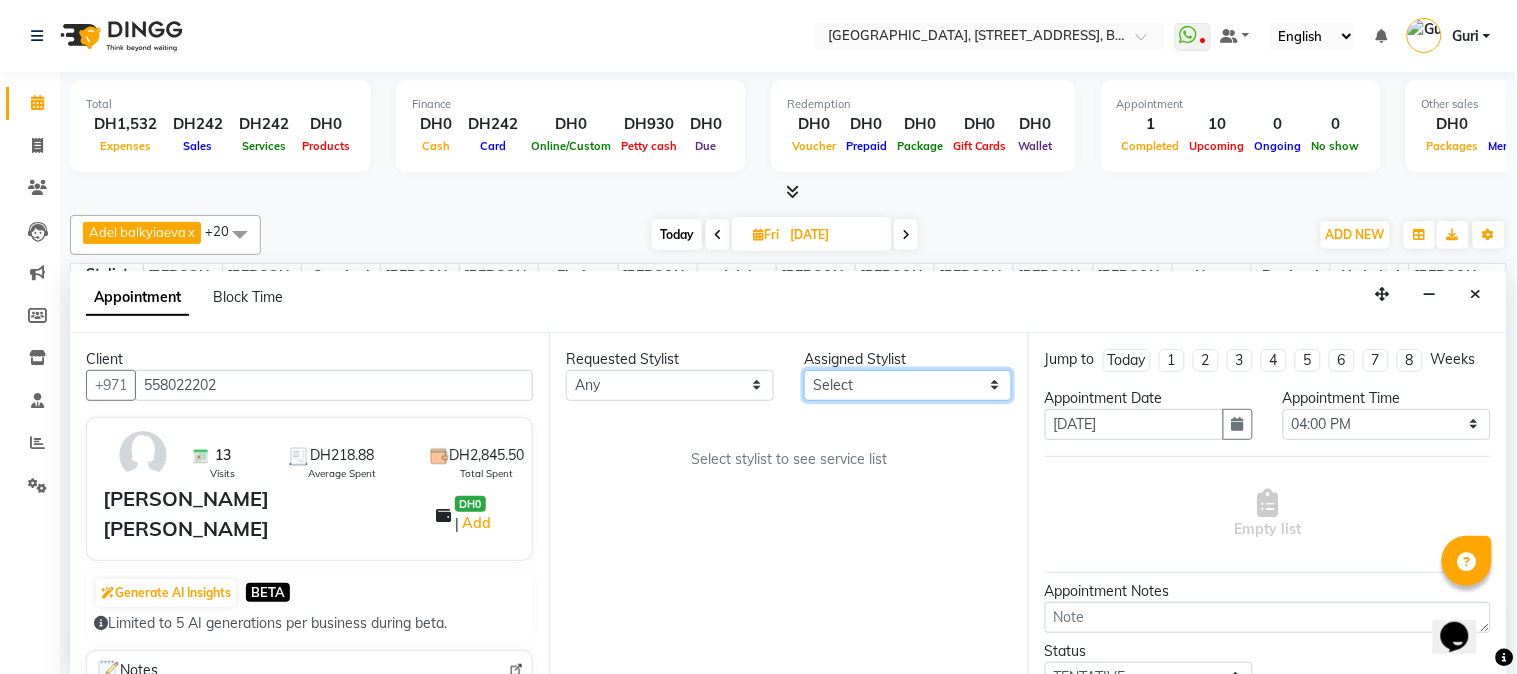 click on "Select Adel balkyiaeva [PERSON_NAME] [PERSON_NAME] ZHUMALIEVA [PERSON_NAME] Rakhmaniberdieva Aygul Durdyyeva [PERSON_NAME] soldatbek kyzy [PERSON_NAME]  [PERSON_NAME] el Gourari [PERSON_NAME] [PERSON_NAME] agozian [PERSON_NAME] (hadija) [PERSON_NAME] [PERSON_NAME] [PERSON_NAME] Soldotbek kyzy Meerzat askatovna Nour [PERSON_NAME] [PERSON_NAME]" at bounding box center [908, 385] 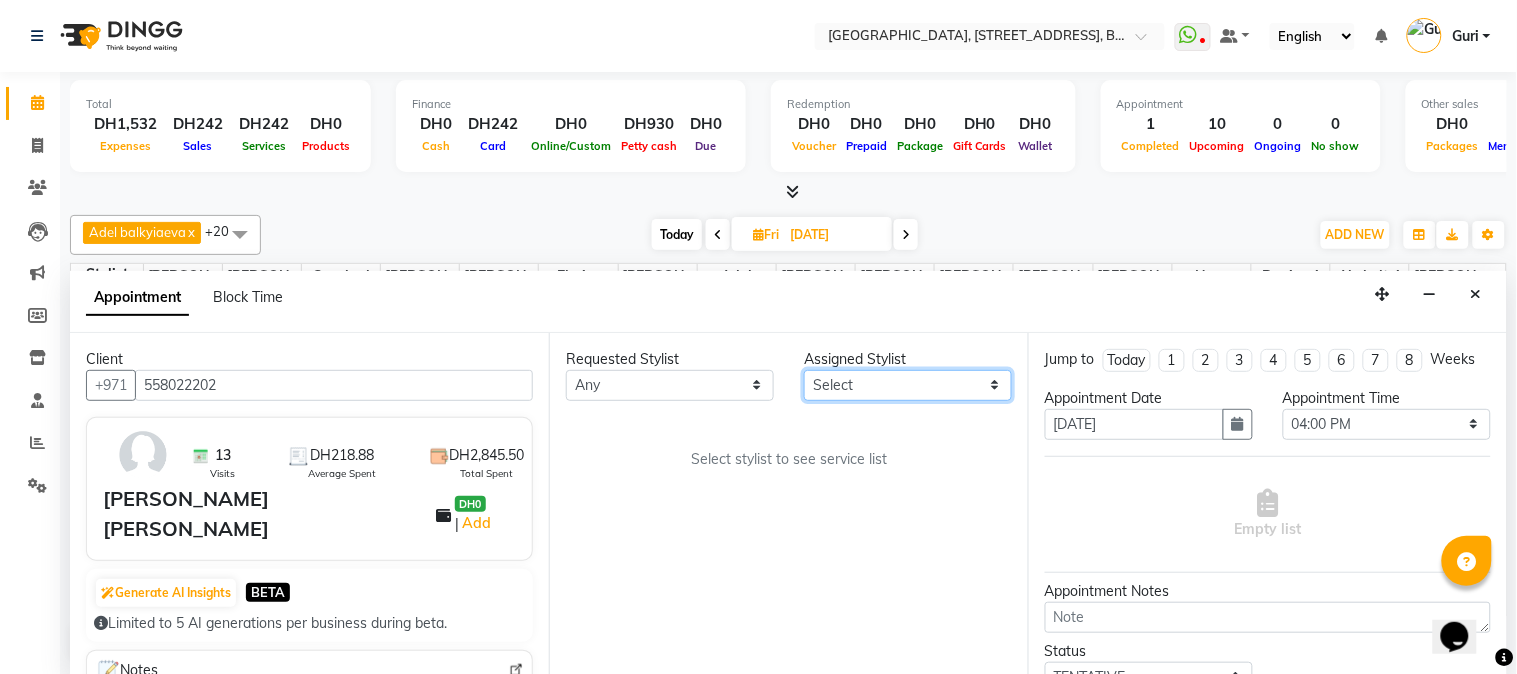 select on "50308" 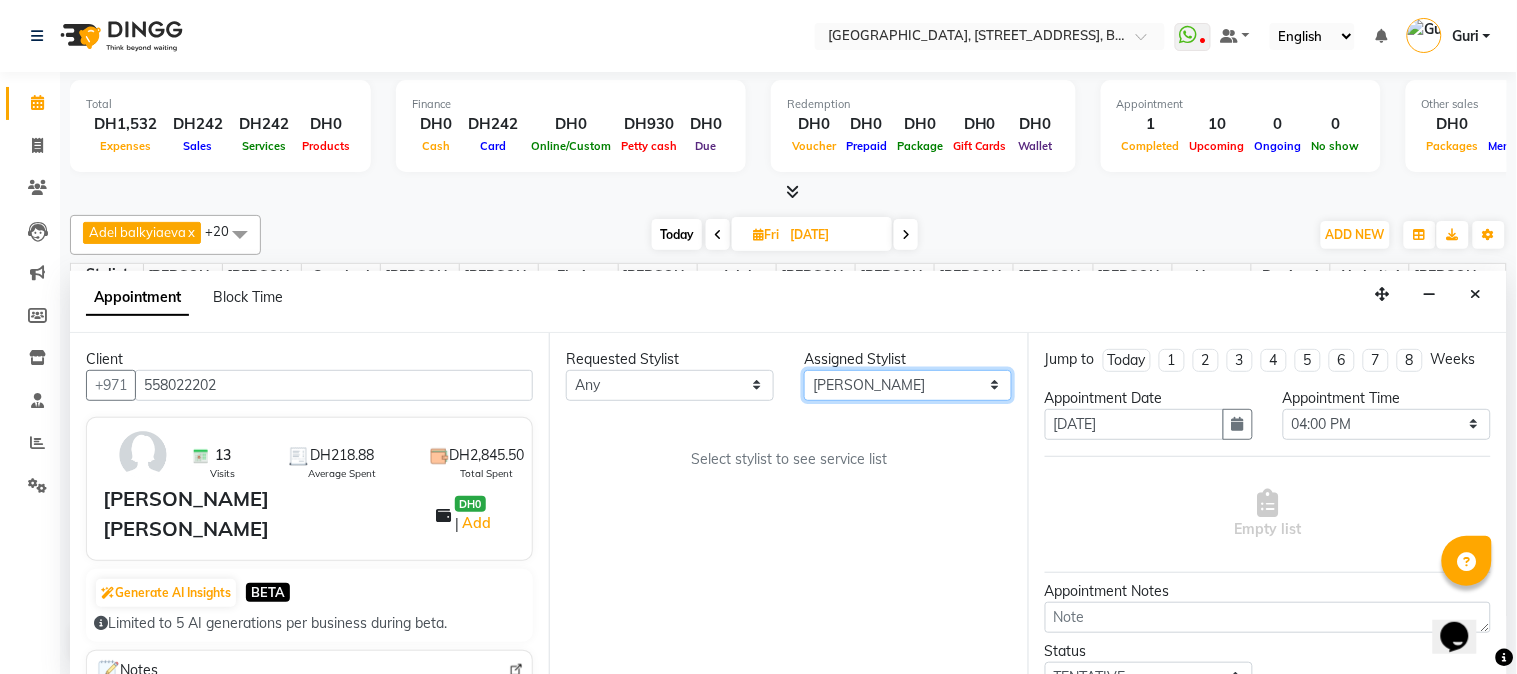 click on "Select Adel balkyiaeva [PERSON_NAME] [PERSON_NAME] ZHUMALIEVA [PERSON_NAME] Rakhmaniberdieva Aygul Durdyyeva [PERSON_NAME] soldatbek kyzy [PERSON_NAME]  [PERSON_NAME] el Gourari [PERSON_NAME] [PERSON_NAME] agozian [PERSON_NAME] (hadija) [PERSON_NAME] [PERSON_NAME] [PERSON_NAME] Soldotbek kyzy Meerzat askatovna Nour [PERSON_NAME] [PERSON_NAME]" at bounding box center (908, 385) 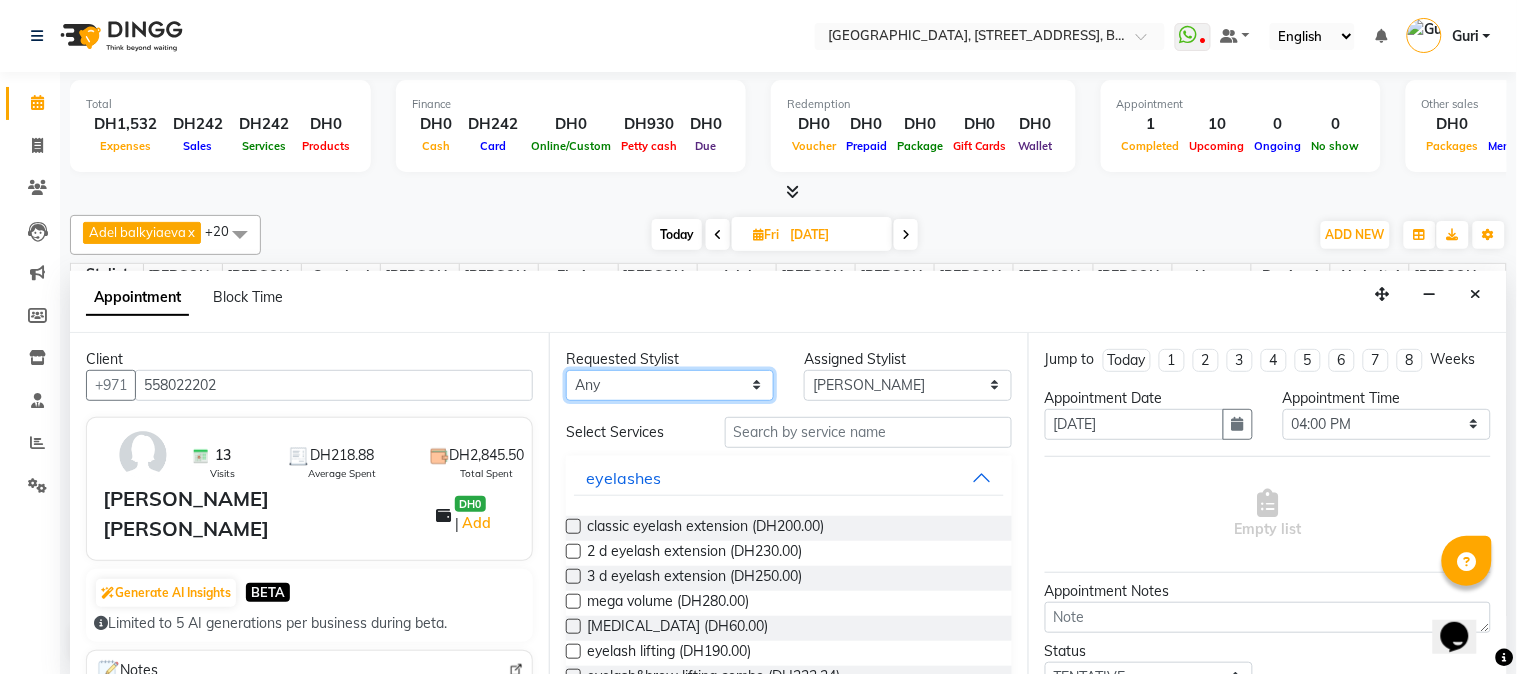 click on "Any Adel balkyiaeva [PERSON_NAME] [PERSON_NAME] ZHUMALIEVA [PERSON_NAME] Rakhmaniberdieva Aygul Durdyyeva [PERSON_NAME] soldatbek kyzy [PERSON_NAME]  [PERSON_NAME] el Gourari [PERSON_NAME] [PERSON_NAME] agozian [PERSON_NAME] jumaniyazova (hadija) [PERSON_NAME] [PERSON_NAME] [PERSON_NAME] Soldotbek kyzy Meerzat askatovna [PERSON_NAME] [PERSON_NAME]" at bounding box center [670, 385] 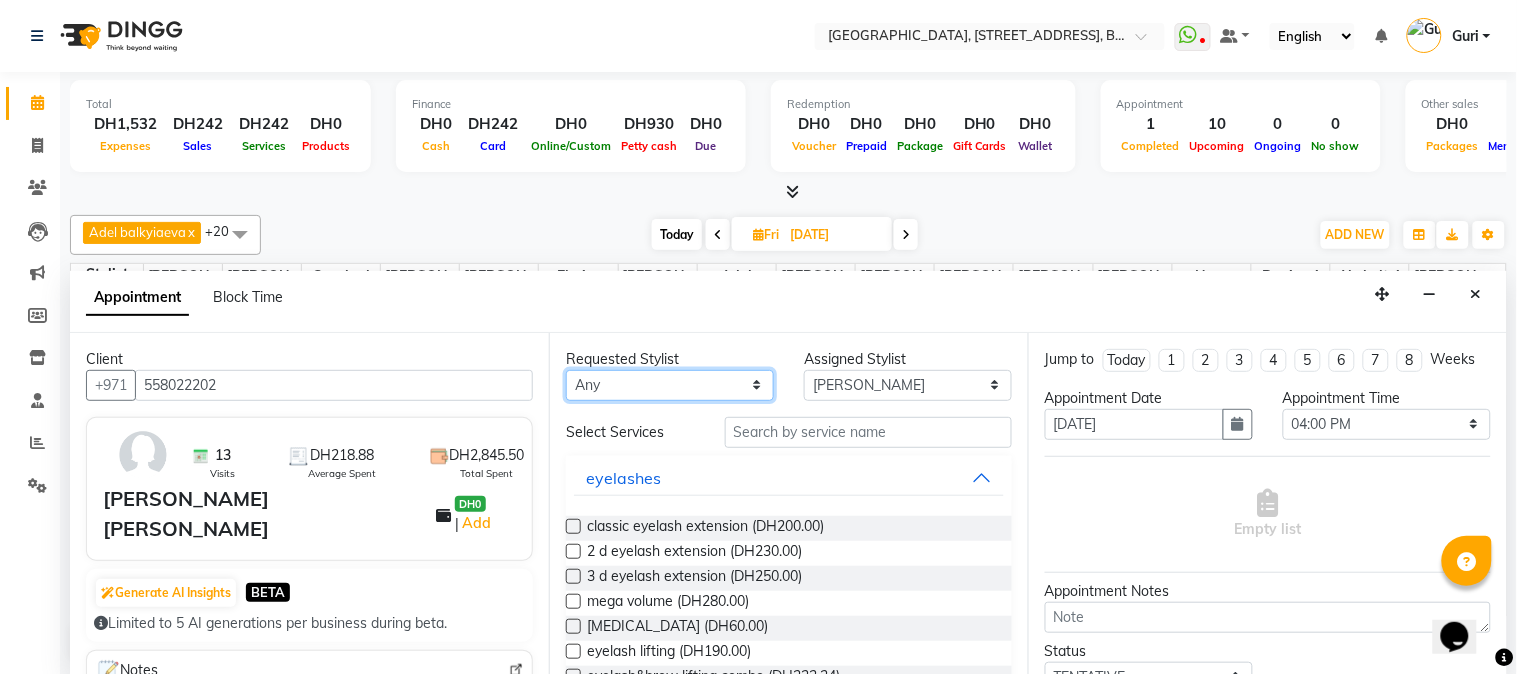 select on "50308" 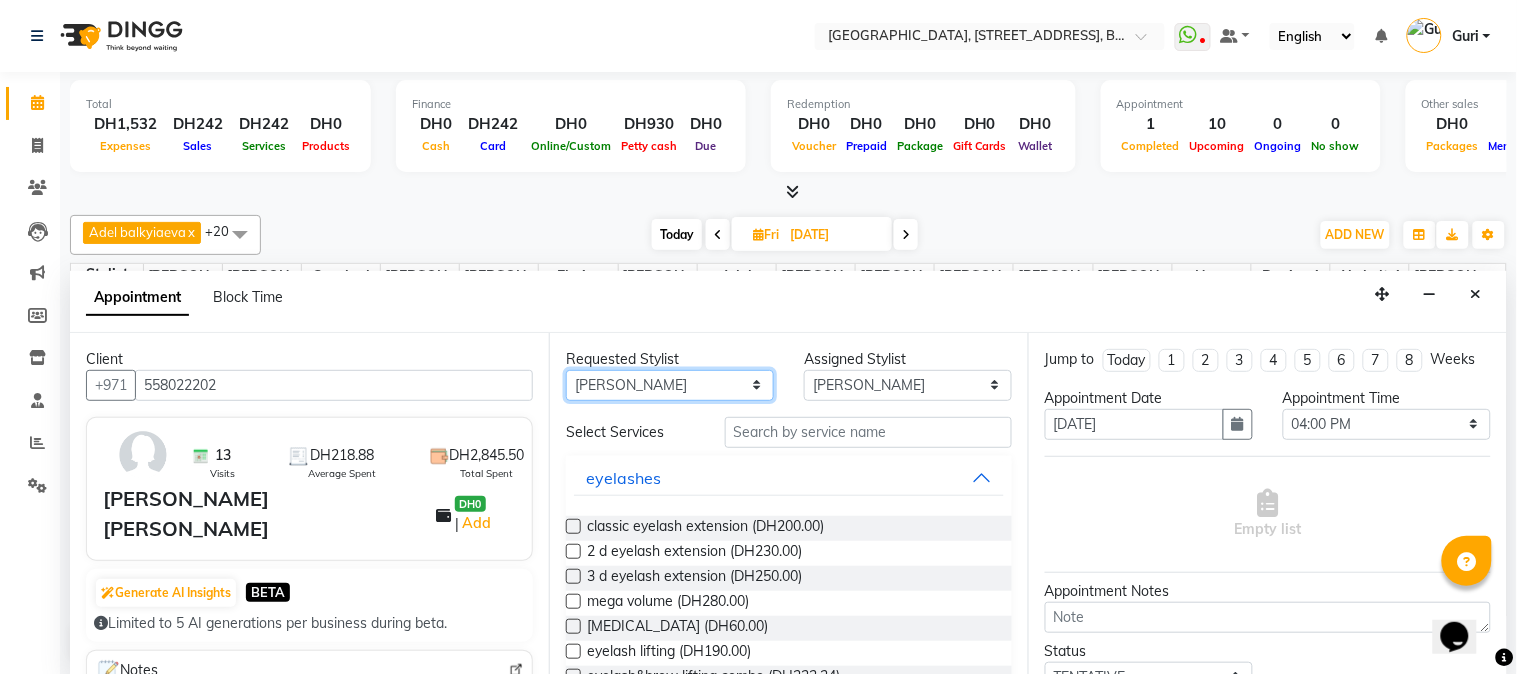 click on "Any Adel balkyiaeva [PERSON_NAME] [PERSON_NAME] ZHUMALIEVA [PERSON_NAME] Rakhmaniberdieva Aygul Durdyyeva [PERSON_NAME] soldatbek kyzy [PERSON_NAME]  [PERSON_NAME] el Gourari [PERSON_NAME] [PERSON_NAME] agozian [PERSON_NAME] jumaniyazova (hadija) [PERSON_NAME] [PERSON_NAME] [PERSON_NAME] Soldotbek kyzy Meerzat askatovna [PERSON_NAME] [PERSON_NAME]" at bounding box center (670, 385) 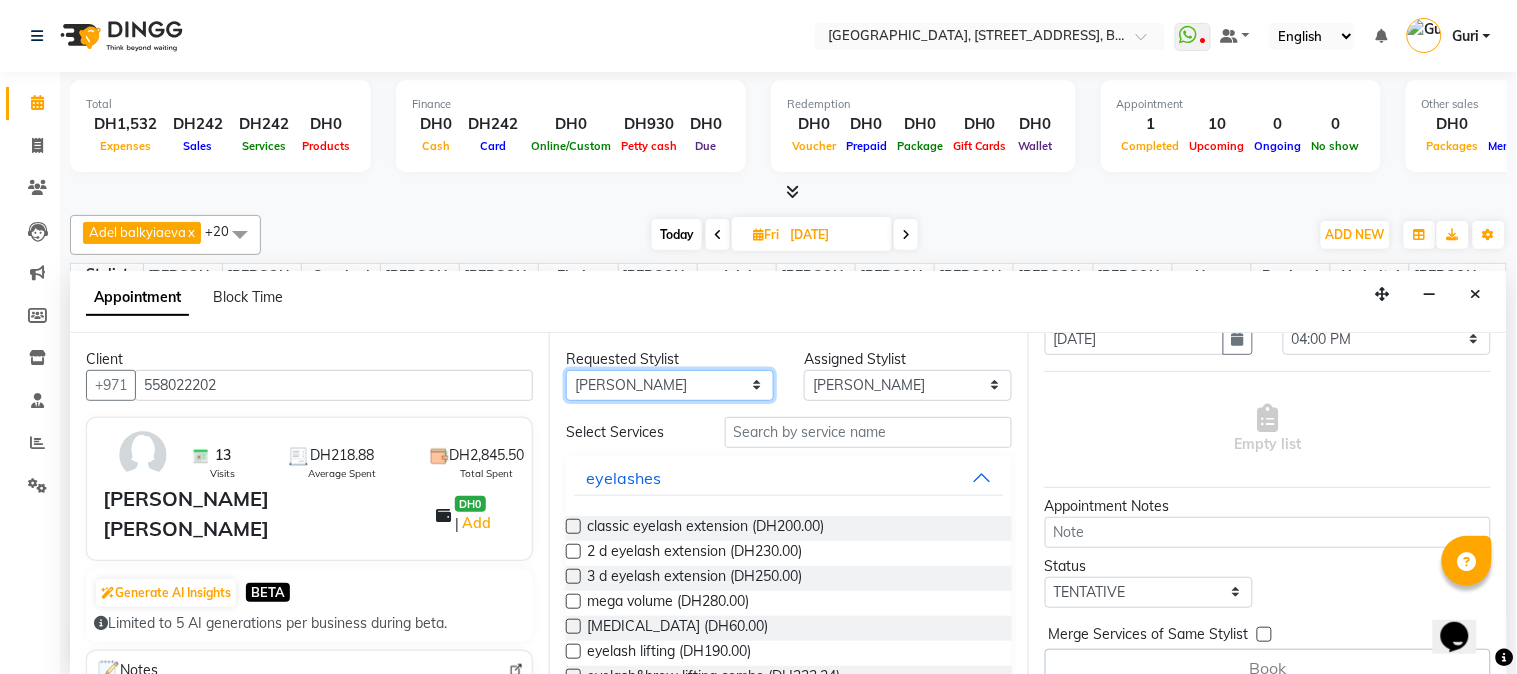 scroll, scrollTop: 132, scrollLeft: 0, axis: vertical 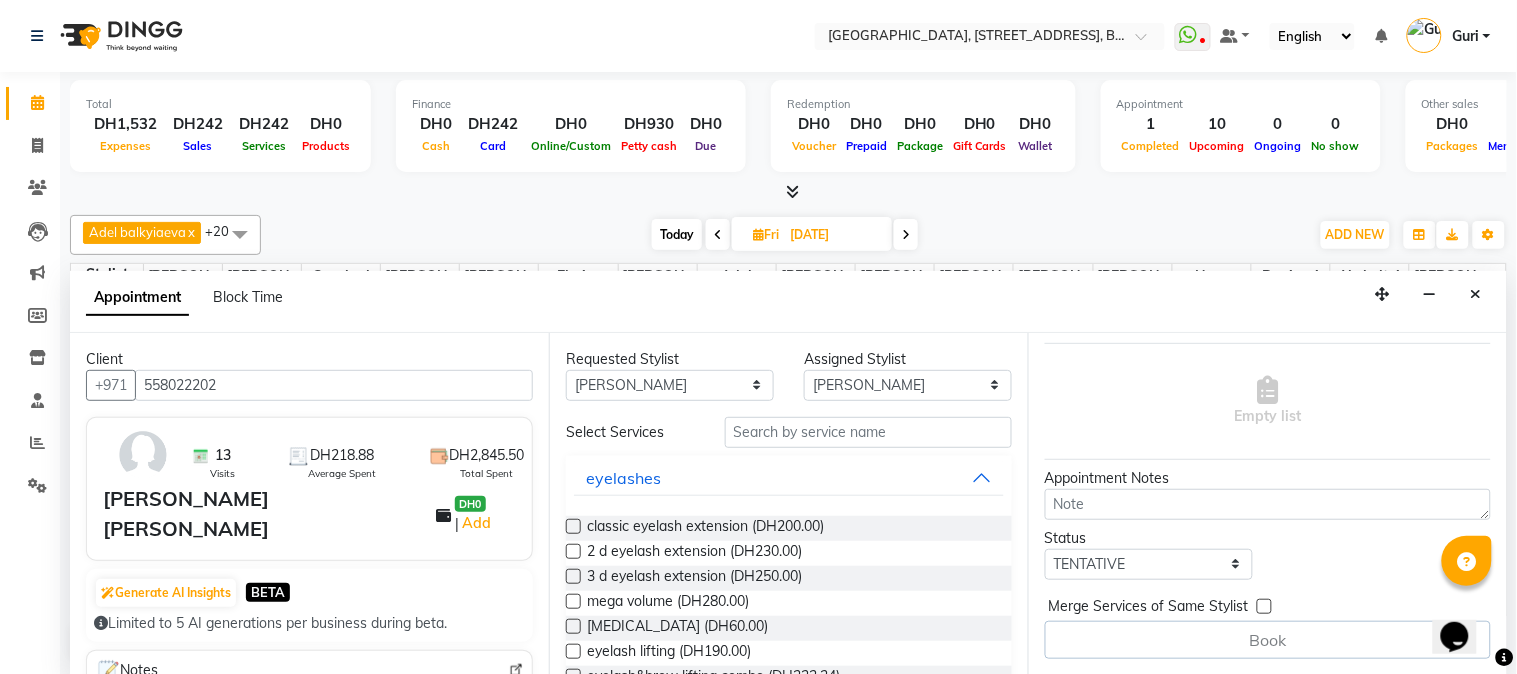 click at bounding box center (573, 526) 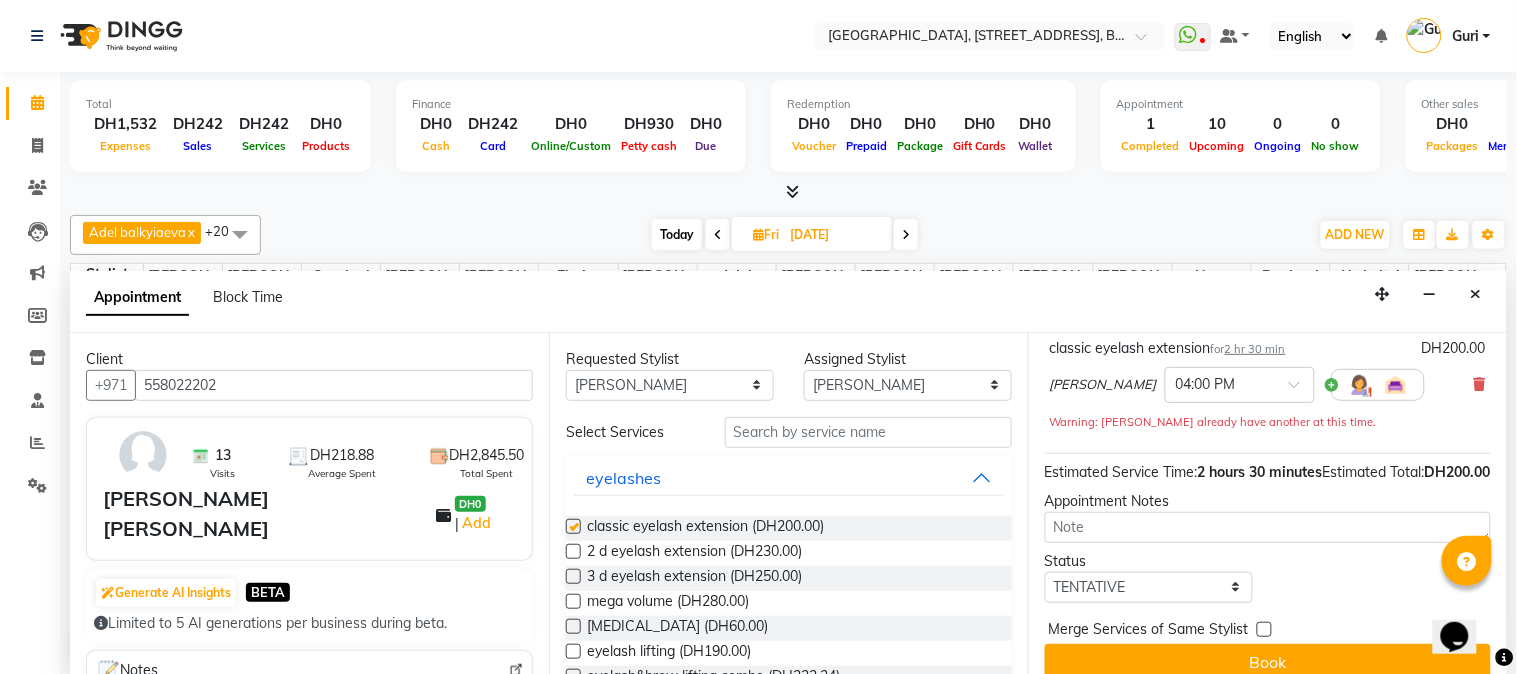 checkbox on "false" 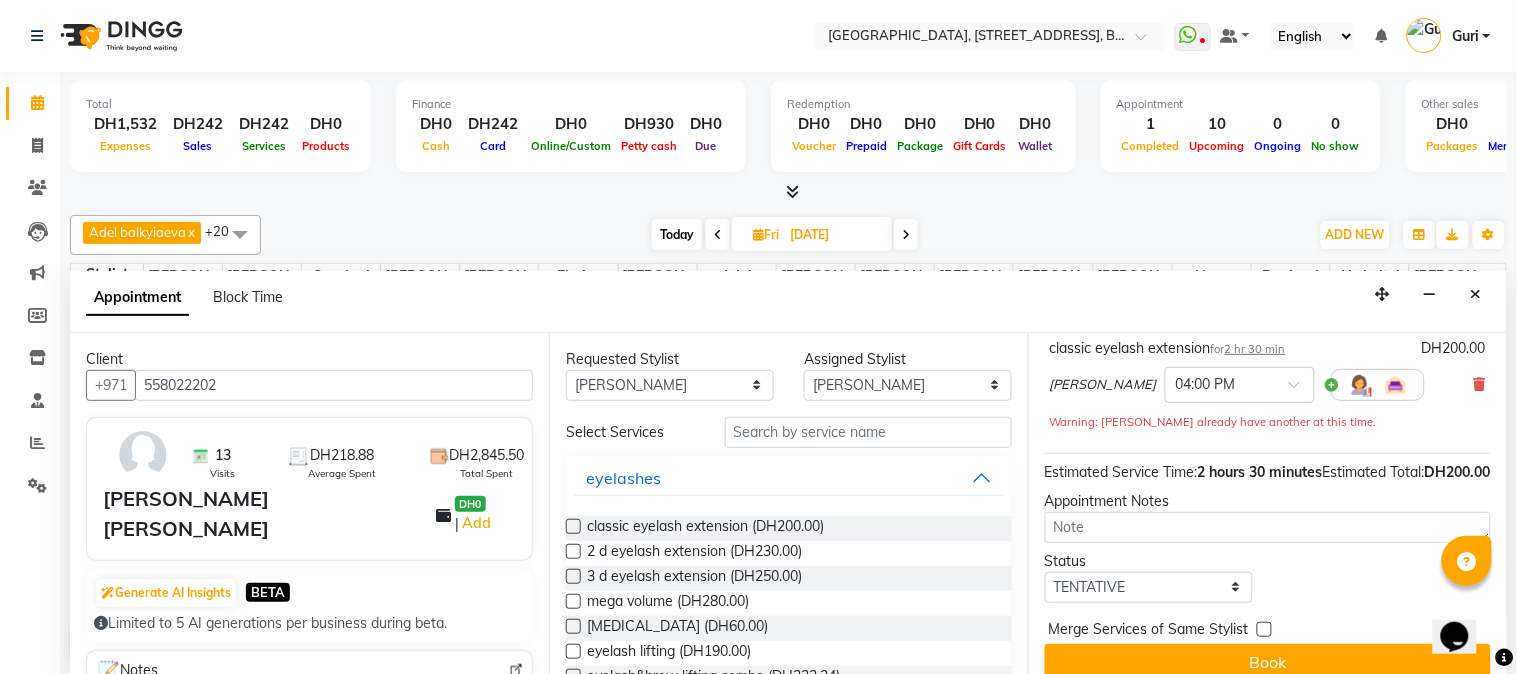 scroll, scrollTop: 193, scrollLeft: 0, axis: vertical 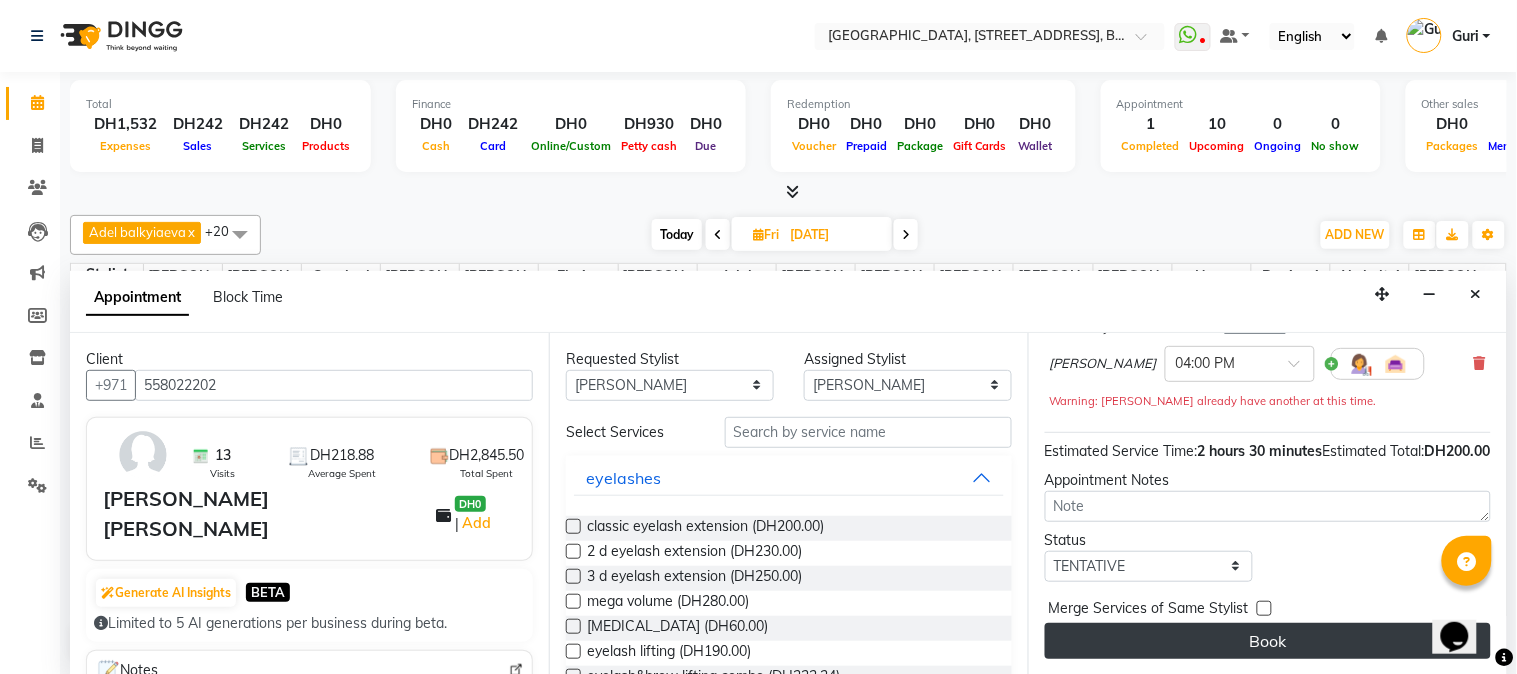 click on "Book" at bounding box center [1268, 641] 